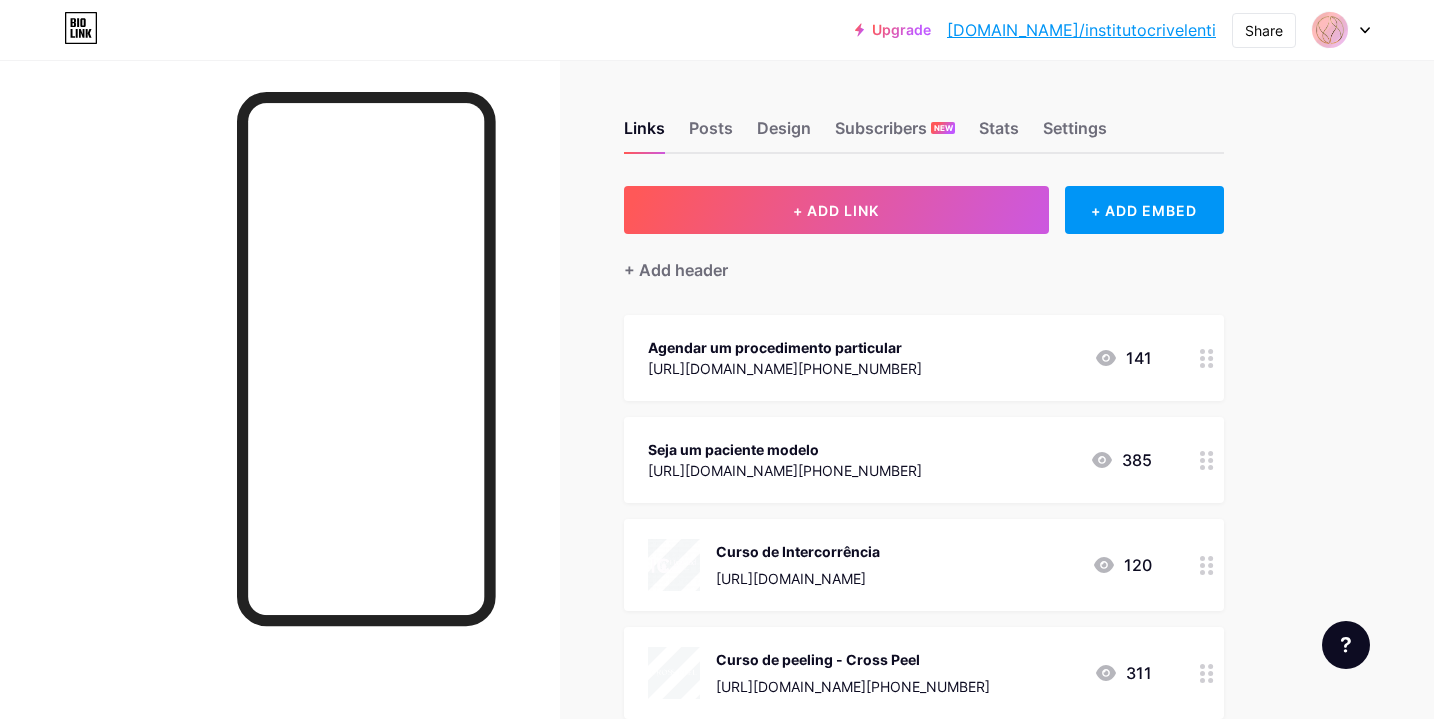 scroll, scrollTop: 0, scrollLeft: 0, axis: both 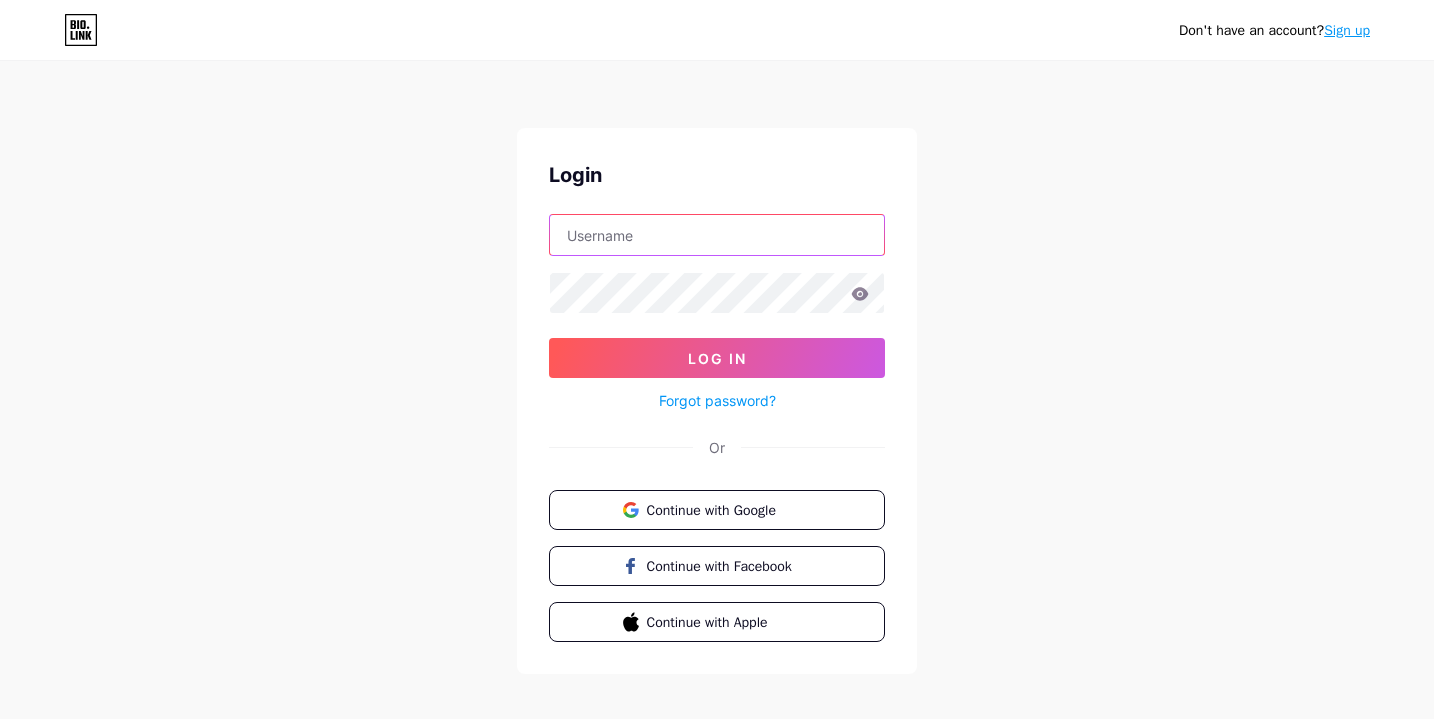 type on "Institutocrivelenti" 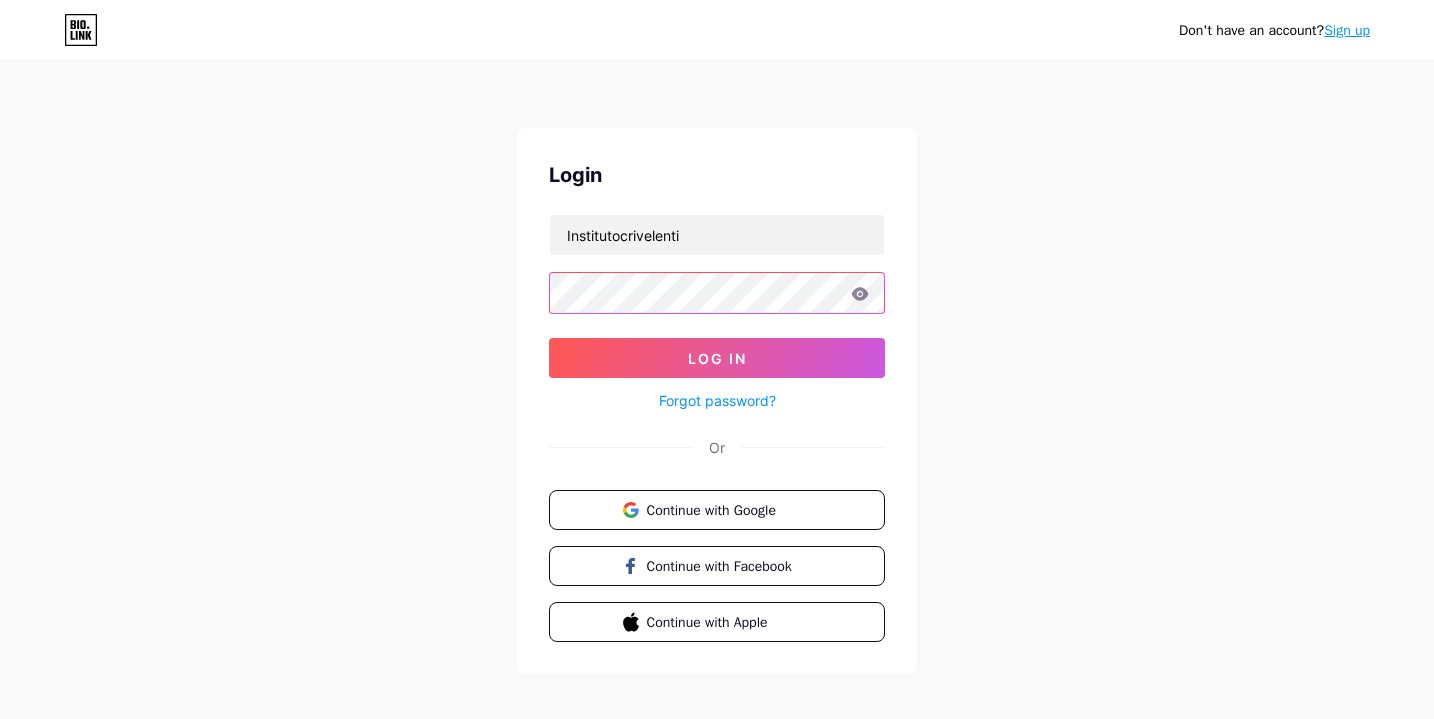 click on "Log In" at bounding box center [717, 358] 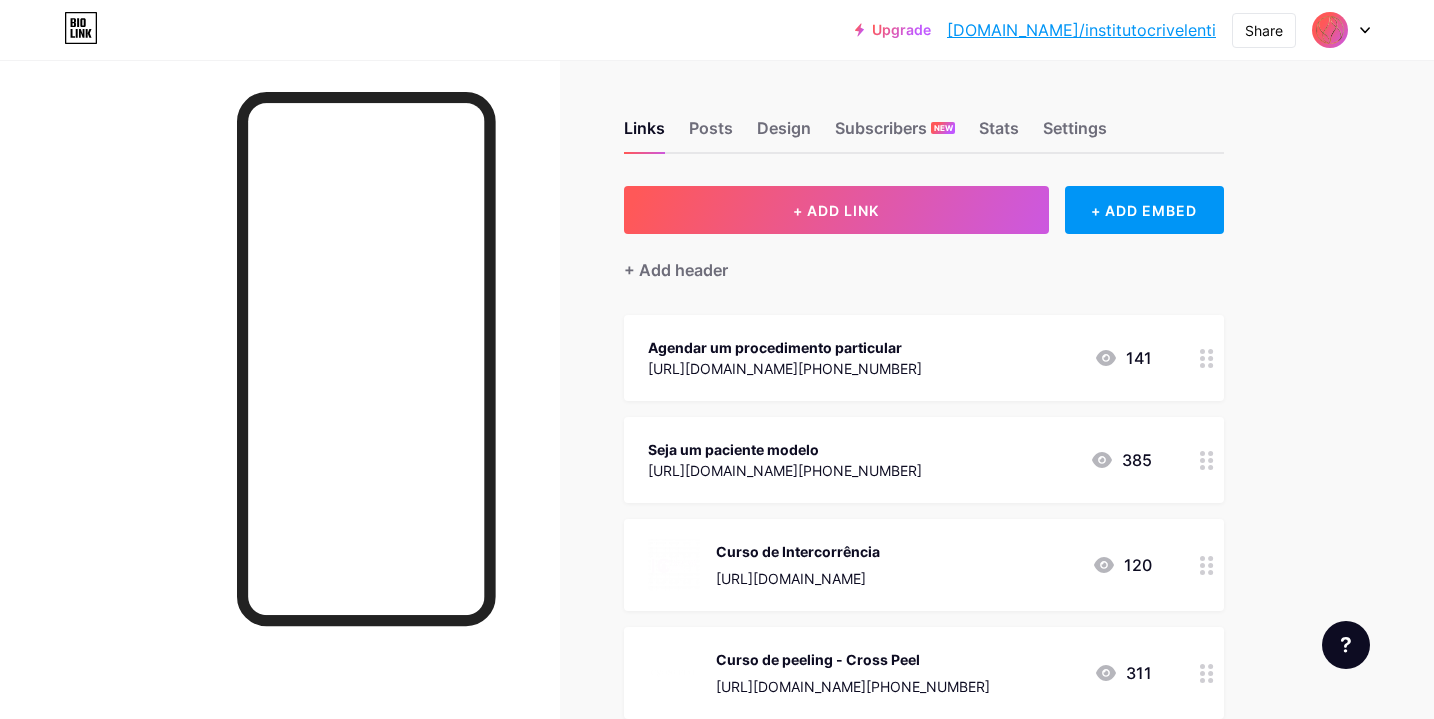 click 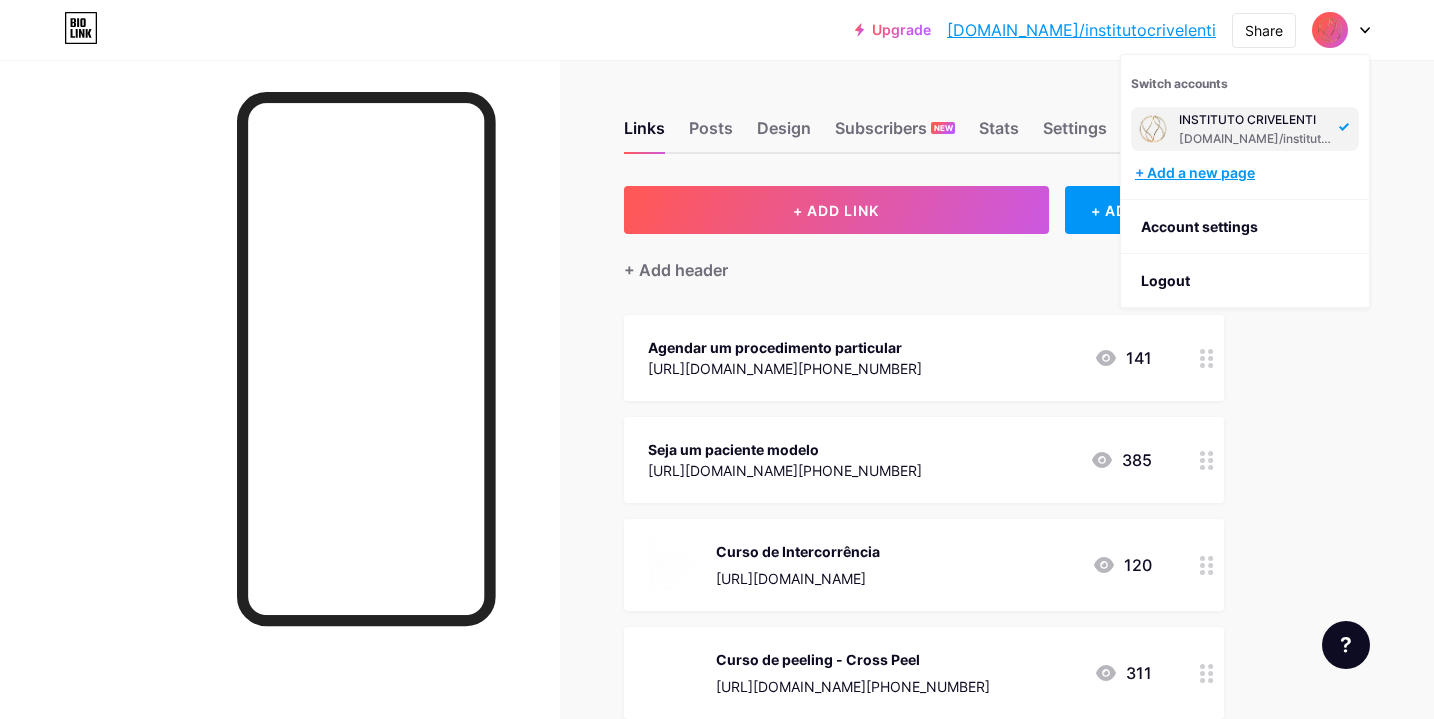 click on "+ Add a new page" at bounding box center (1247, 173) 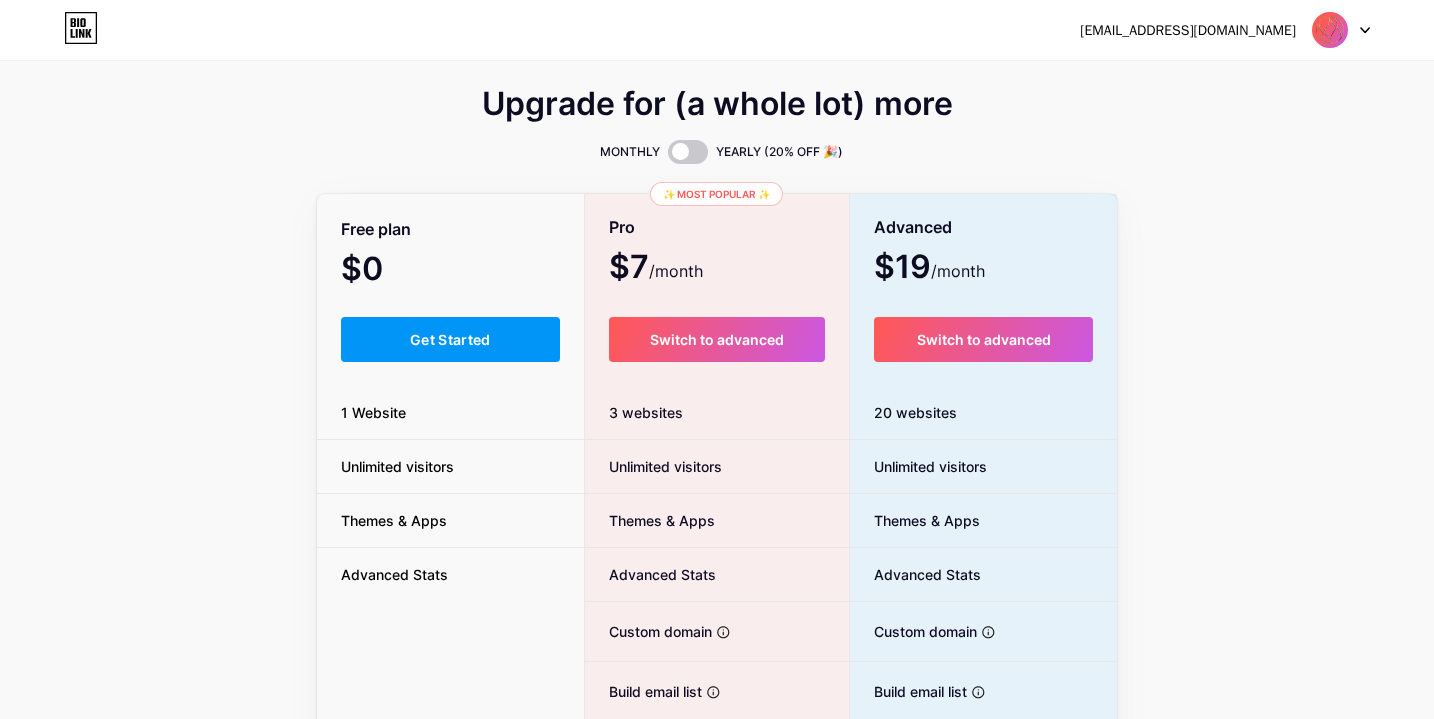 scroll, scrollTop: 0, scrollLeft: 0, axis: both 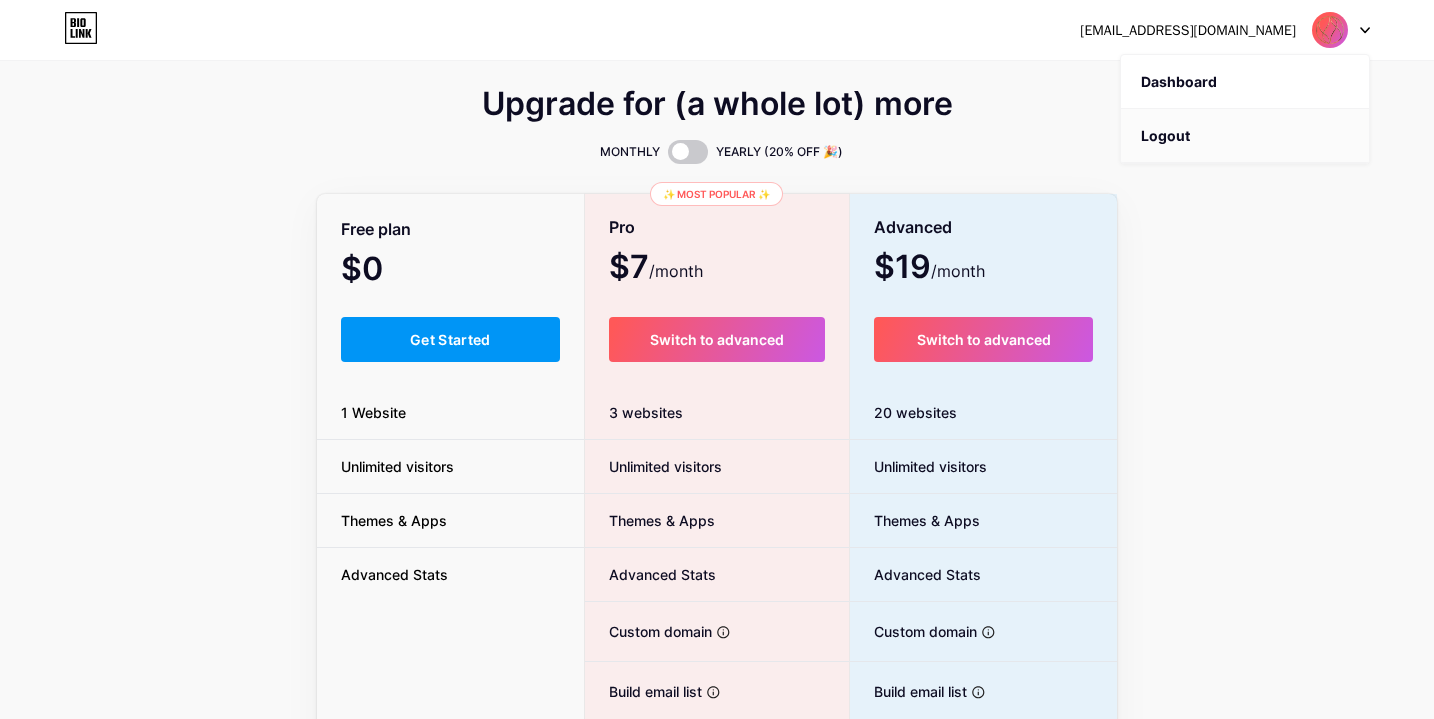 click on "Logout" at bounding box center (1245, 136) 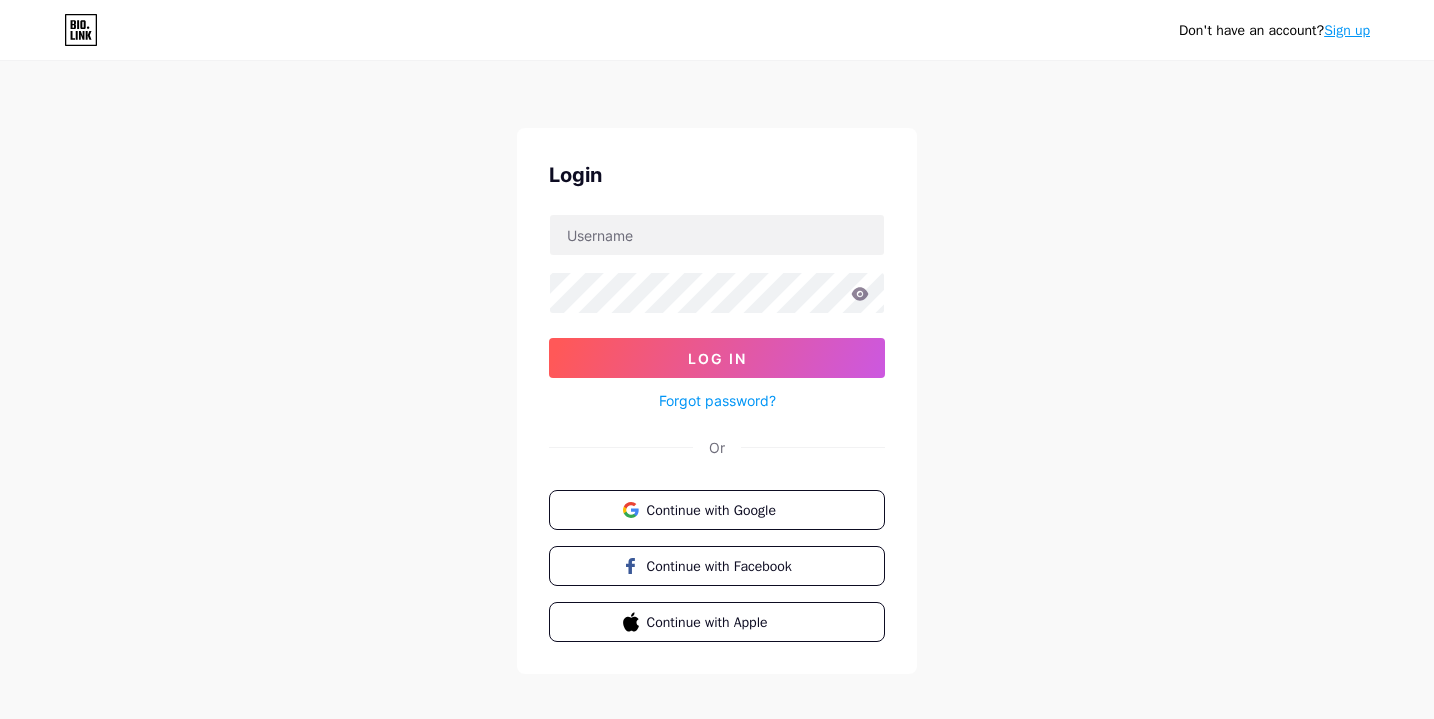 click on "Don't have an account?  Sign up   Login                   Log In
Forgot password?
Or       Continue with Google     Continue with Facebook
Continue with Apple" at bounding box center [717, 369] 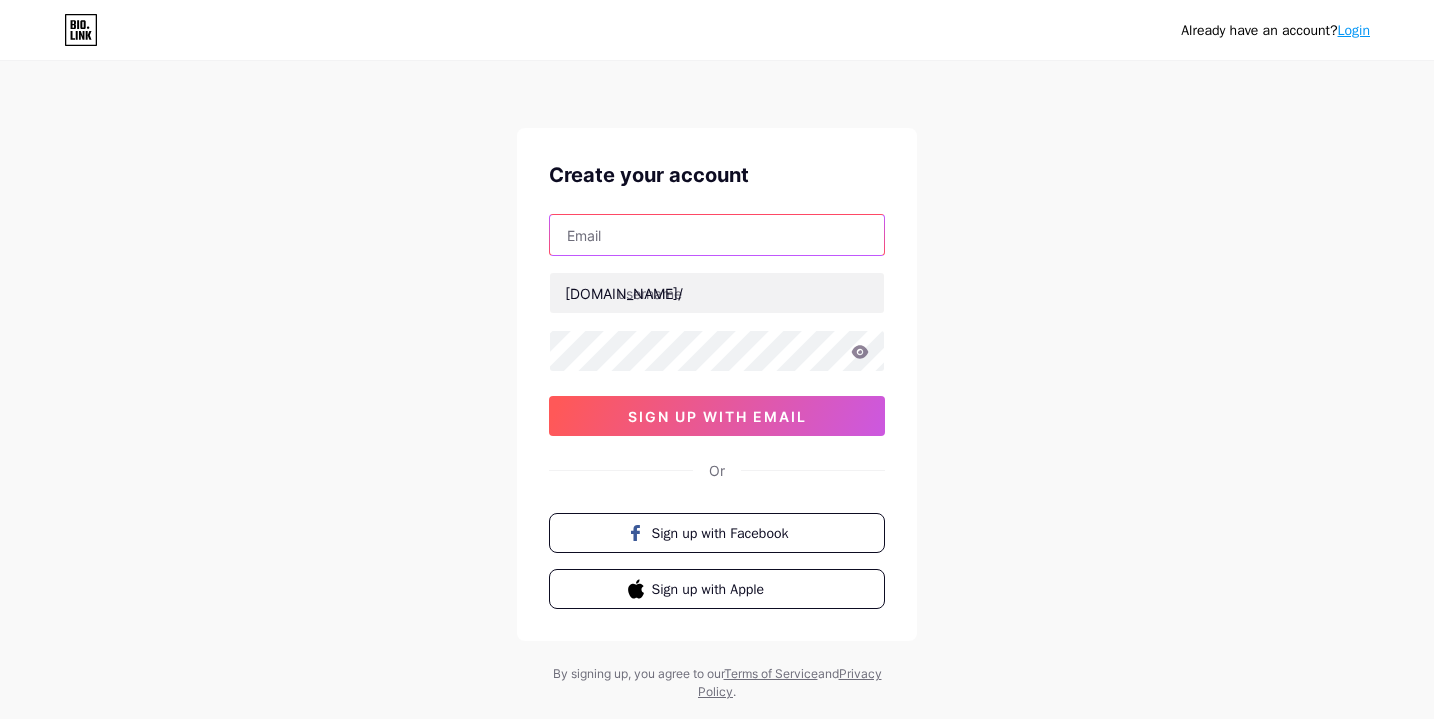 click at bounding box center (717, 235) 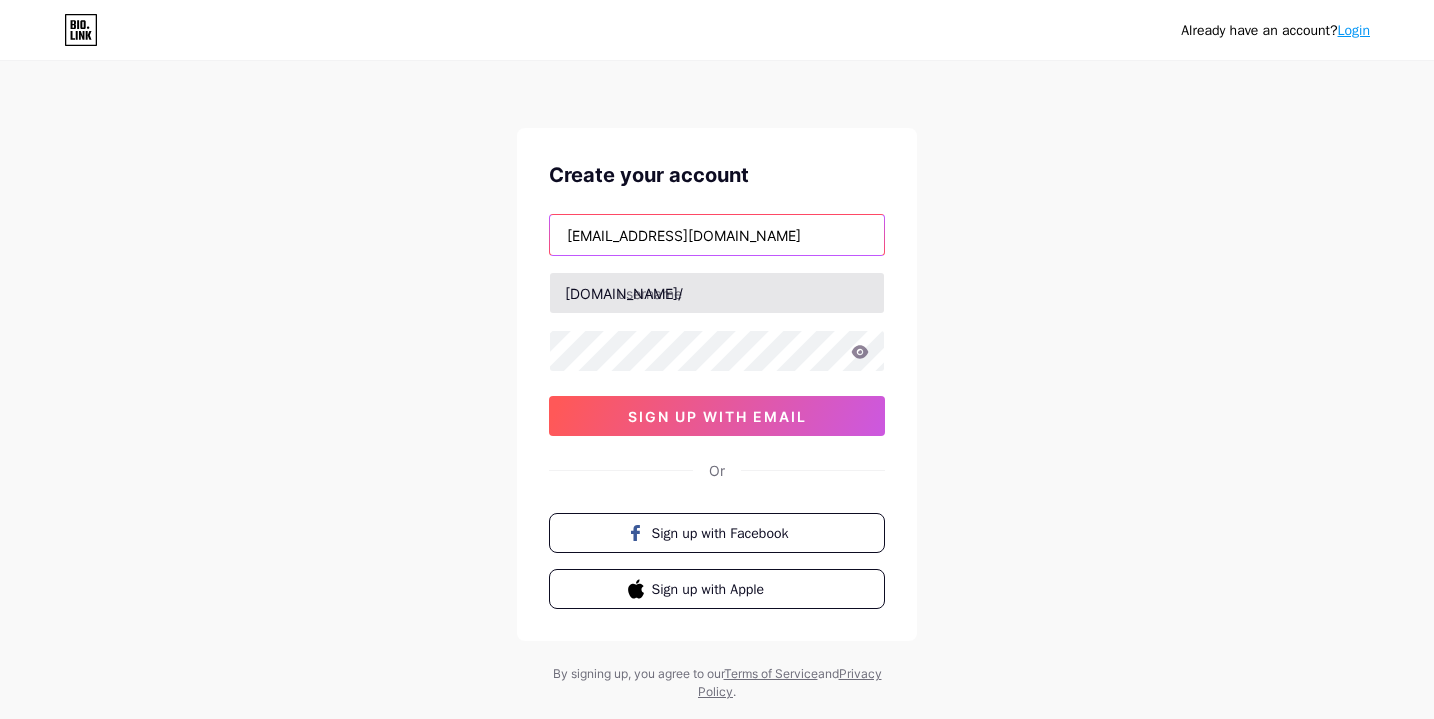 type on "gustavopessoa@hotmail.co.uk" 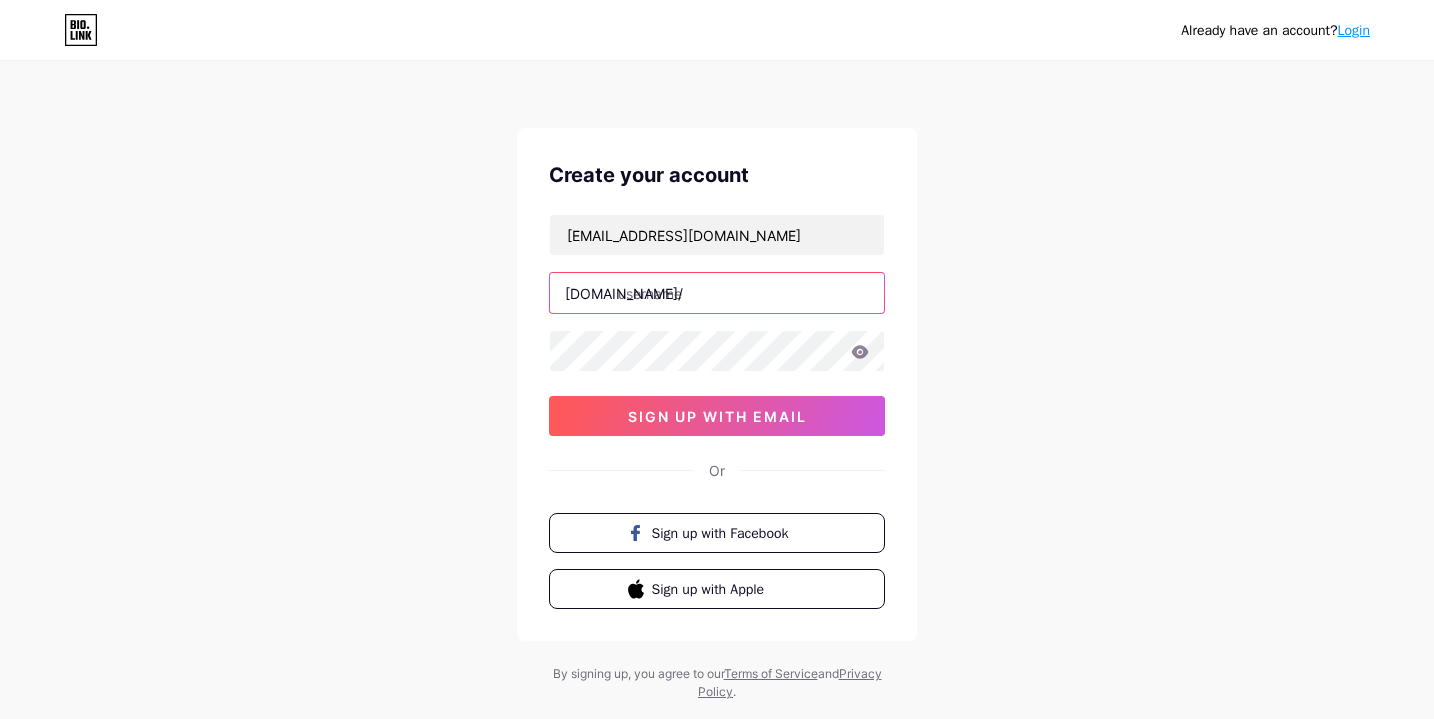 click at bounding box center [717, 293] 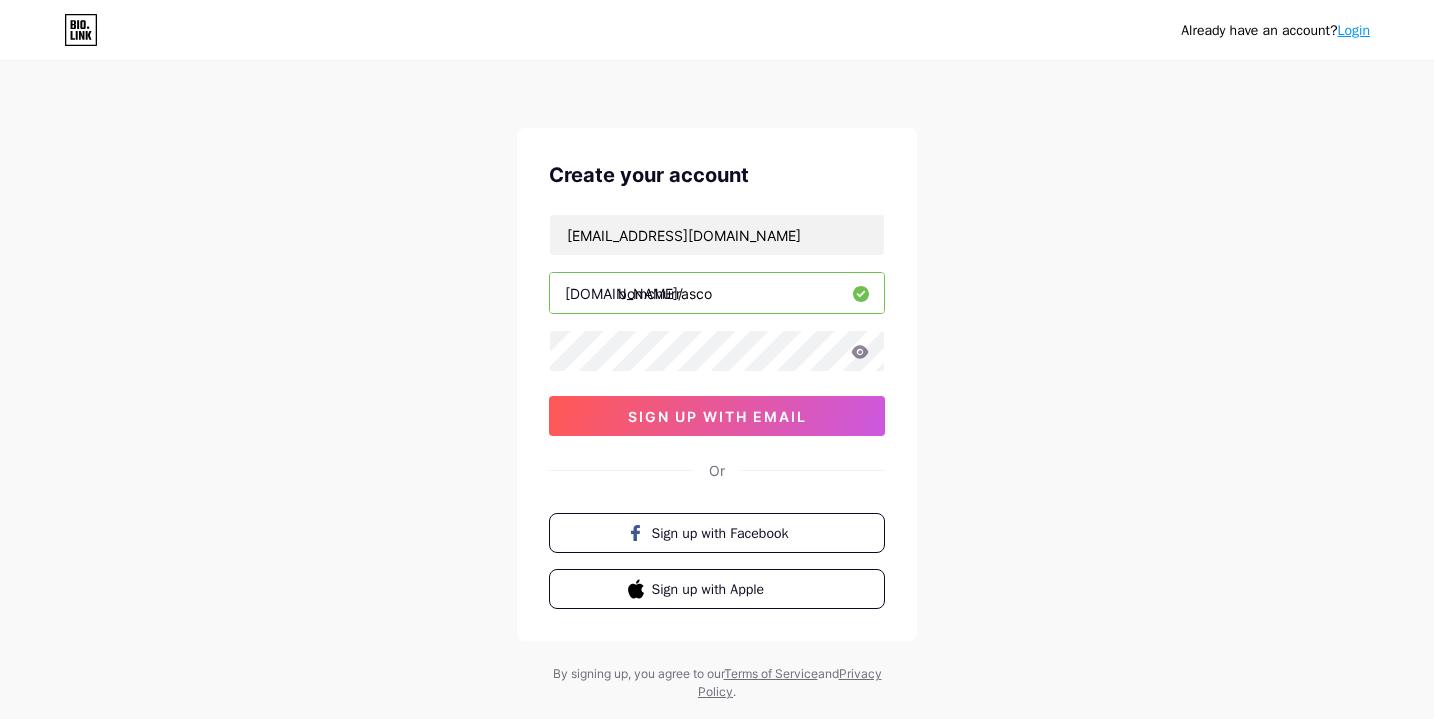 type on "bomchurrasco" 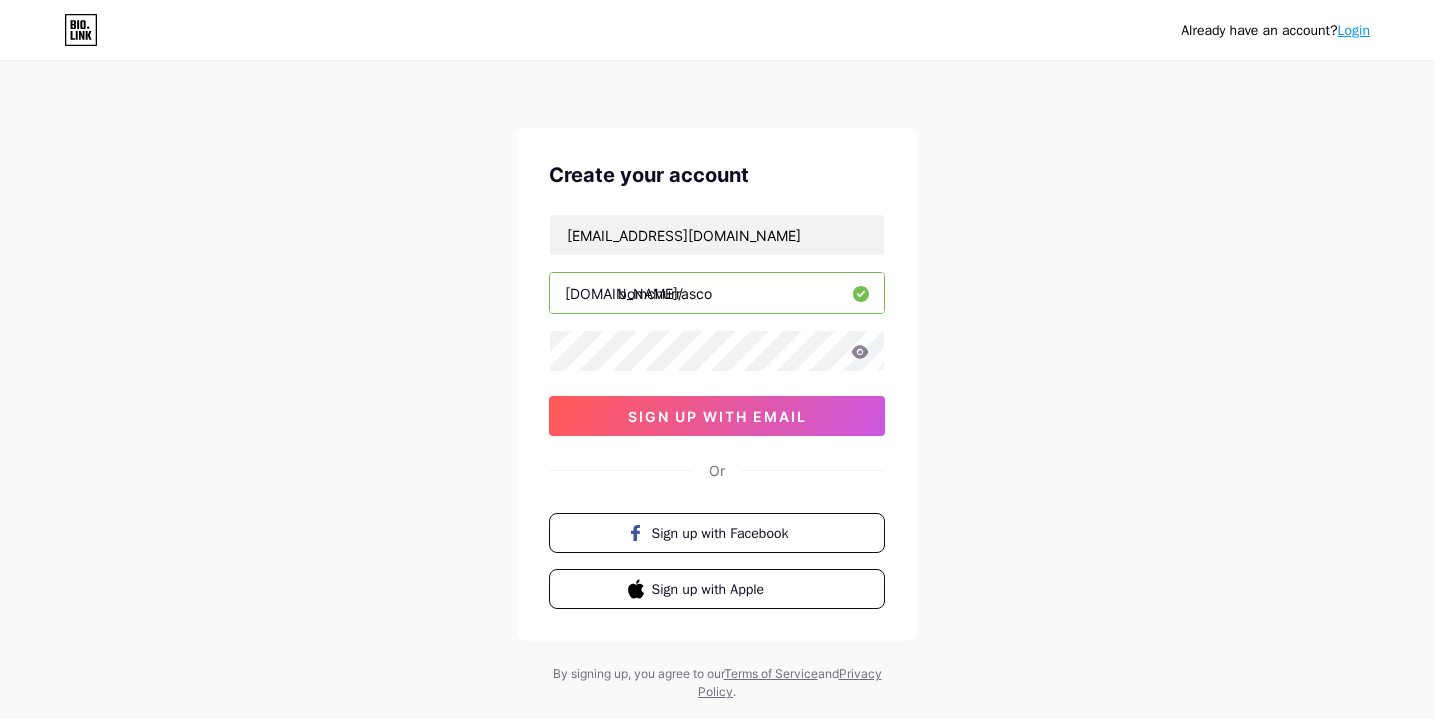 click 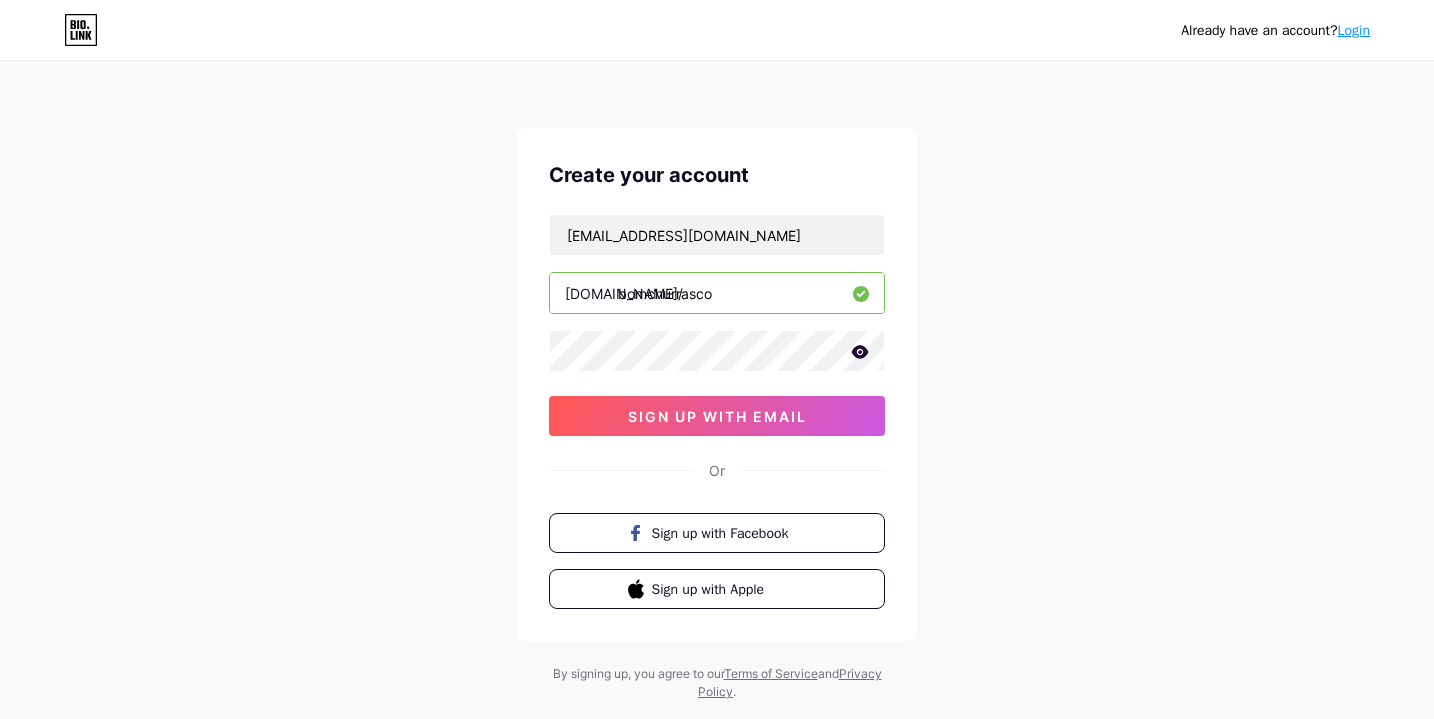 click 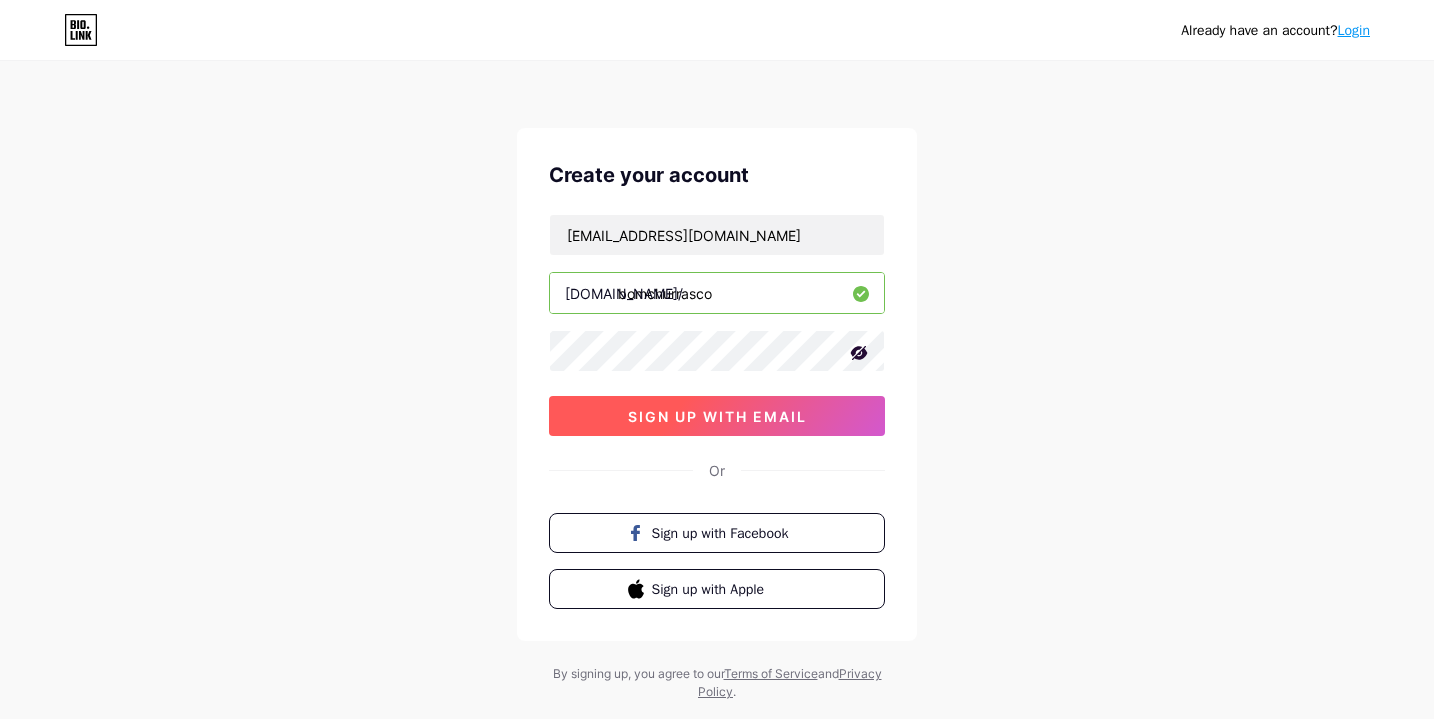 click on "sign up with email" at bounding box center (717, 416) 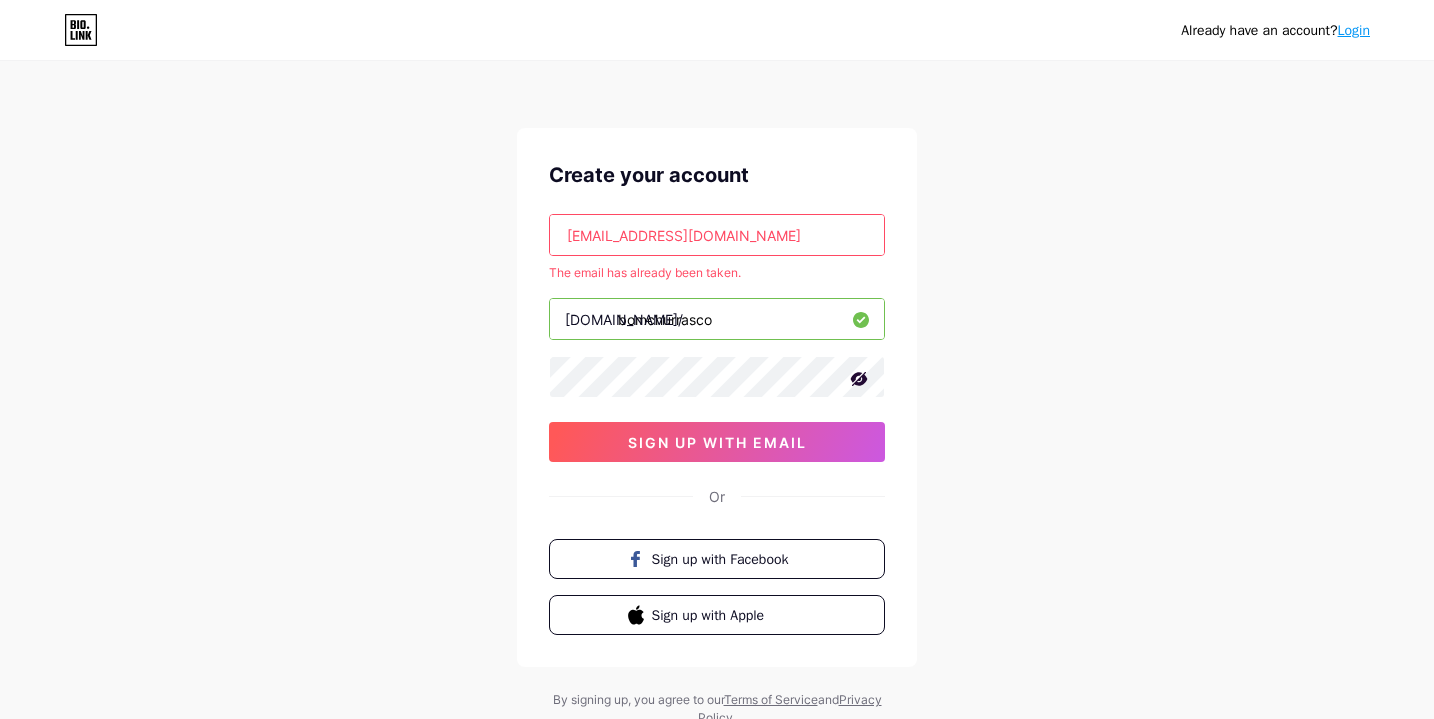 click on "gustavopessoa@hotmail.co.uk" at bounding box center (717, 235) 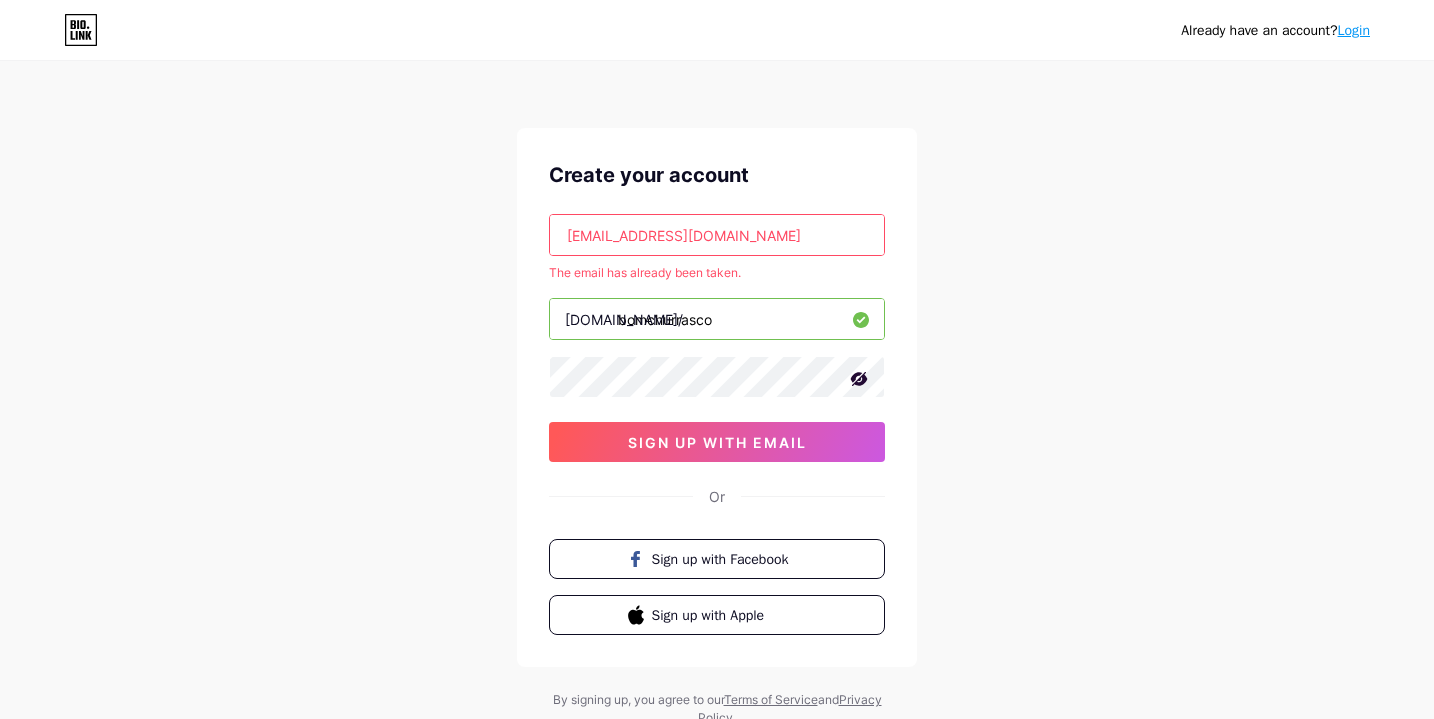 click on "gustavopessoa@hotmail.co.uk" at bounding box center (717, 235) 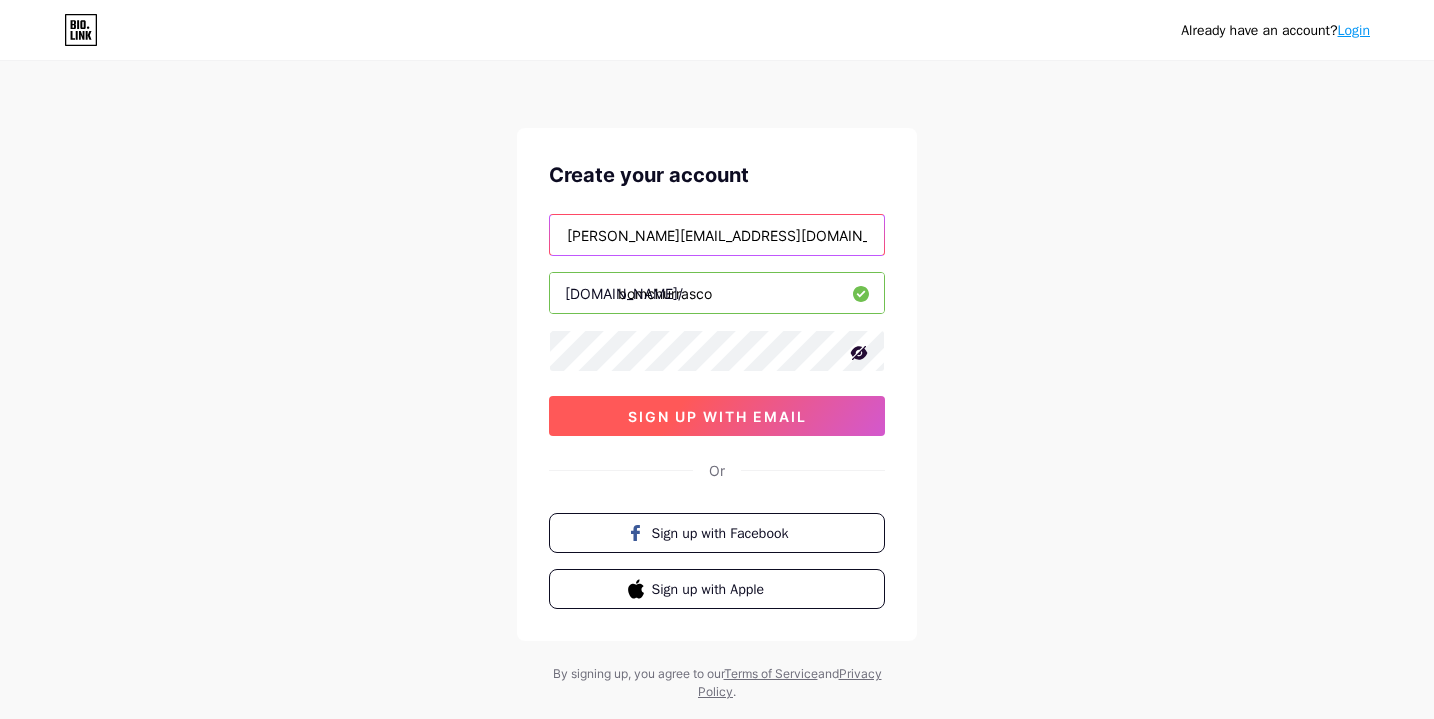 type on "fabiano@bomchurrascochurrascaria.com.br" 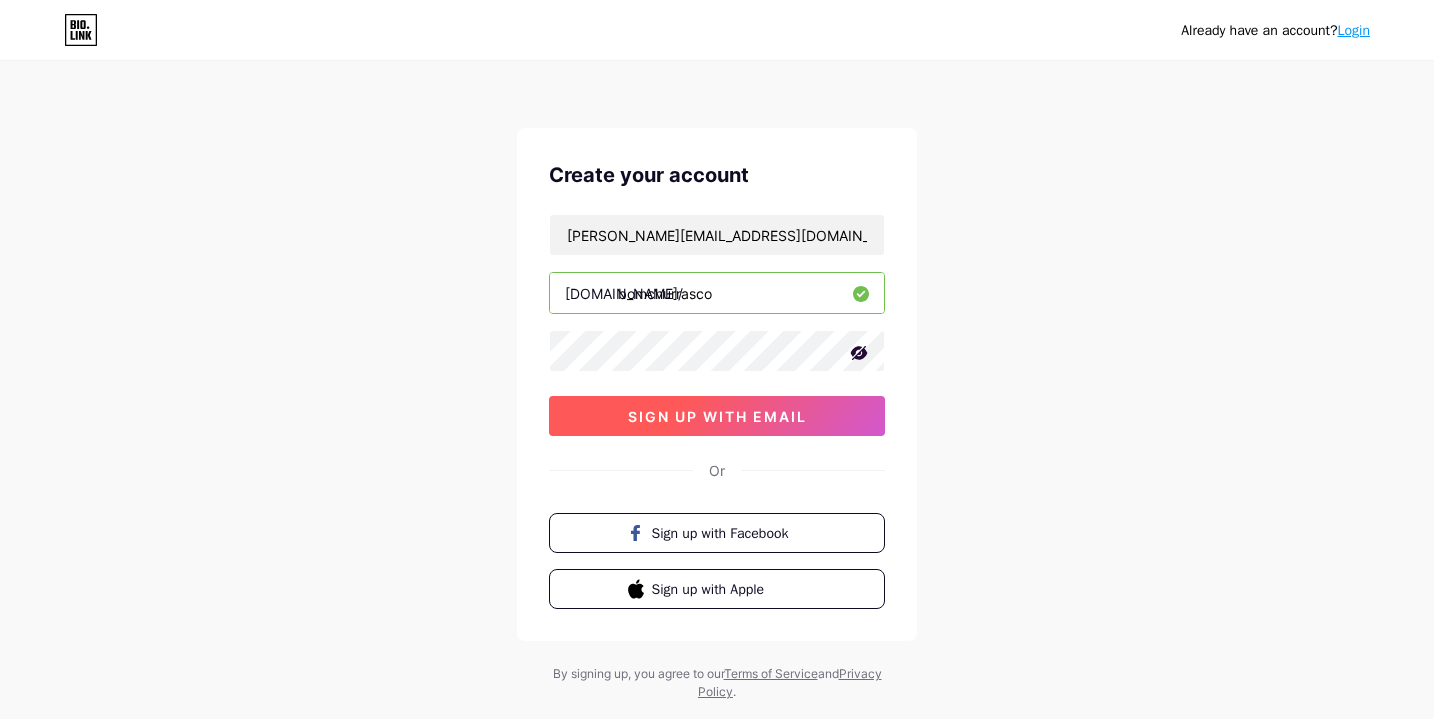 click on "sign up with email" at bounding box center (717, 416) 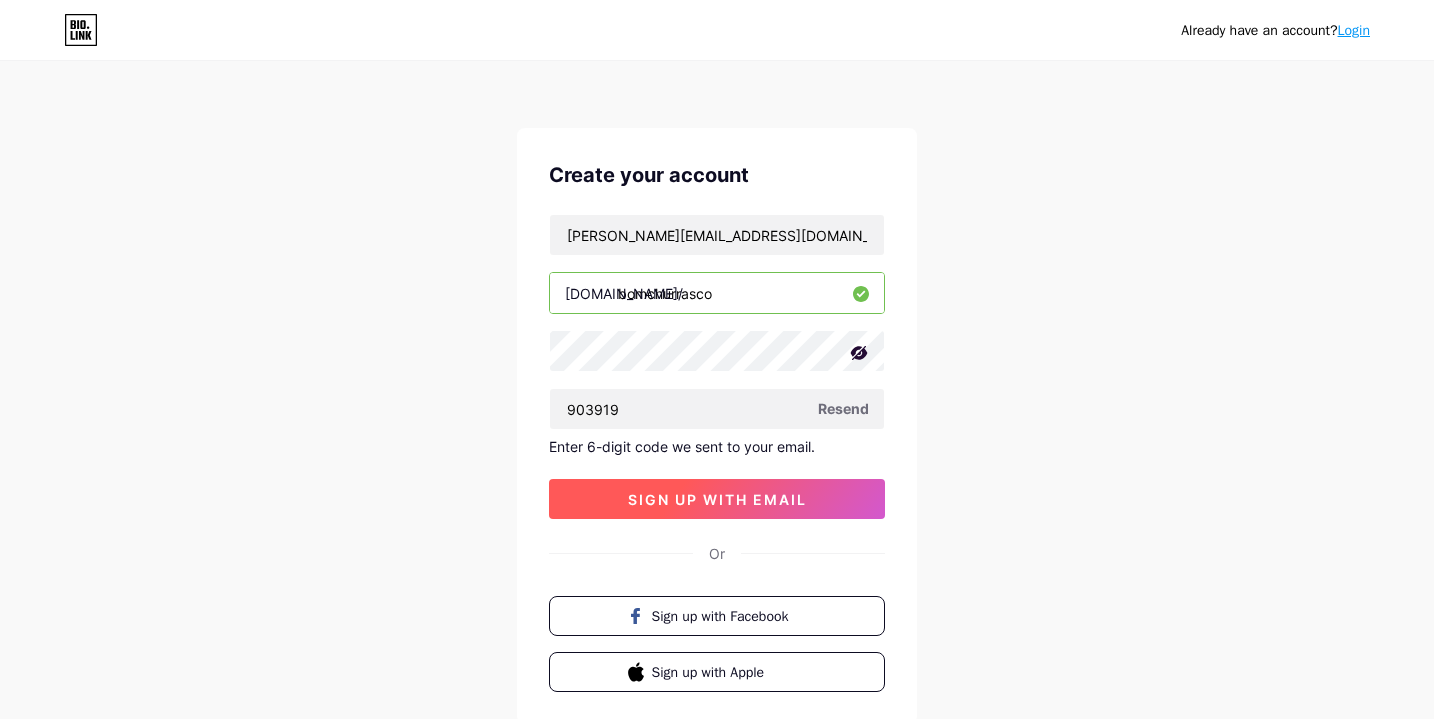 type on "903919" 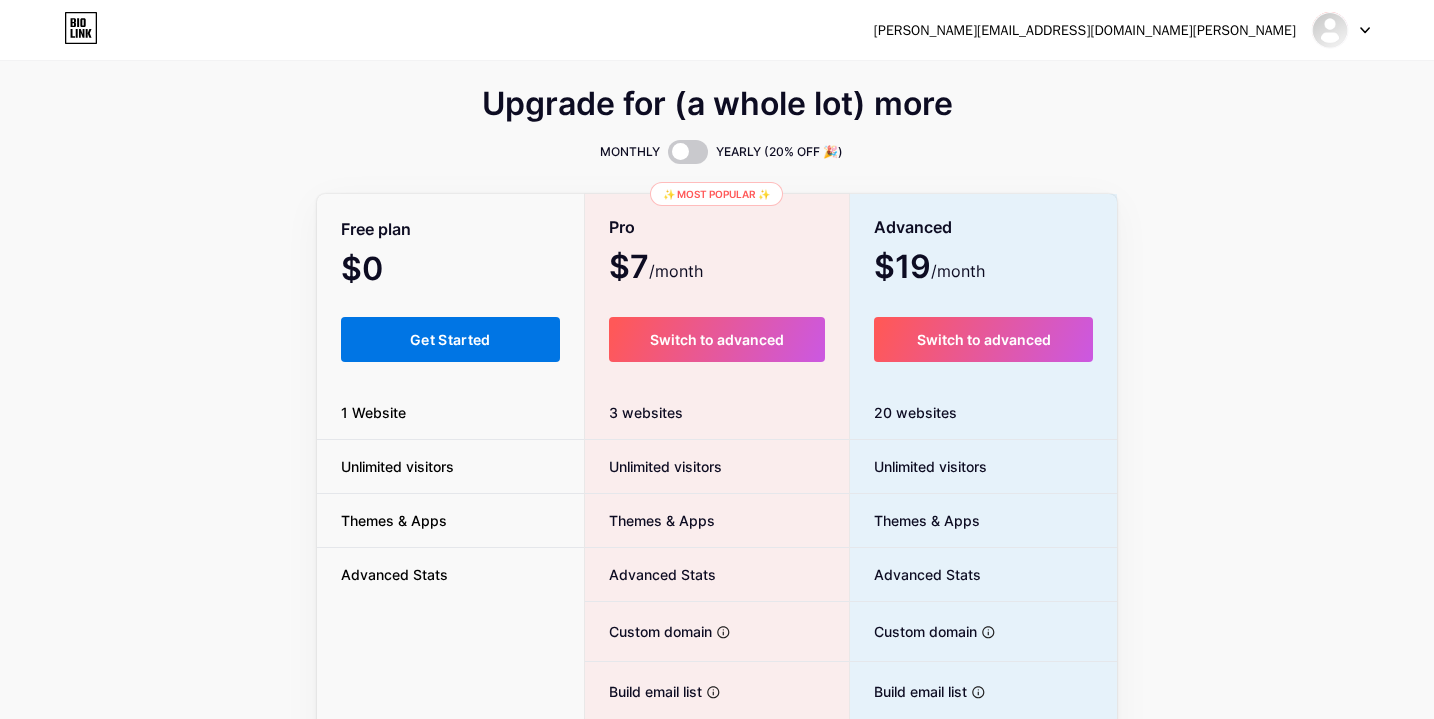 click on "Get Started" at bounding box center (450, 339) 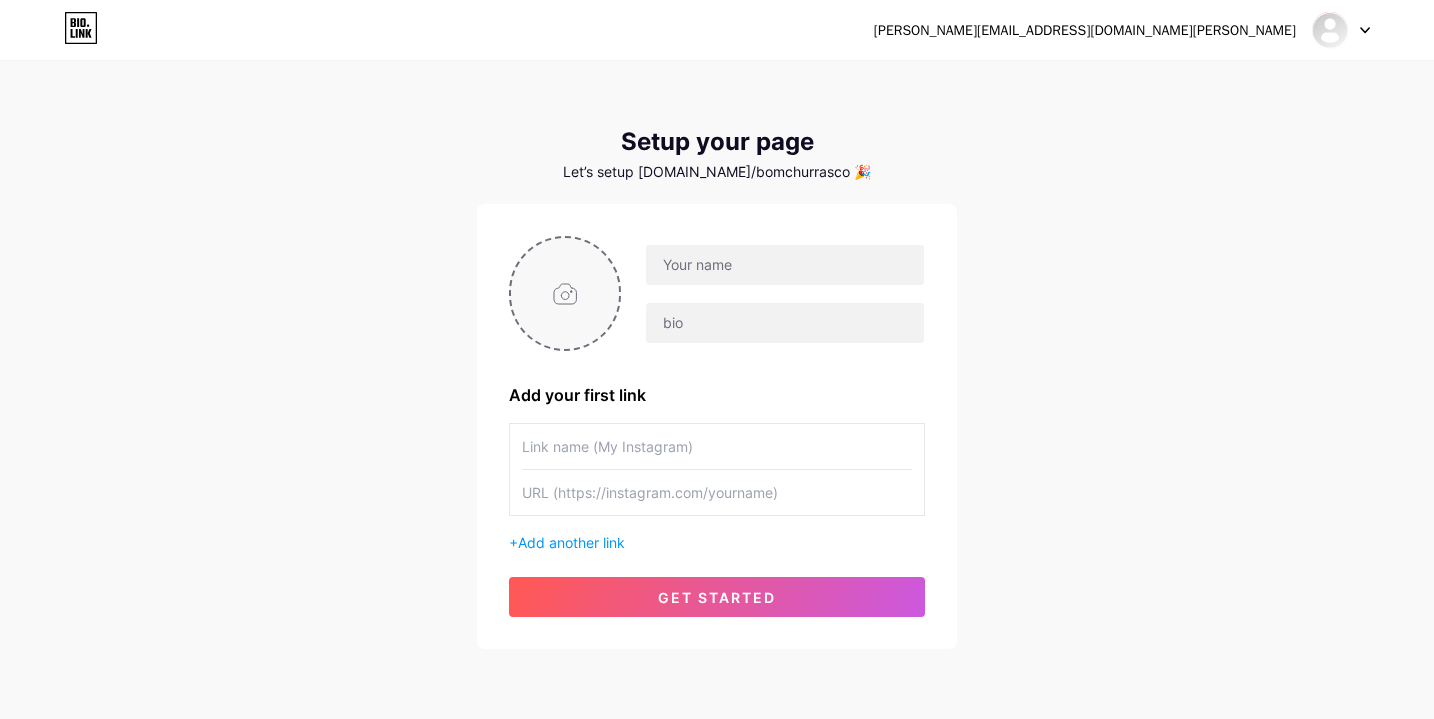 click at bounding box center [565, 293] 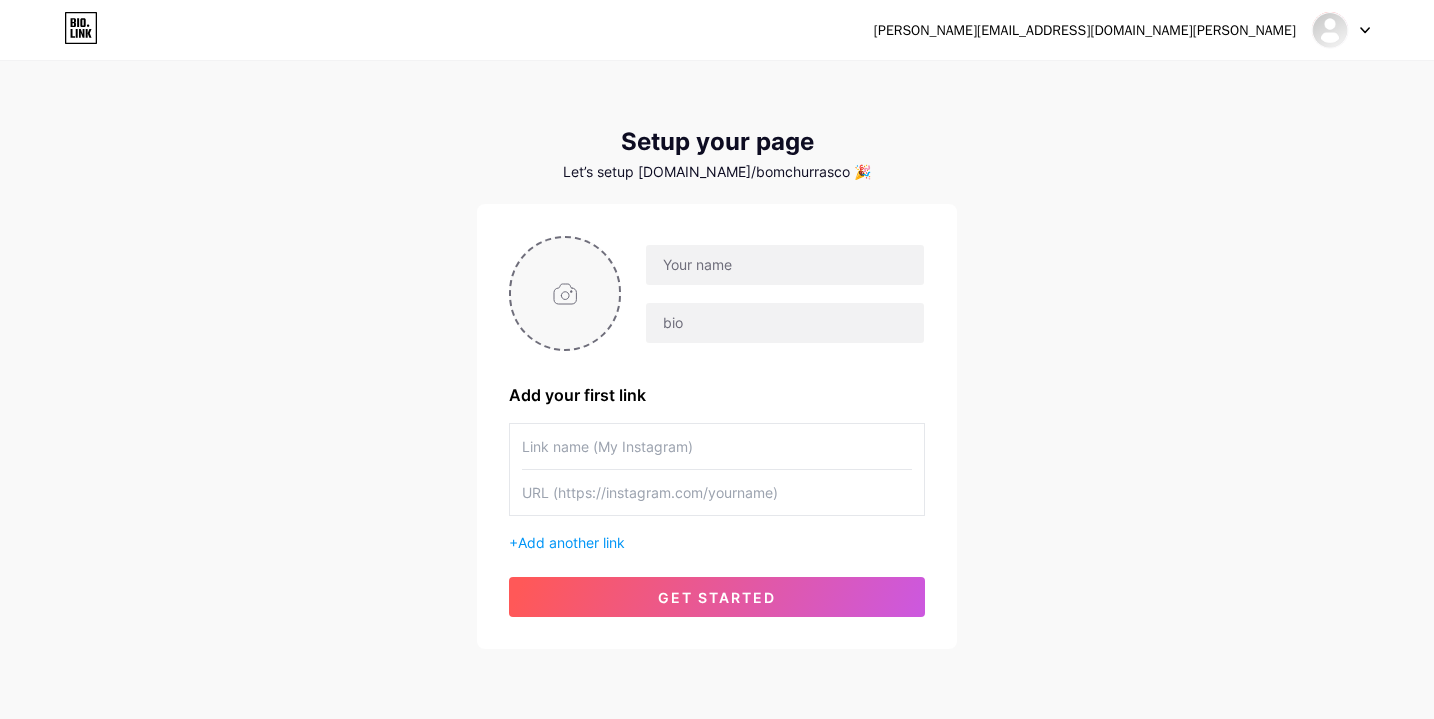 type on "C:\fakepath\Untitled Design.PNG" 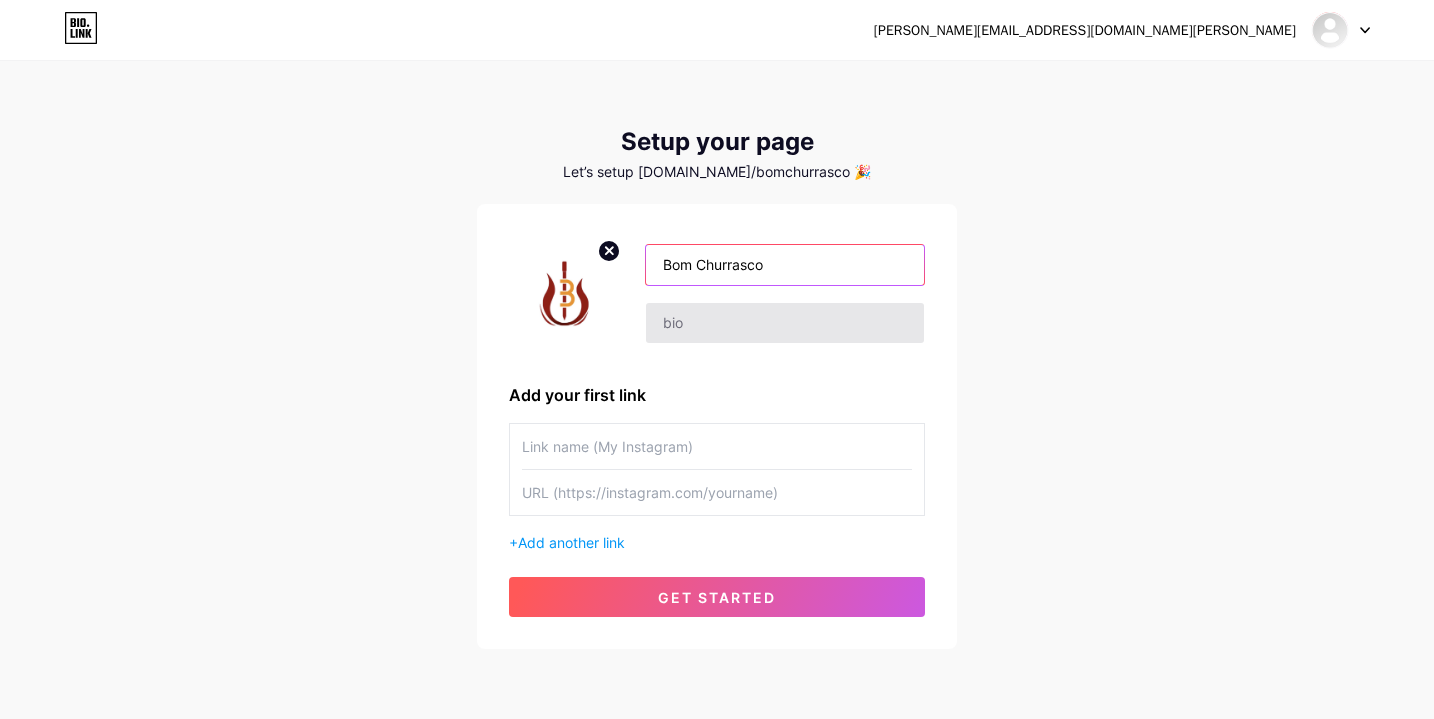 type on "Bom Churrasco" 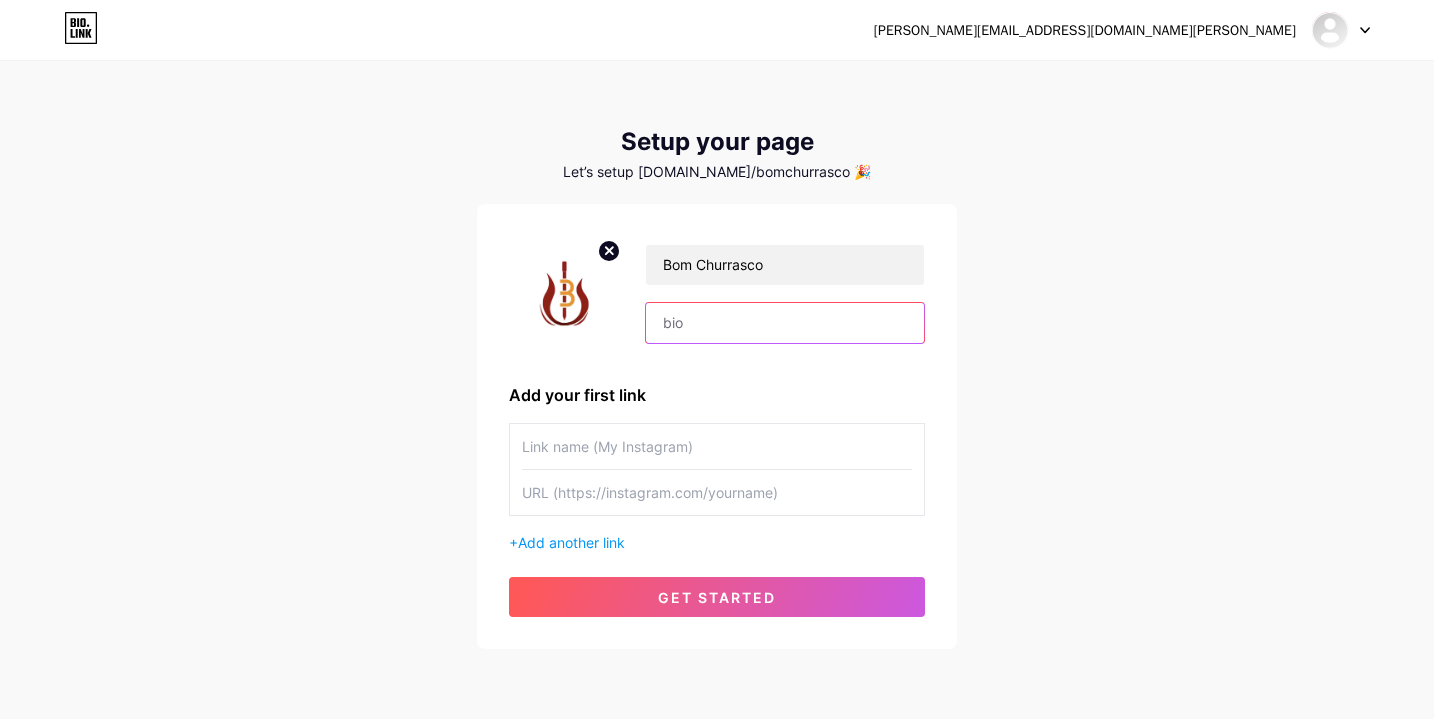 click at bounding box center [785, 323] 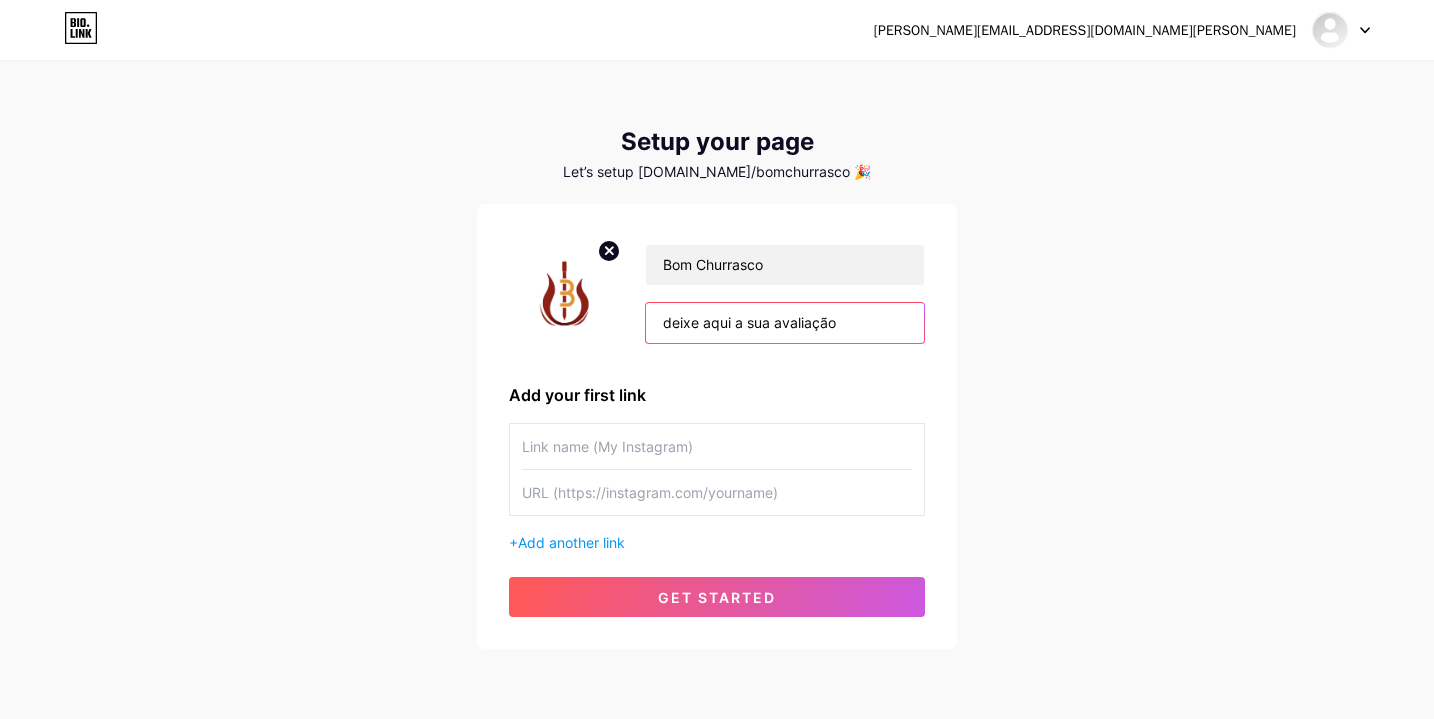 click on "deixe aqui a sua avaliação" at bounding box center [785, 323] 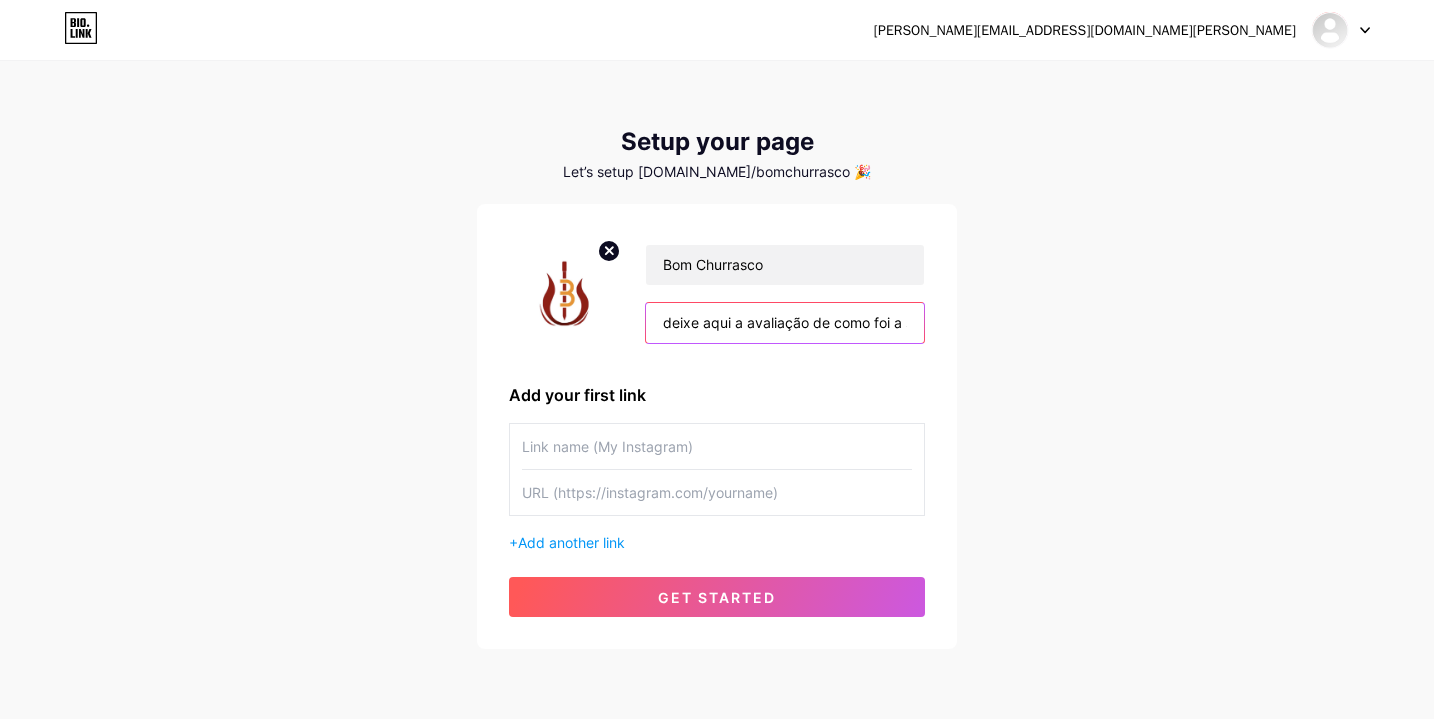click on "deixe aqui a avaliação de como foi a sua experiência com a gente" at bounding box center [785, 323] 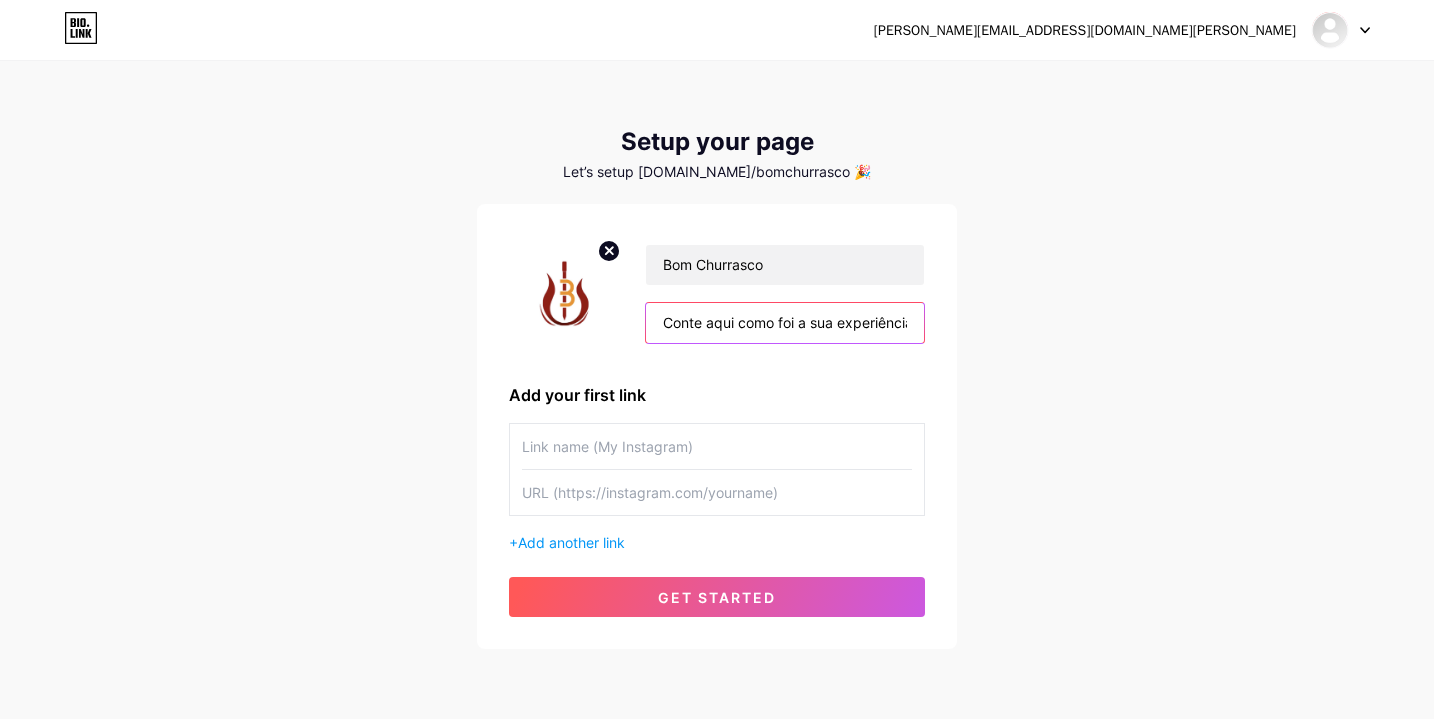 type on "[PERSON_NAME] aqui como foi a sua experiência com a gente" 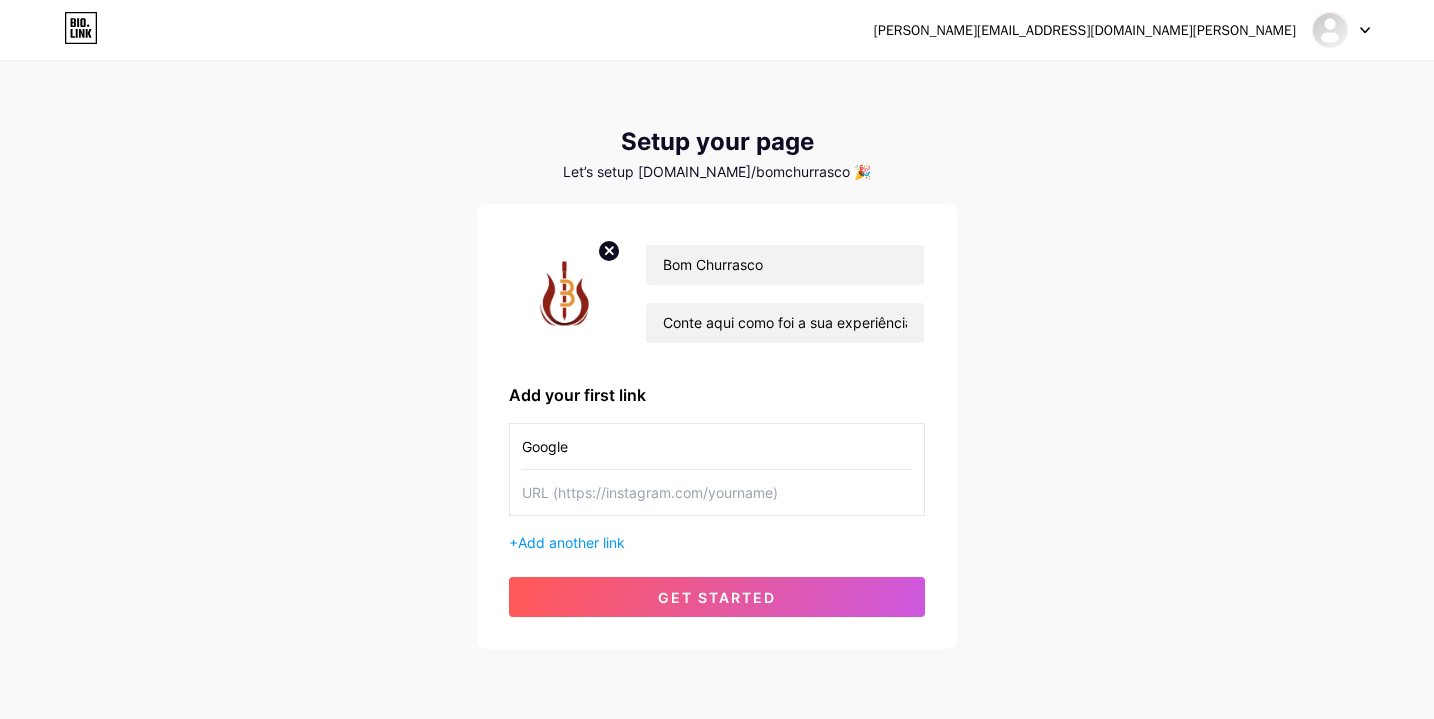 click on "Google" at bounding box center [717, 446] 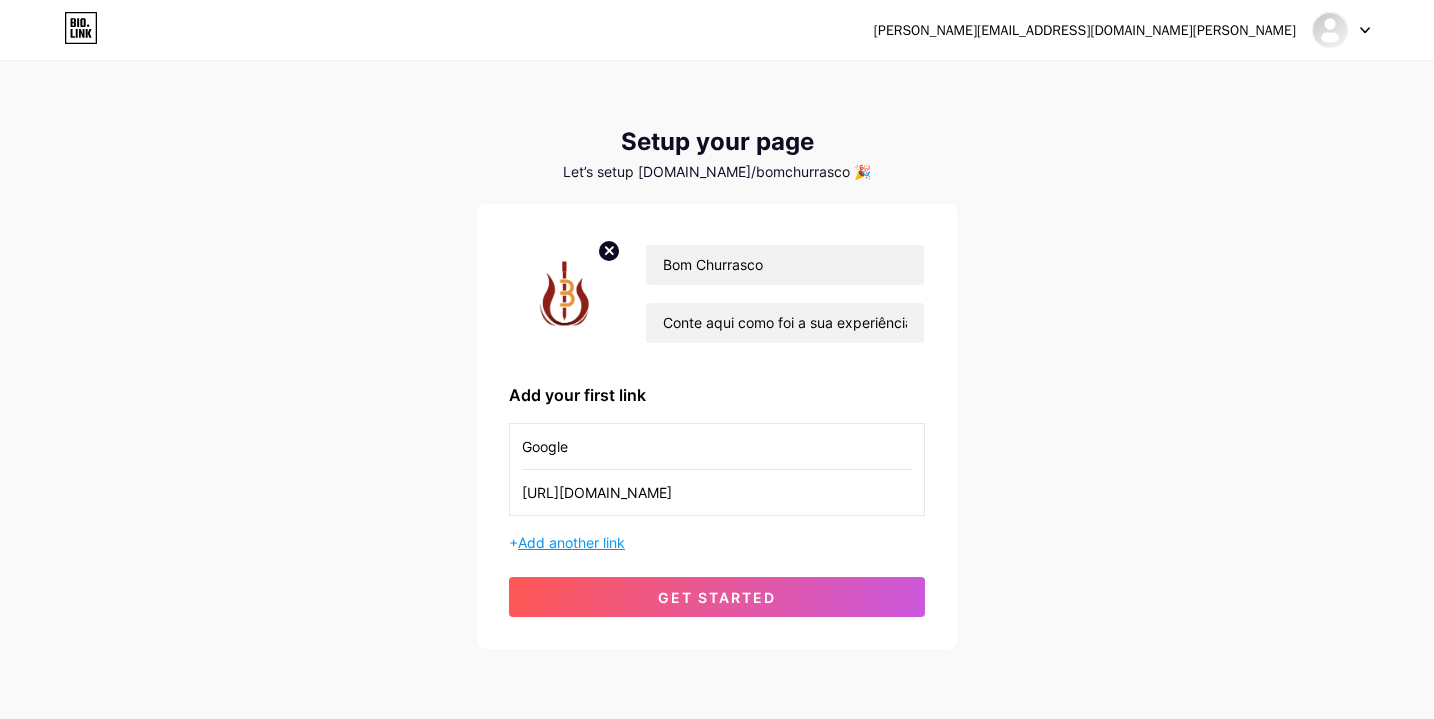 type on "[URL][DOMAIN_NAME]" 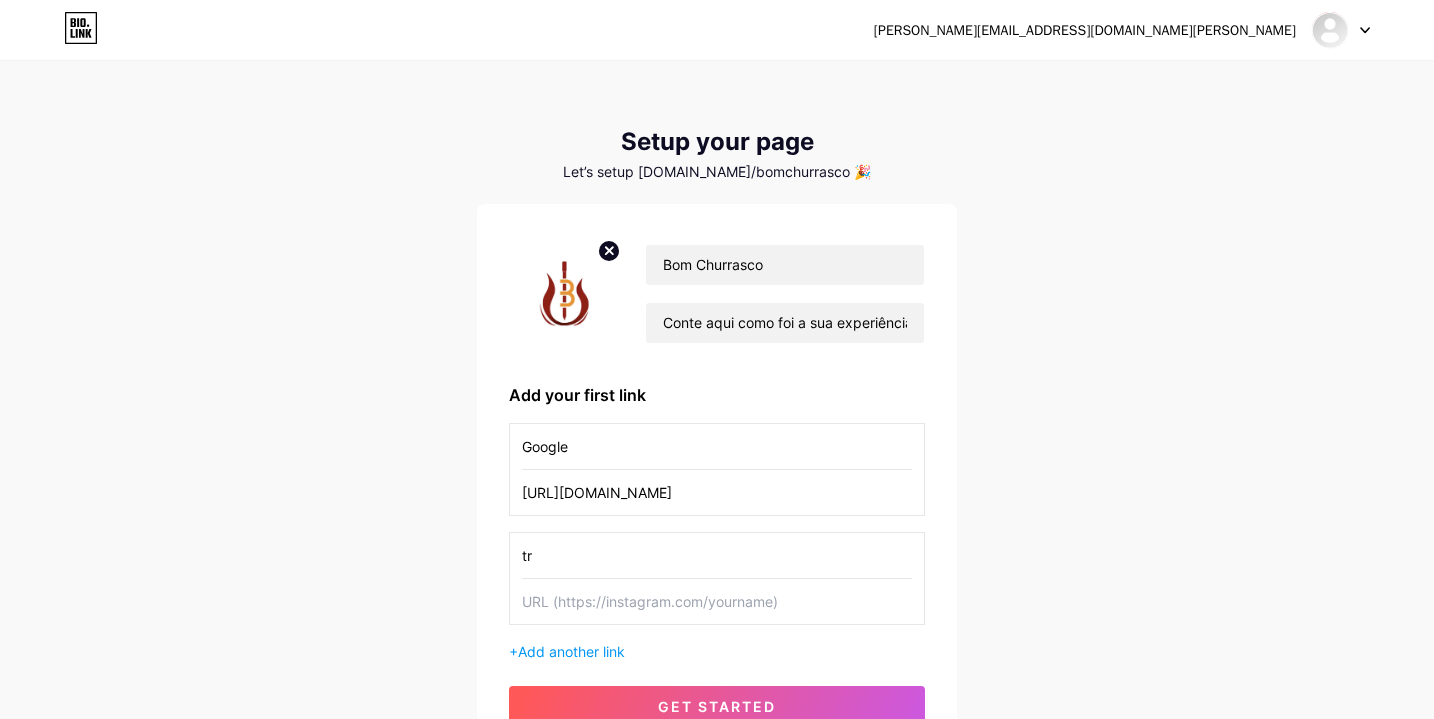 type on "t" 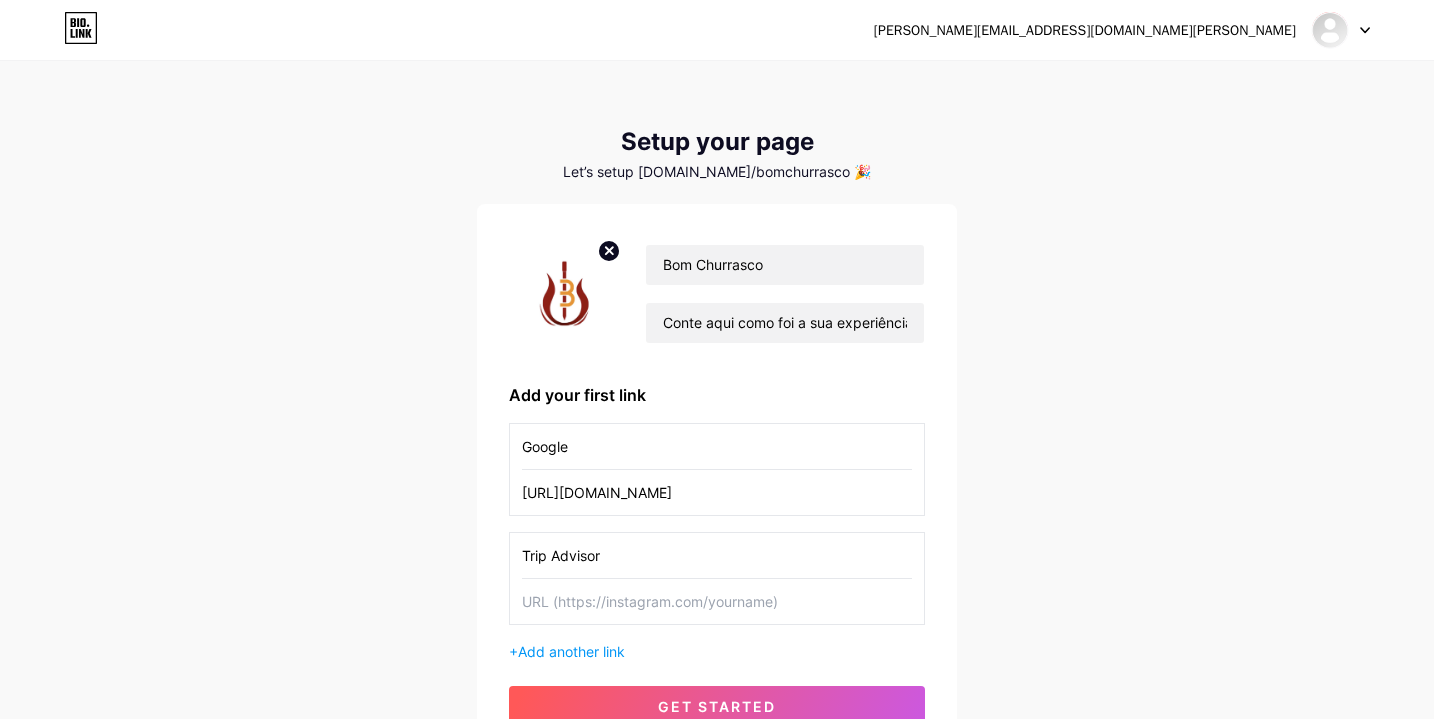 type on "Trip Advisor" 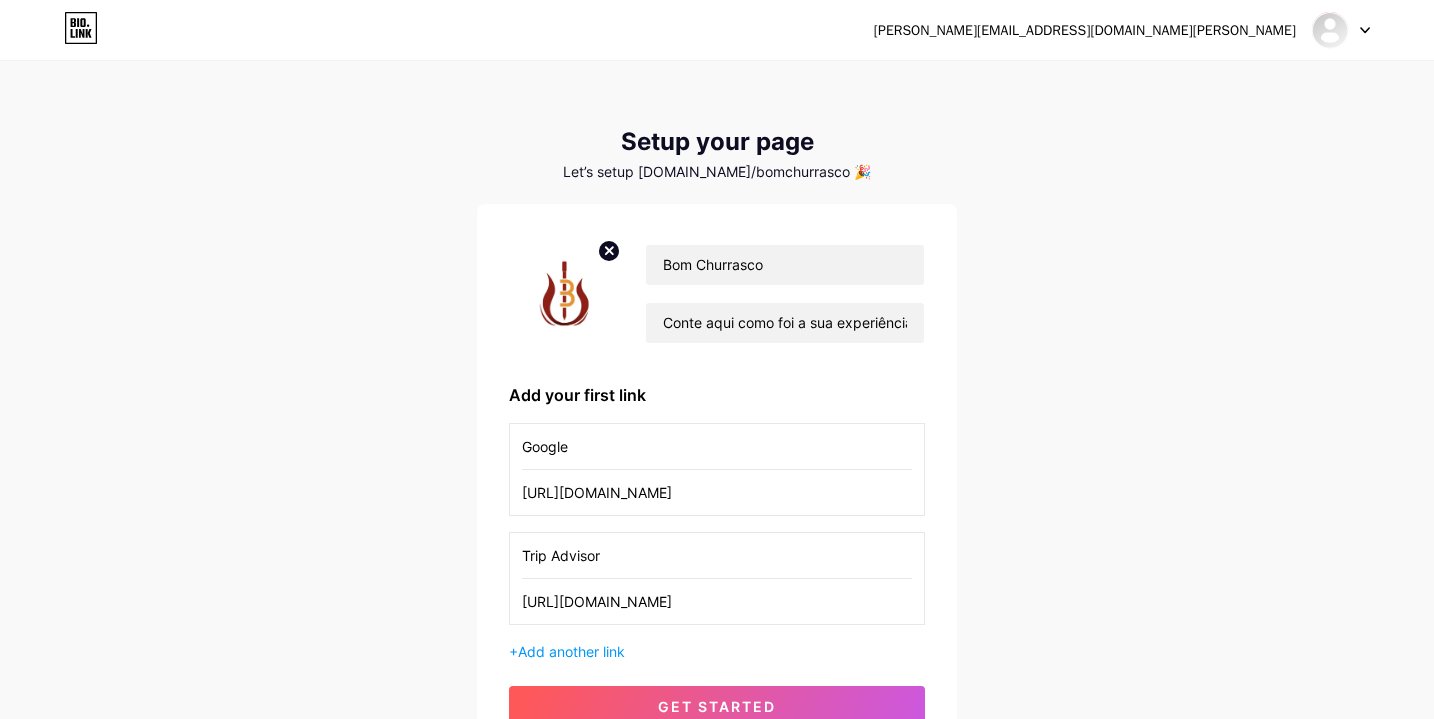 type on "[URL][DOMAIN_NAME]" 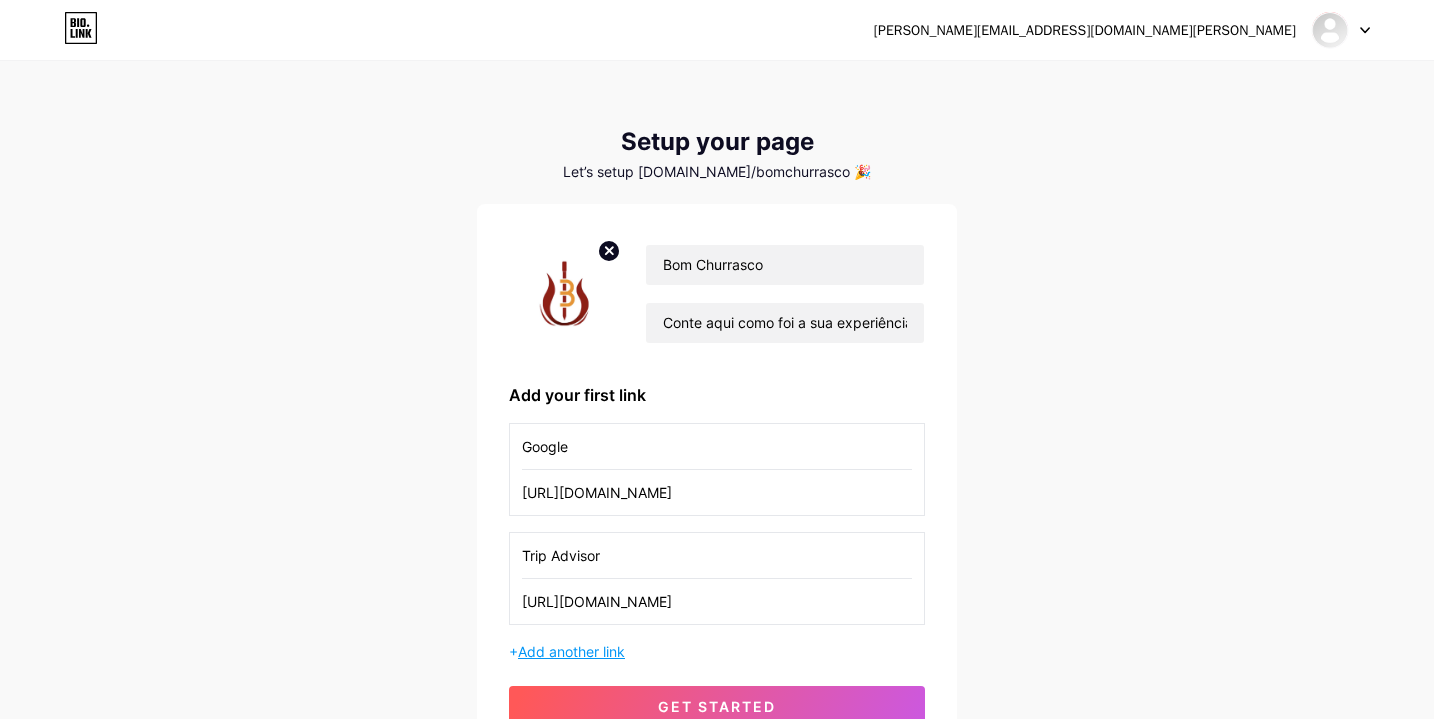 click on "Add another link" at bounding box center [571, 651] 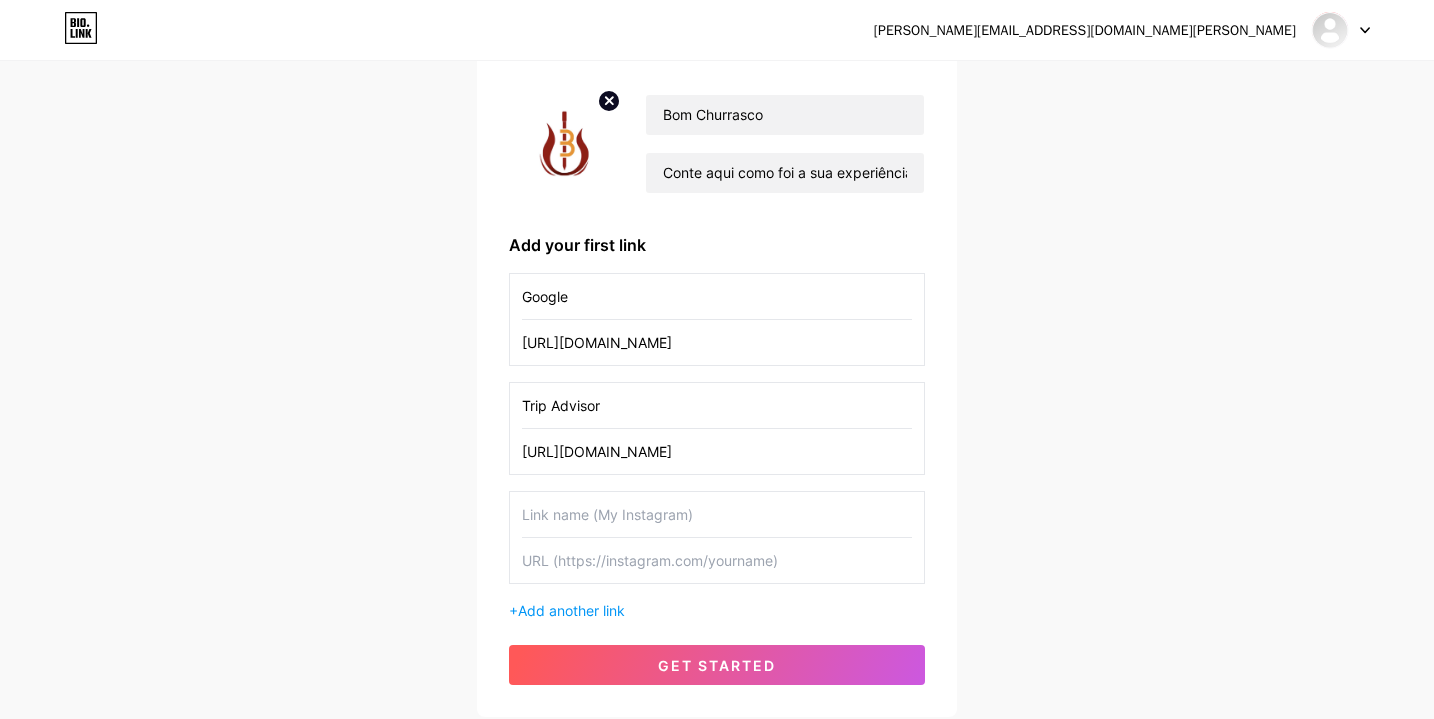 scroll, scrollTop: 155, scrollLeft: 0, axis: vertical 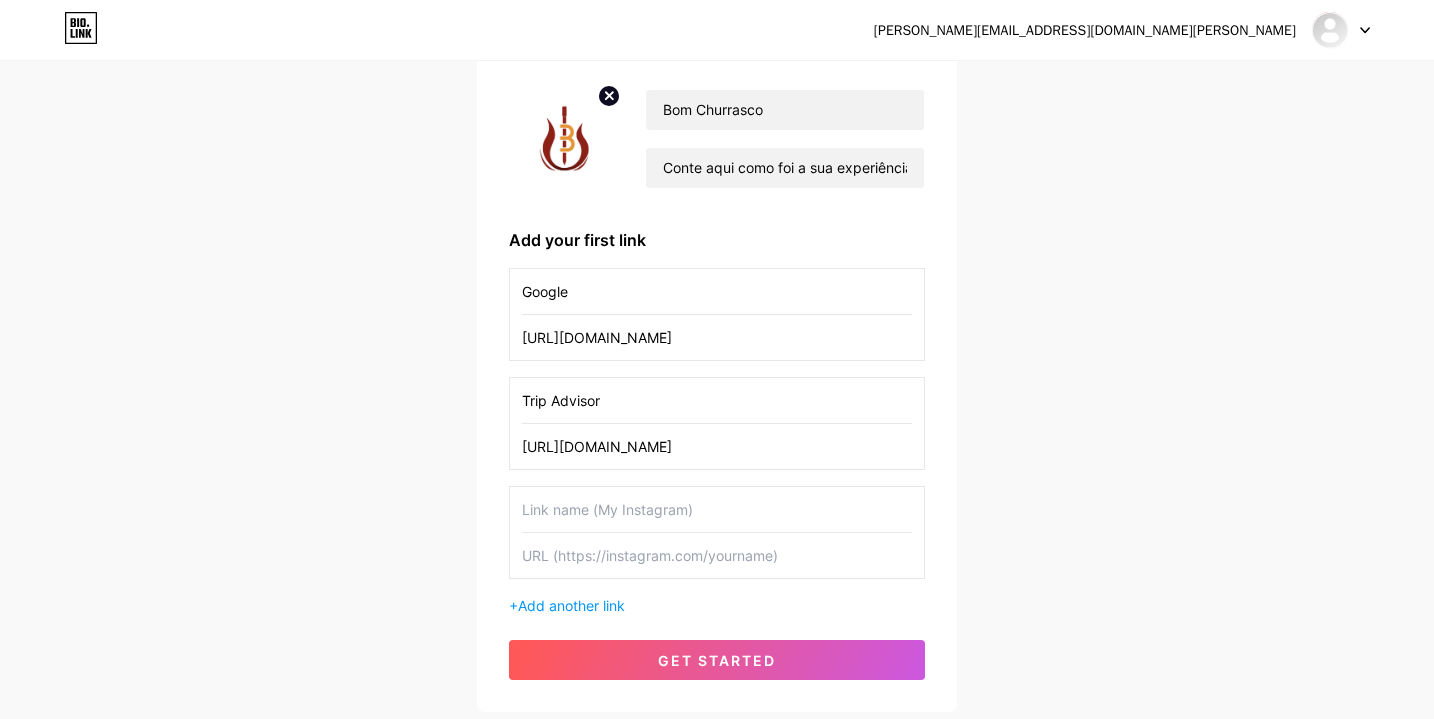 click on "fabiano@bomchurrascochurrascaria.com.br           Dashboard     Logout   Setup your page   Let’s setup bio.link/bomchurrasco 🎉               Bom Churrasco     Conte aqui como foi a sua experiência com a gente     Add your first link   Google   https://g.co/kgs/aGHsbFw   Trip Advisor   https://www.tripadvisor.com.br/Restaurant_Review-g2344289-d8155227-Reviews-Bom_Churrasco-Rio_Do_Sul_State_of_Santa_Catarina.html
+  Add another link     get started" at bounding box center [717, 310] 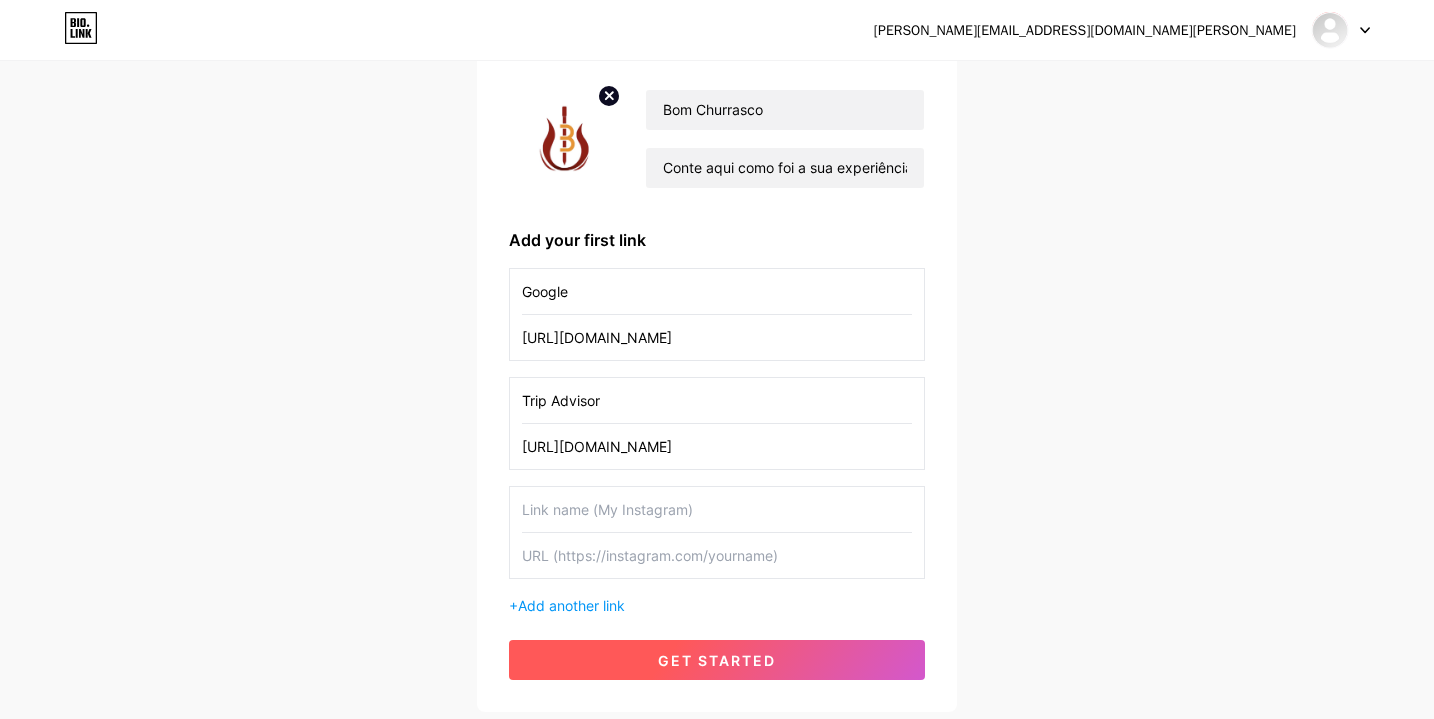 click on "get started" at bounding box center [717, 660] 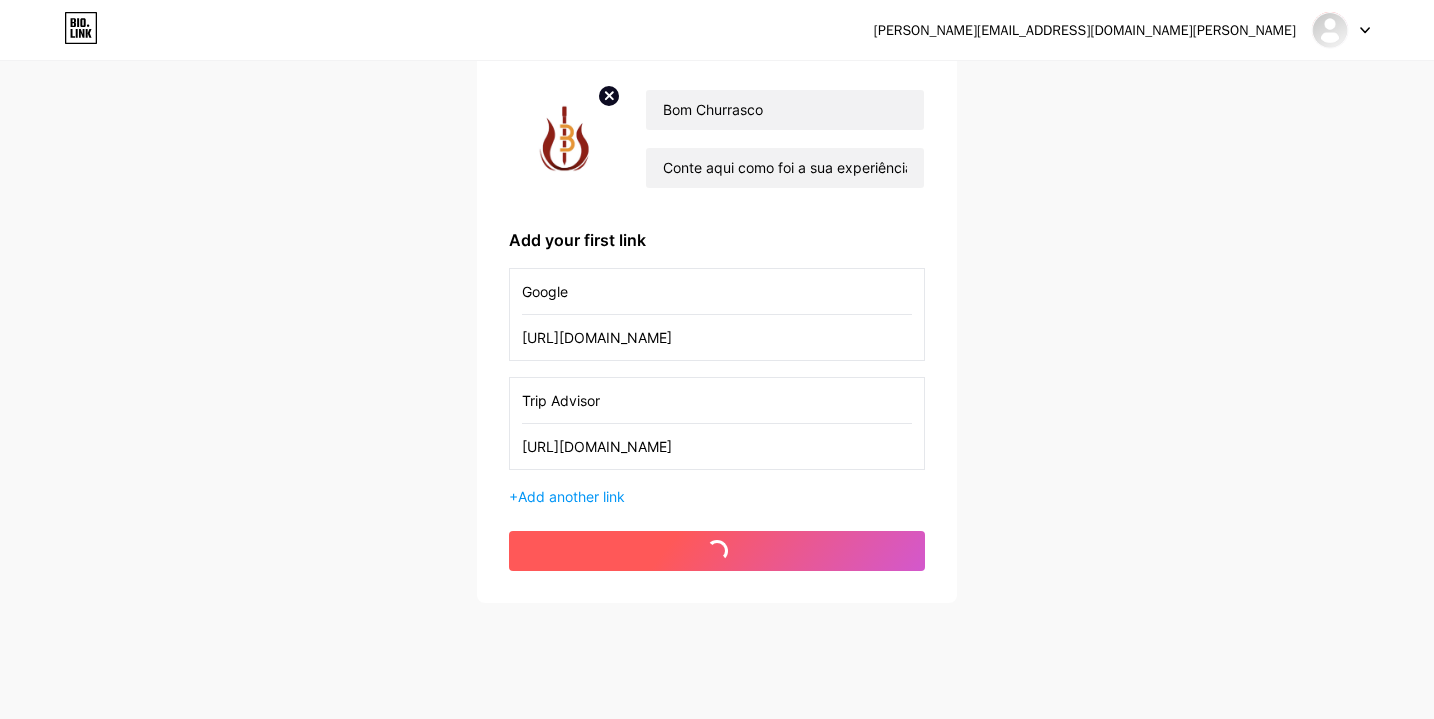 scroll, scrollTop: 0, scrollLeft: 0, axis: both 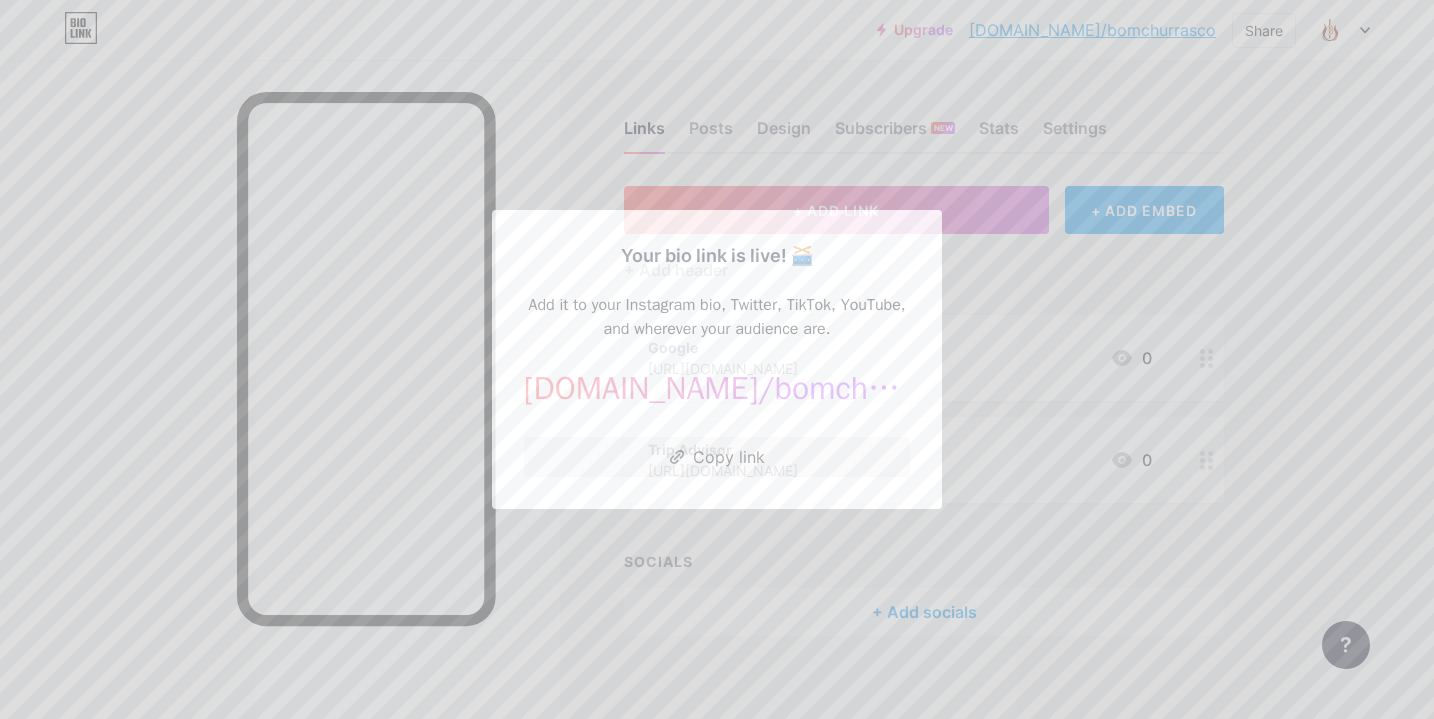 click at bounding box center (717, 359) 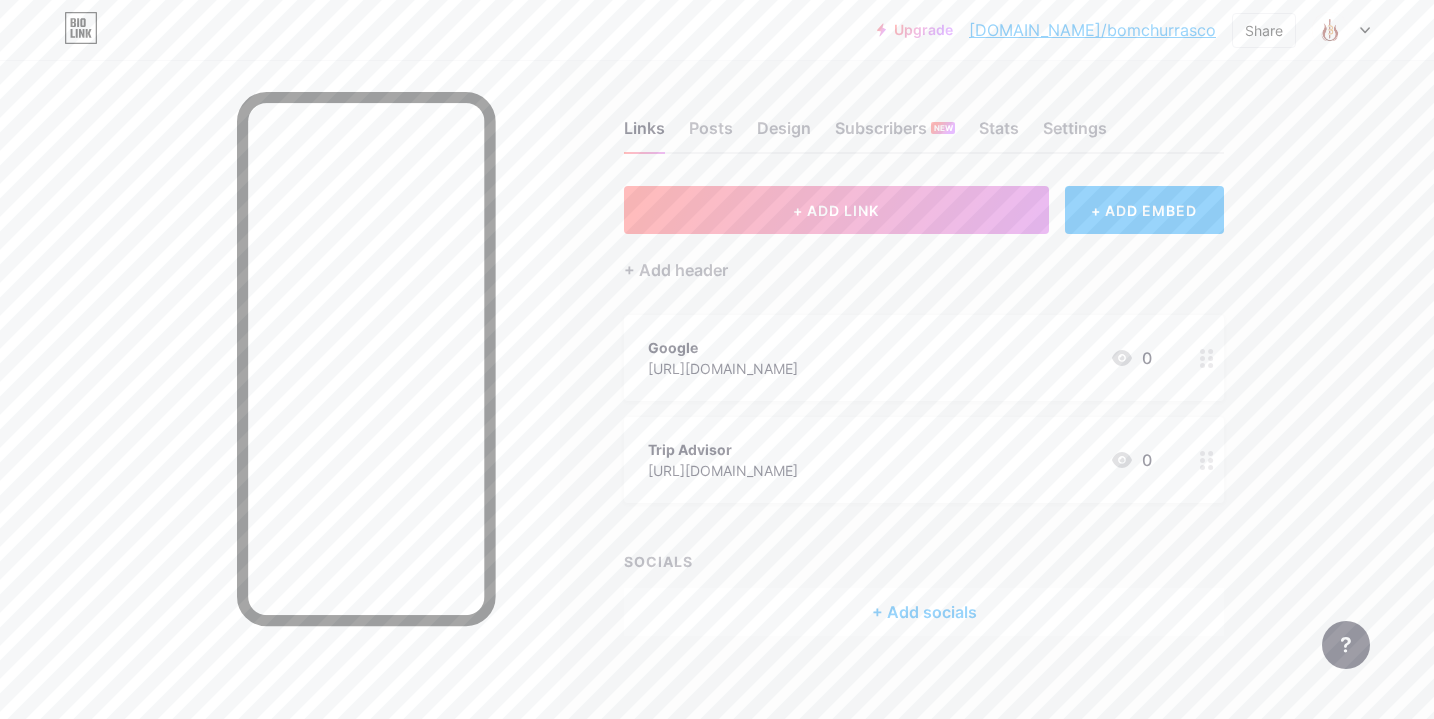 click on "+ Add socials" at bounding box center [924, 612] 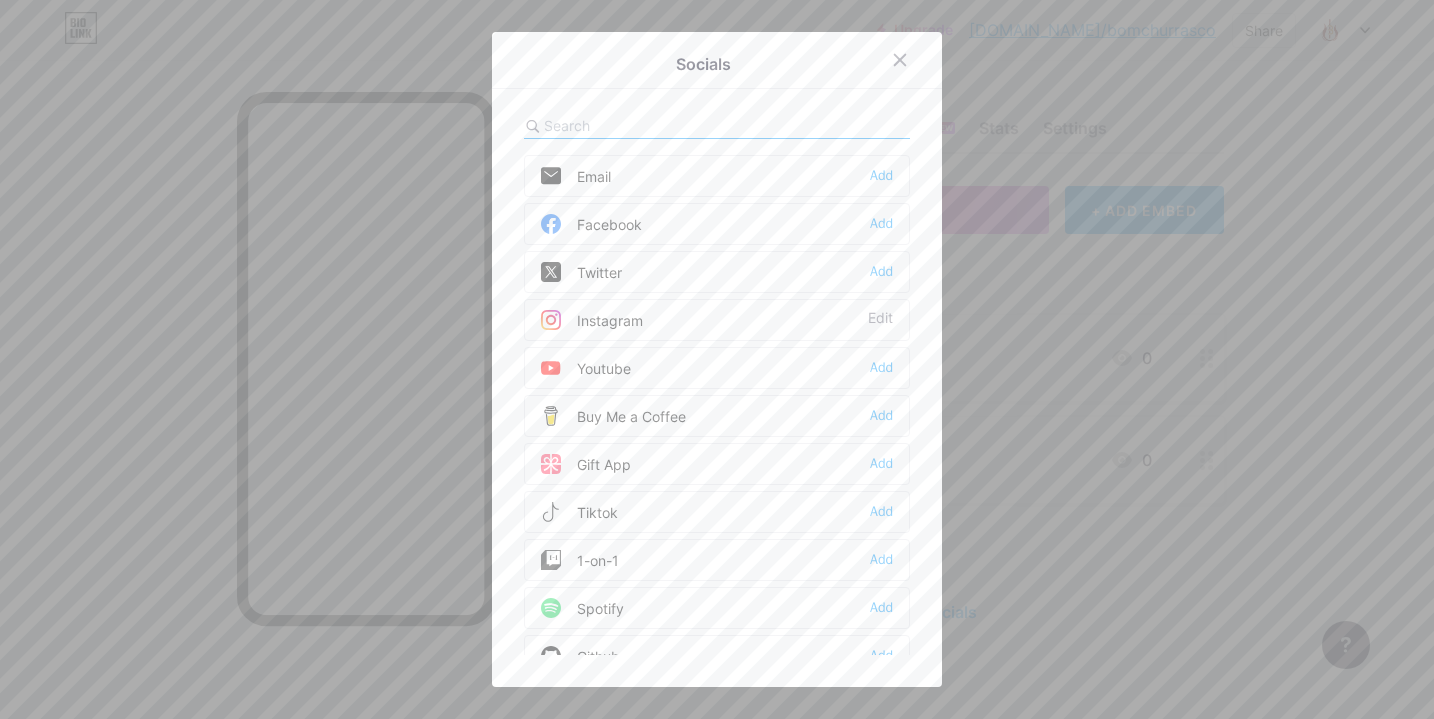 click on "Instagram" at bounding box center (592, 320) 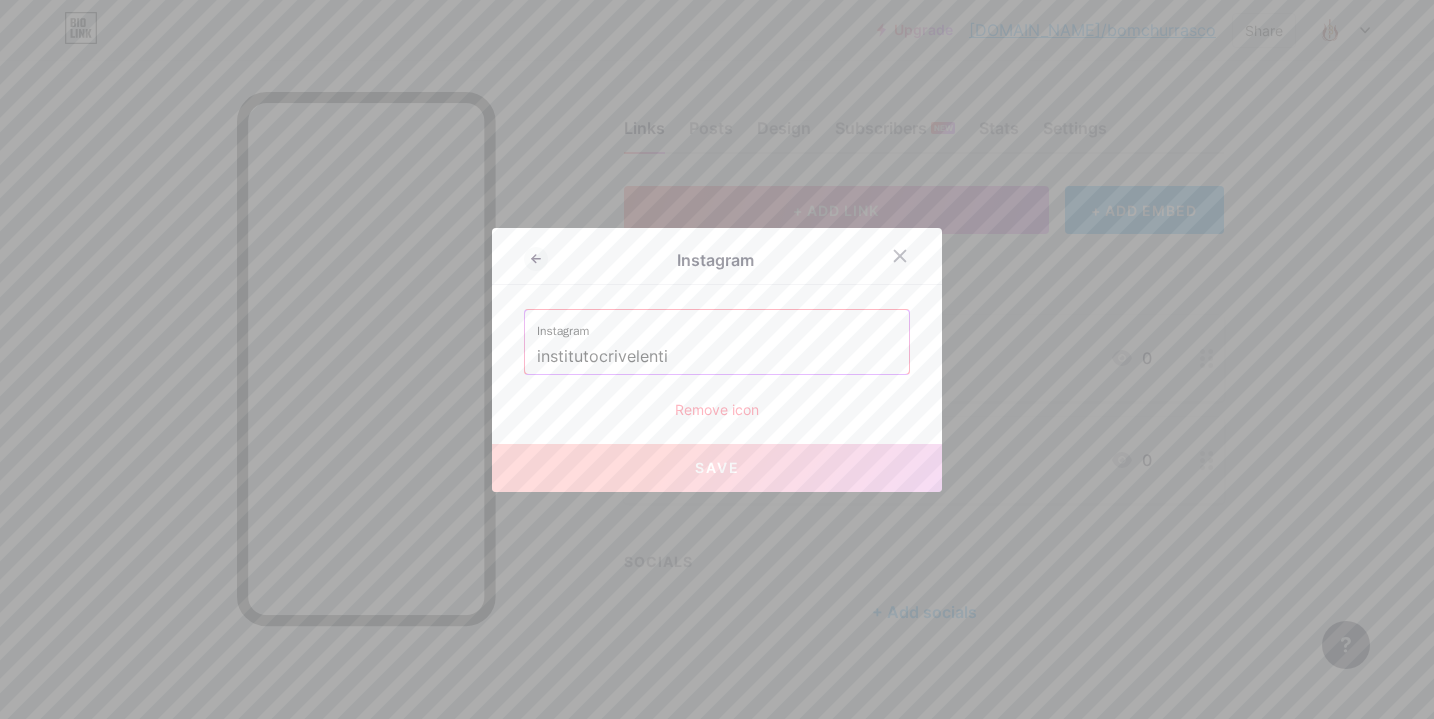 click on "institutocrivelenti" at bounding box center [717, 357] 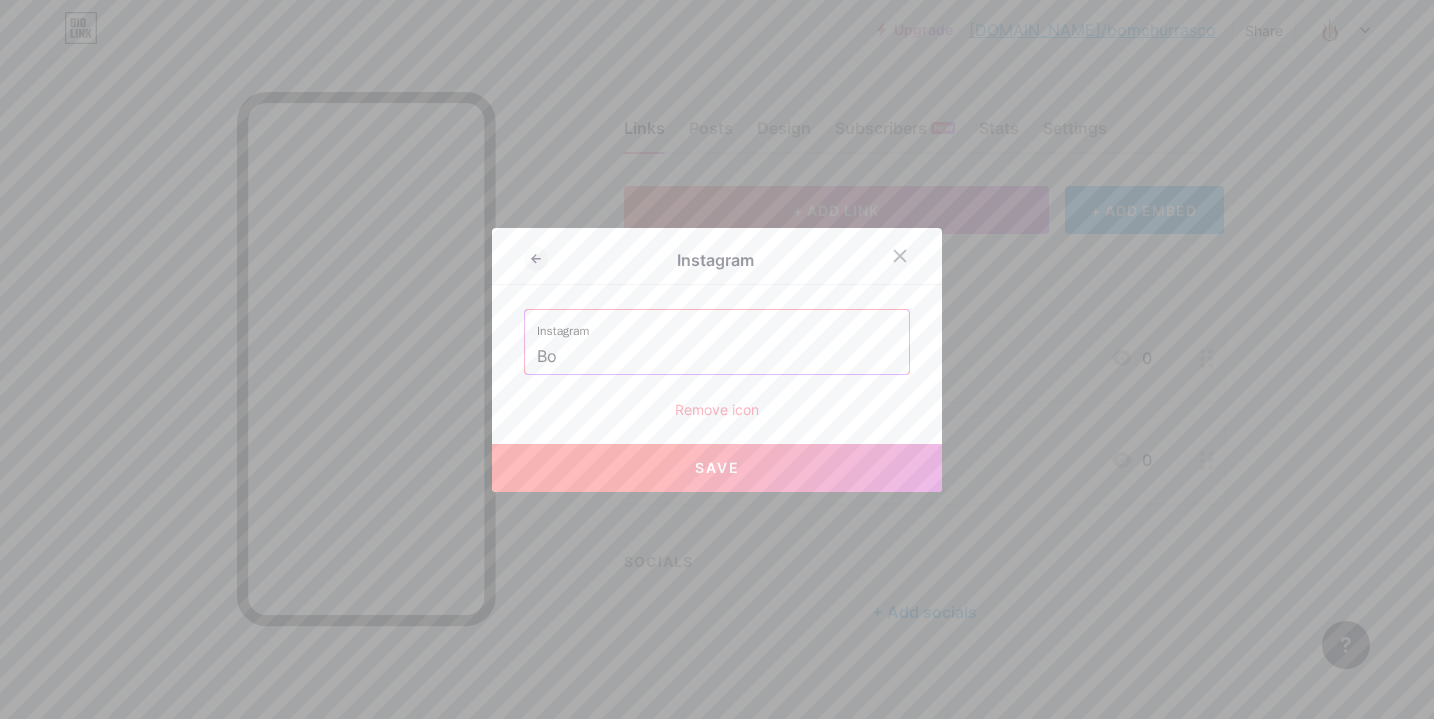 type on "bomchurrasco" 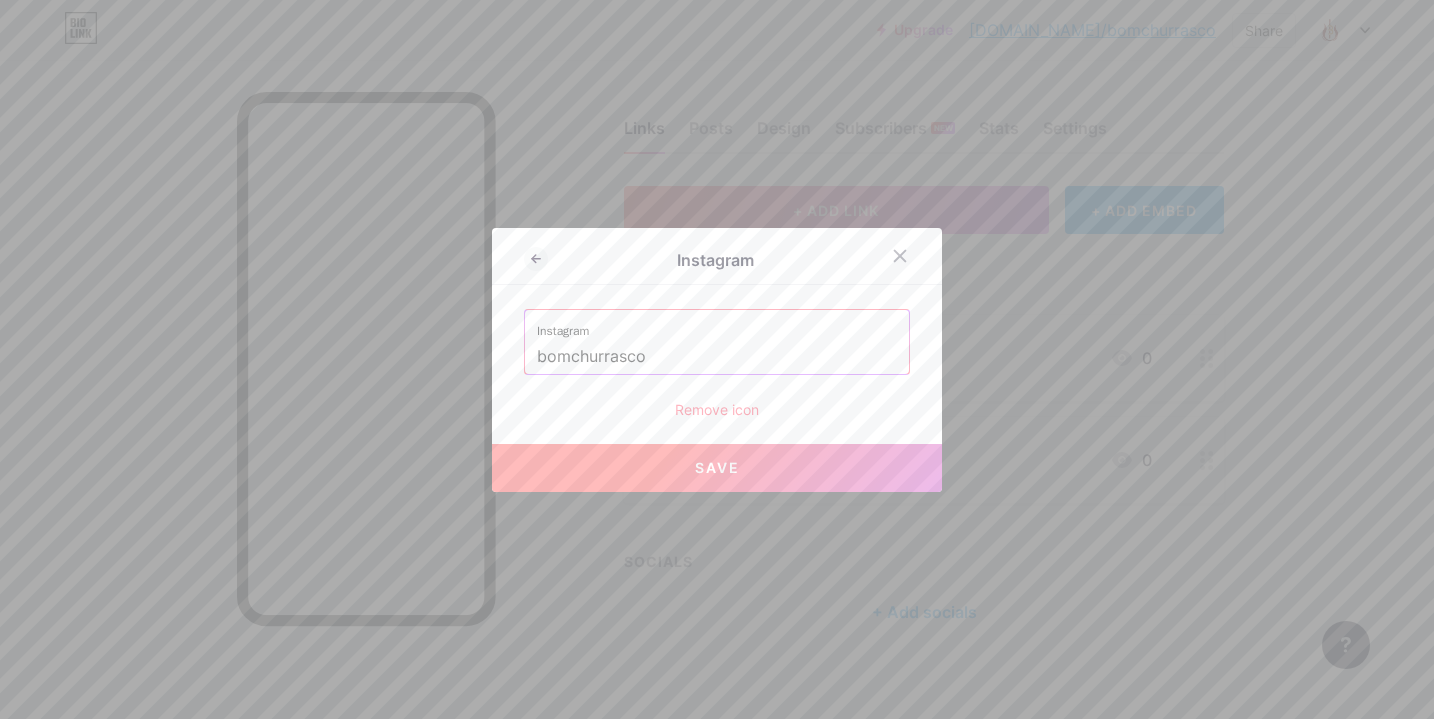 click on "Save" at bounding box center (717, 467) 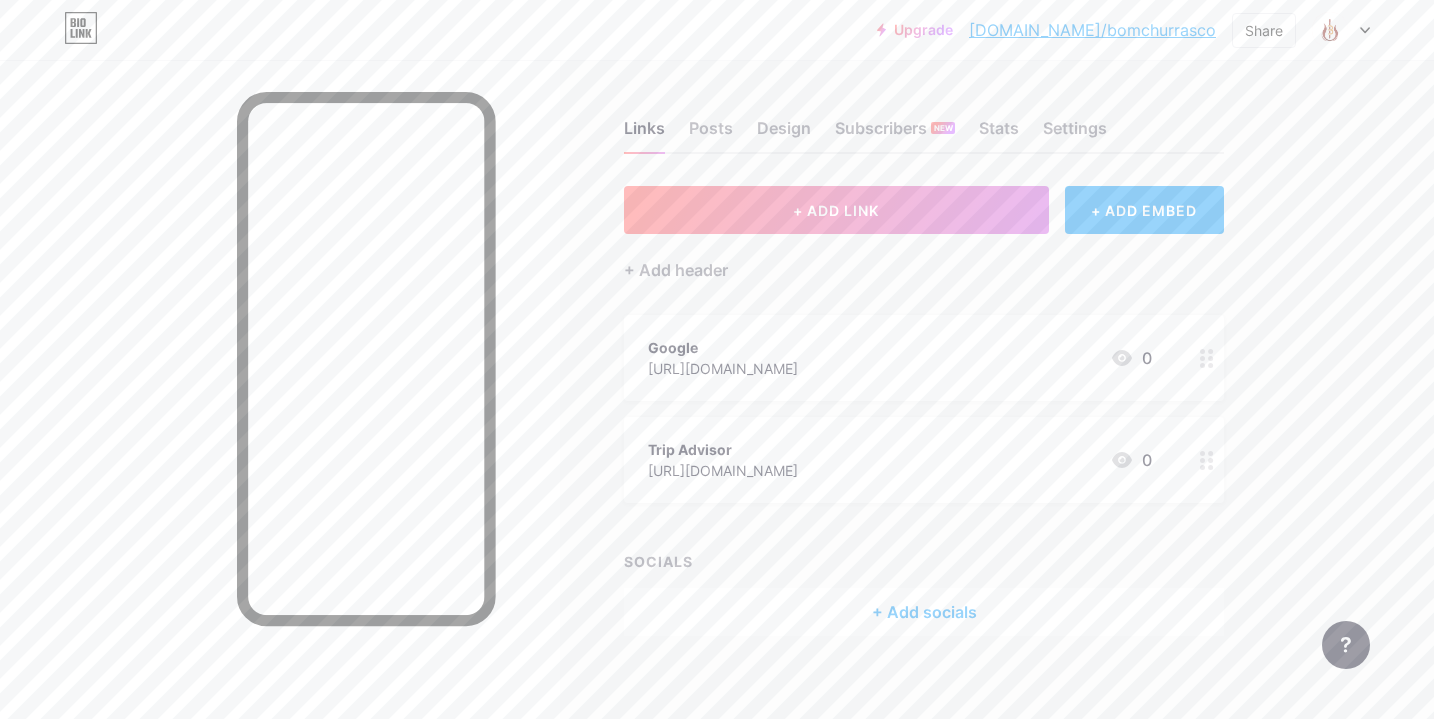 click on "+ Add socials" at bounding box center [924, 612] 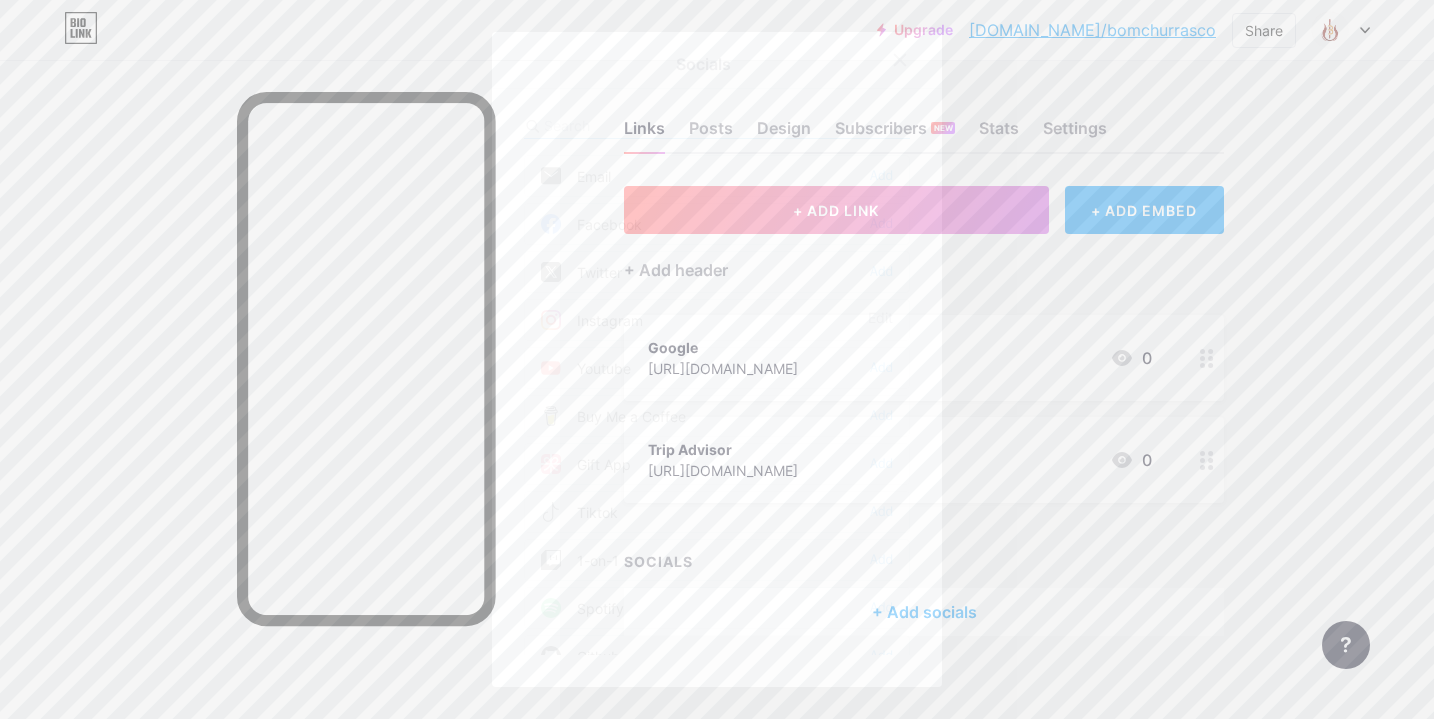 click on "Instagram" at bounding box center [592, 320] 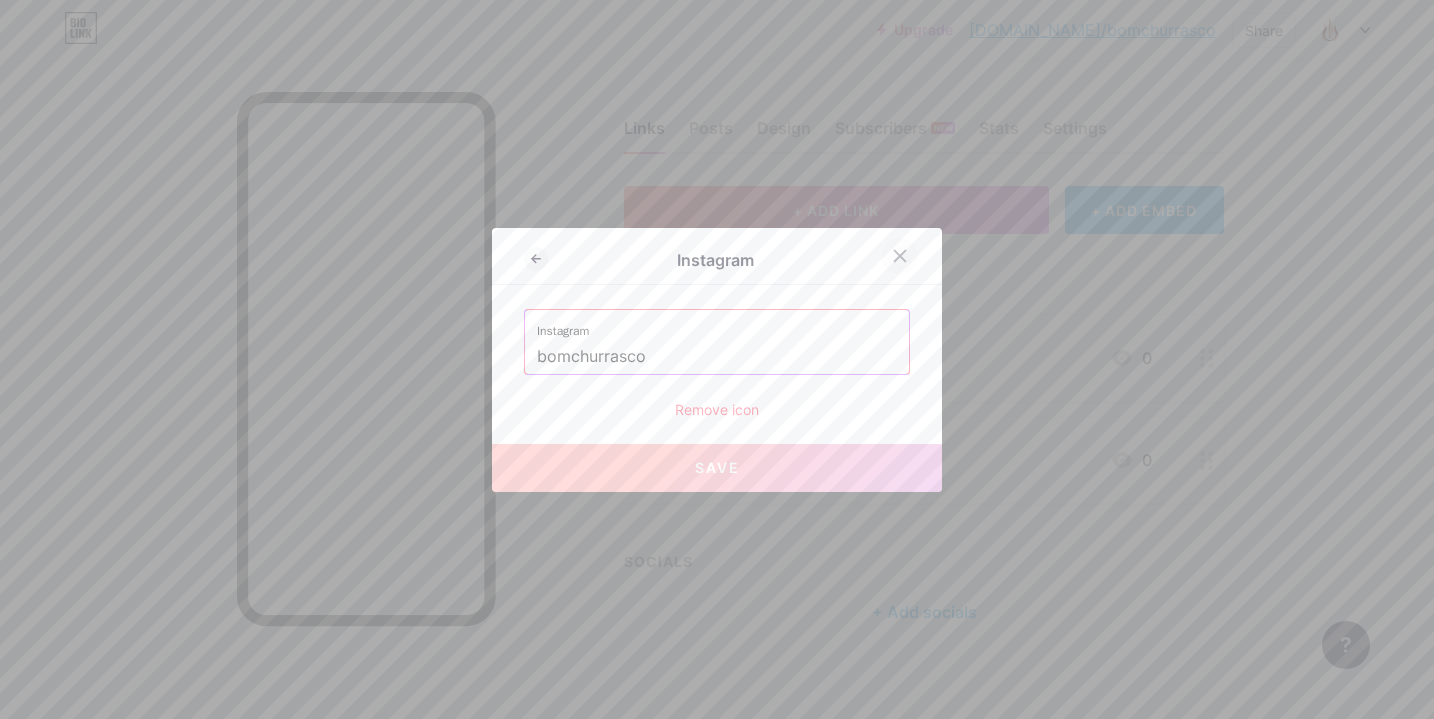click 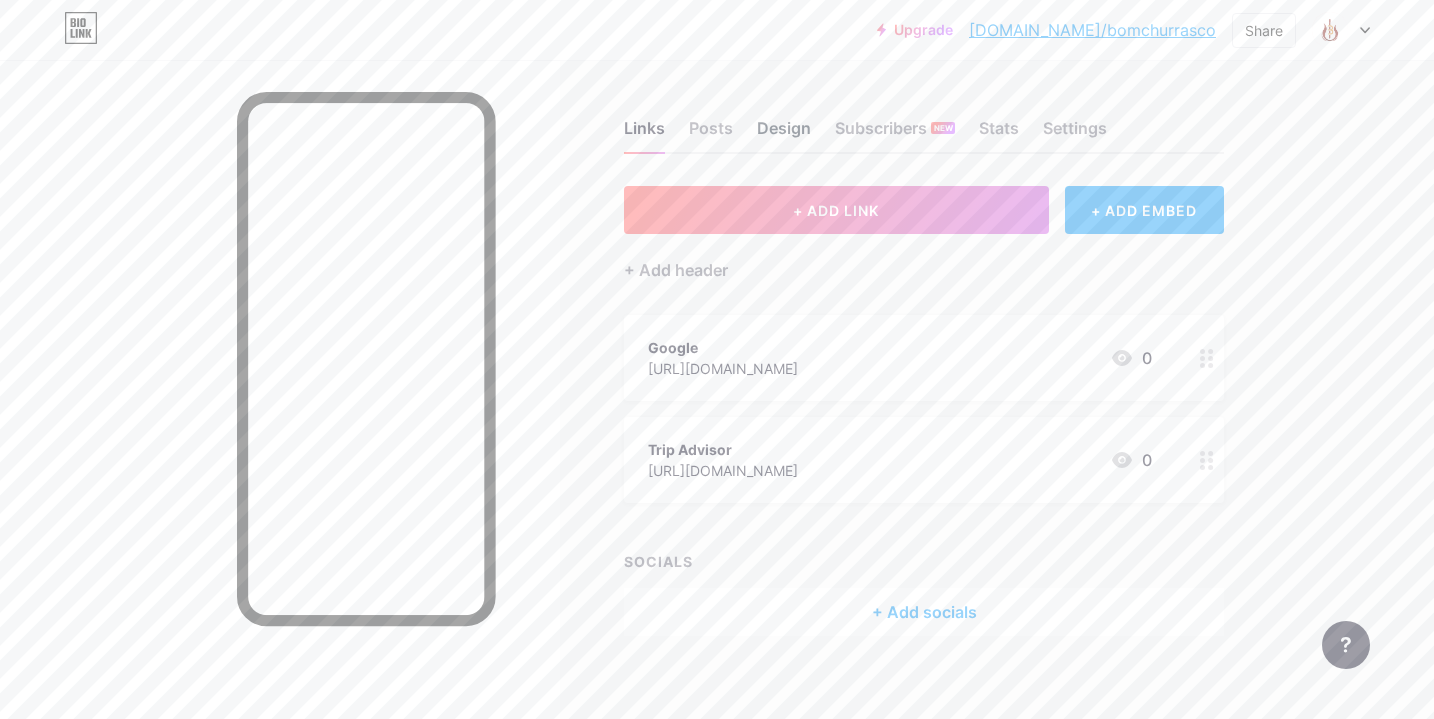 click on "Design" at bounding box center [784, 134] 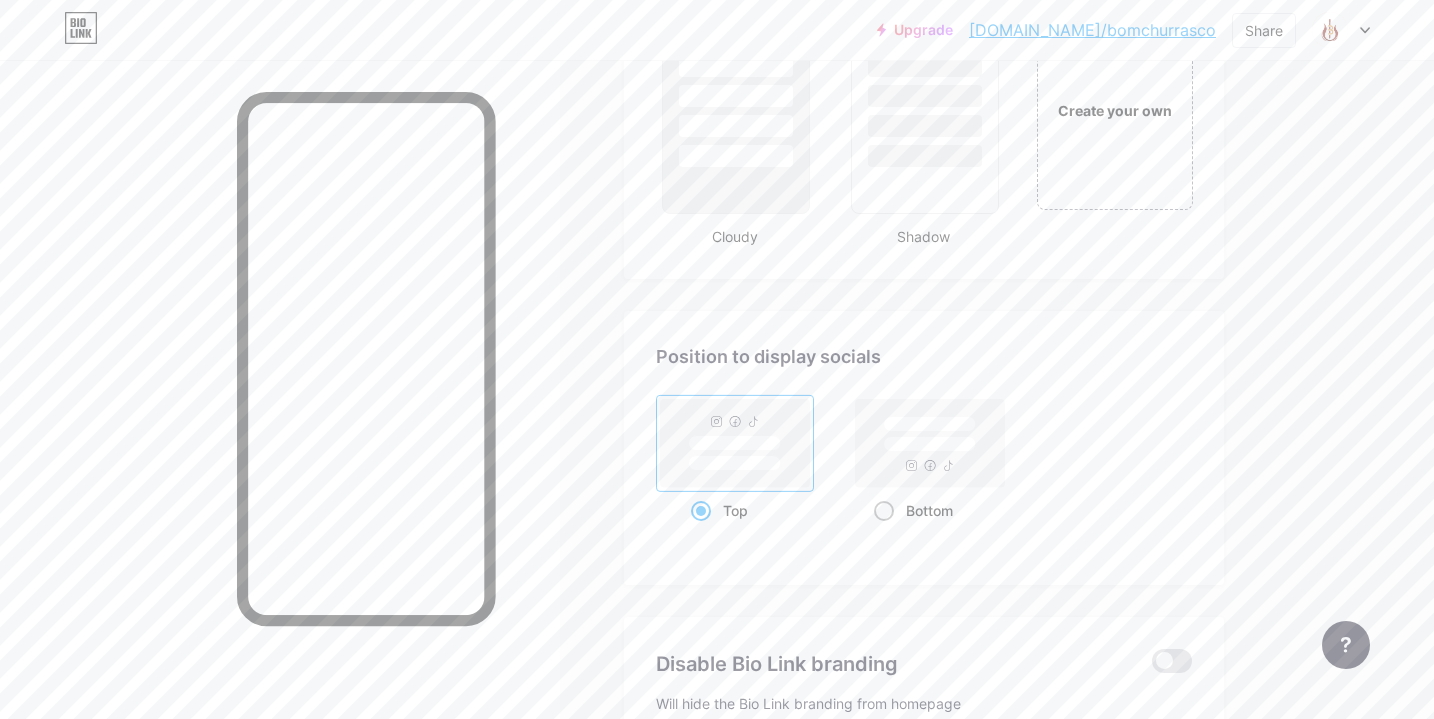 scroll, scrollTop: 2425, scrollLeft: 0, axis: vertical 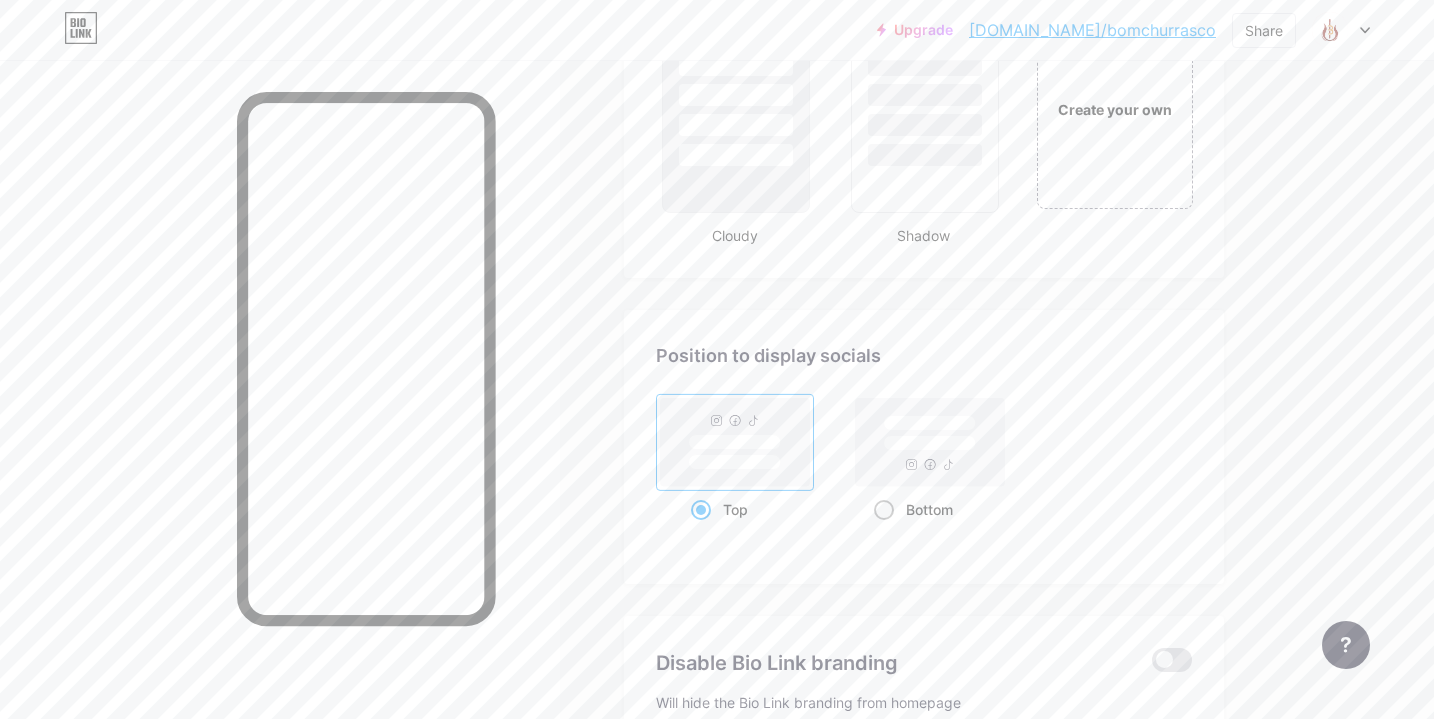 click 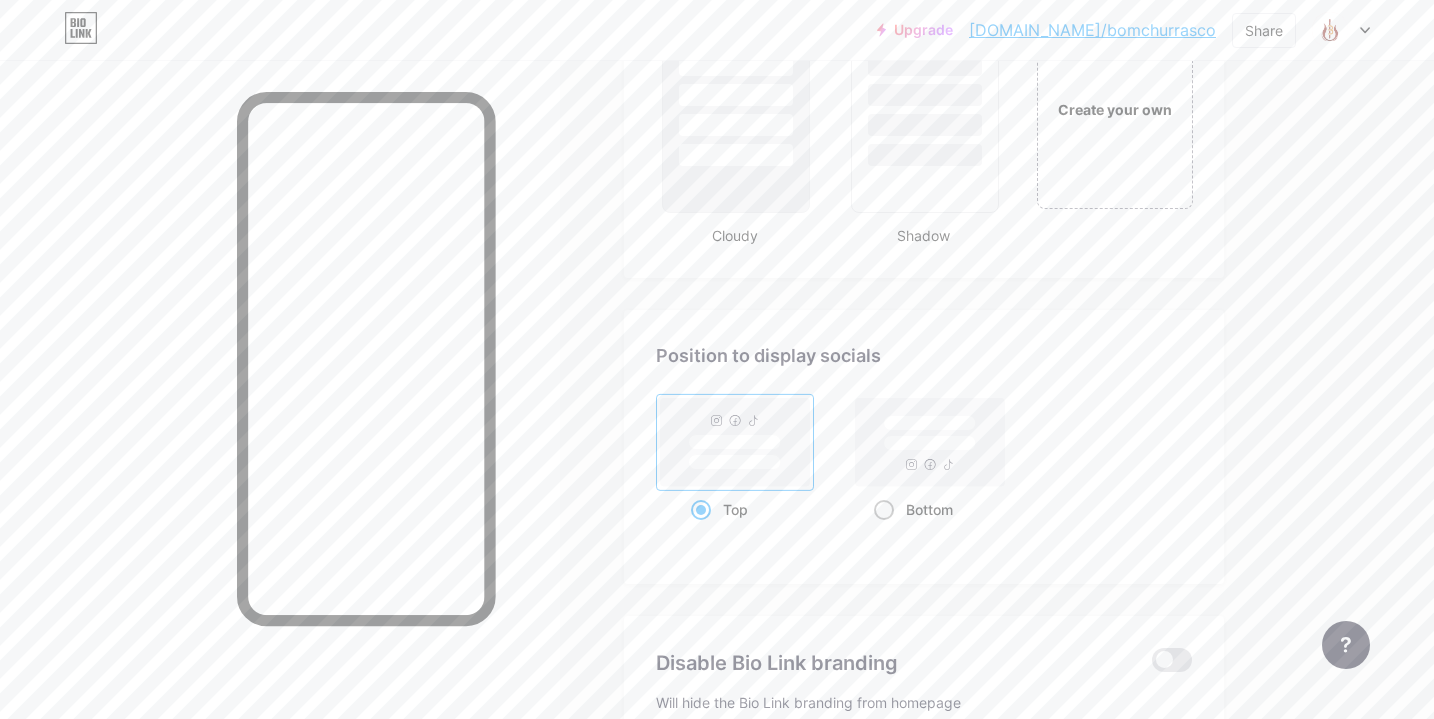 click on "Bottom" at bounding box center (880, 534) 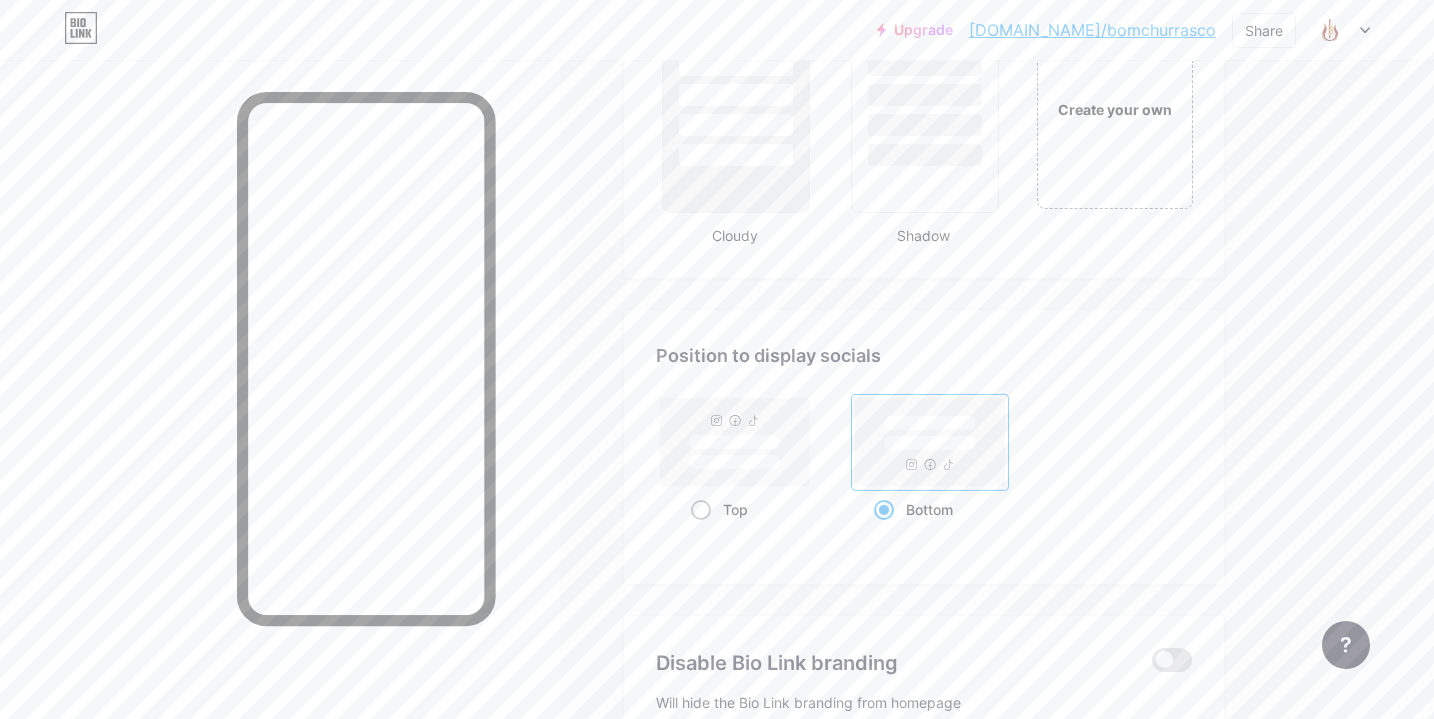 click 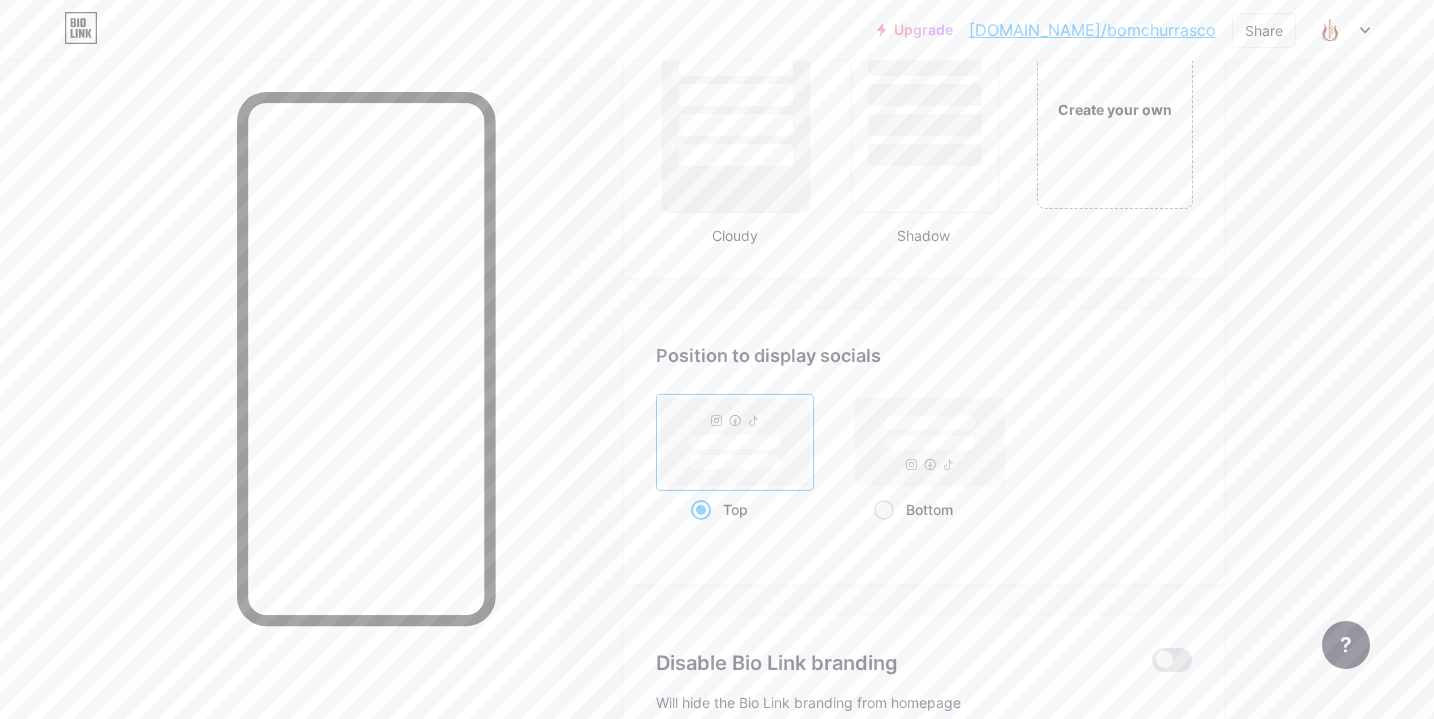 click on "[DOMAIN_NAME]/bomchurrasco" at bounding box center [1092, 30] 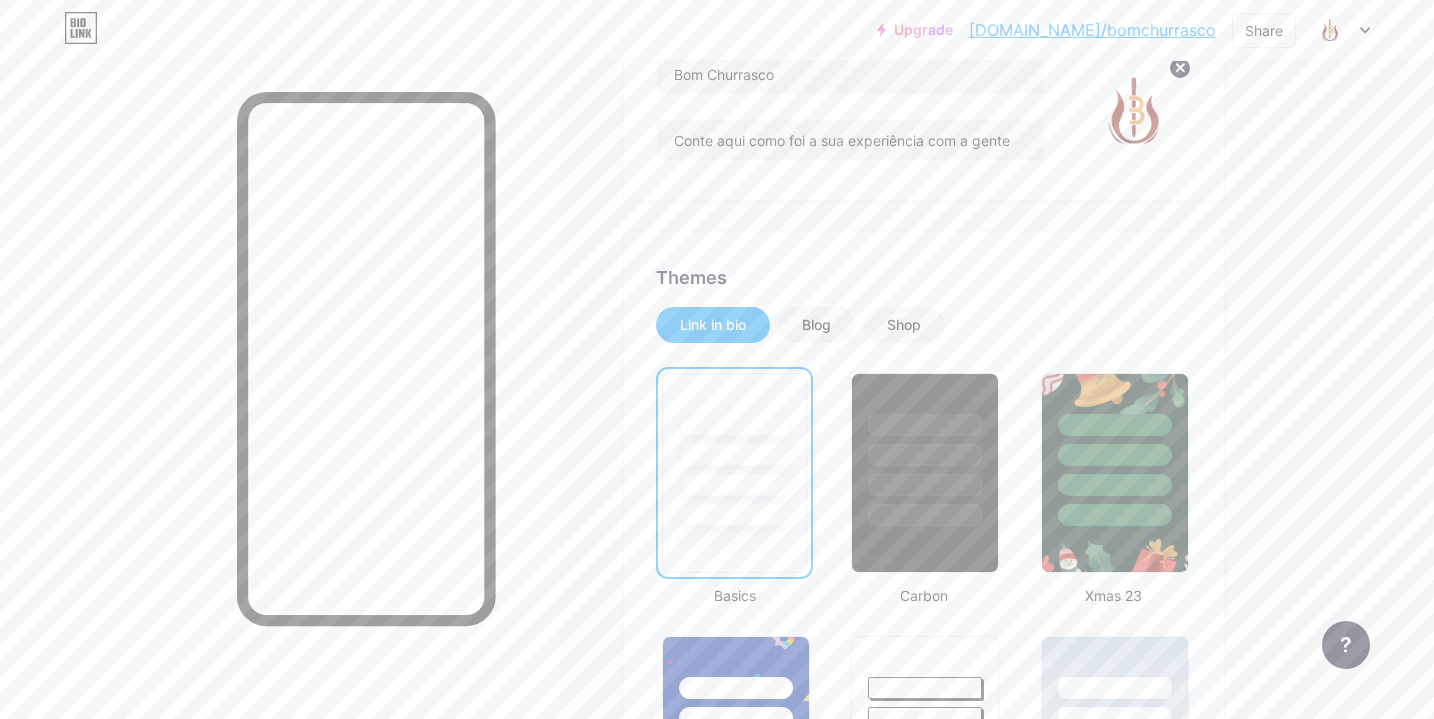 scroll, scrollTop: 44, scrollLeft: 0, axis: vertical 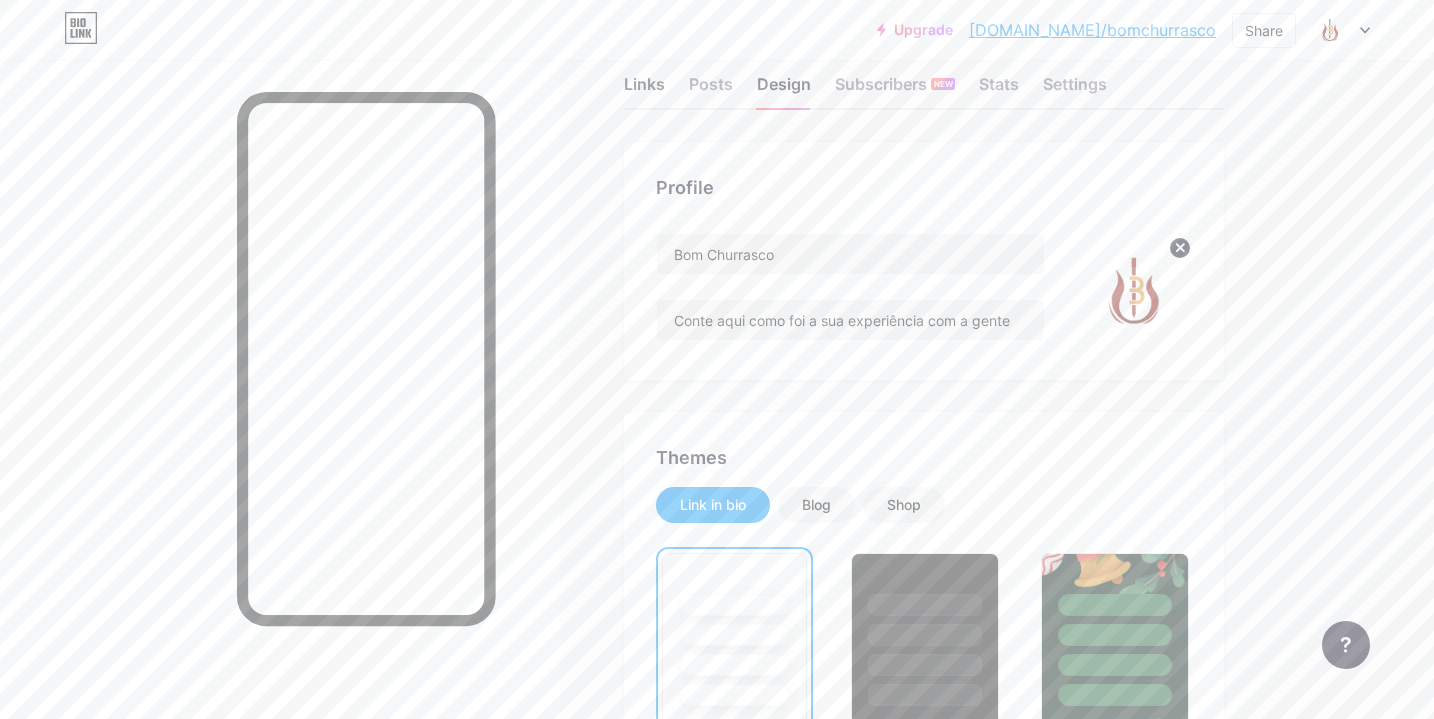 click on "Links" at bounding box center (644, 90) 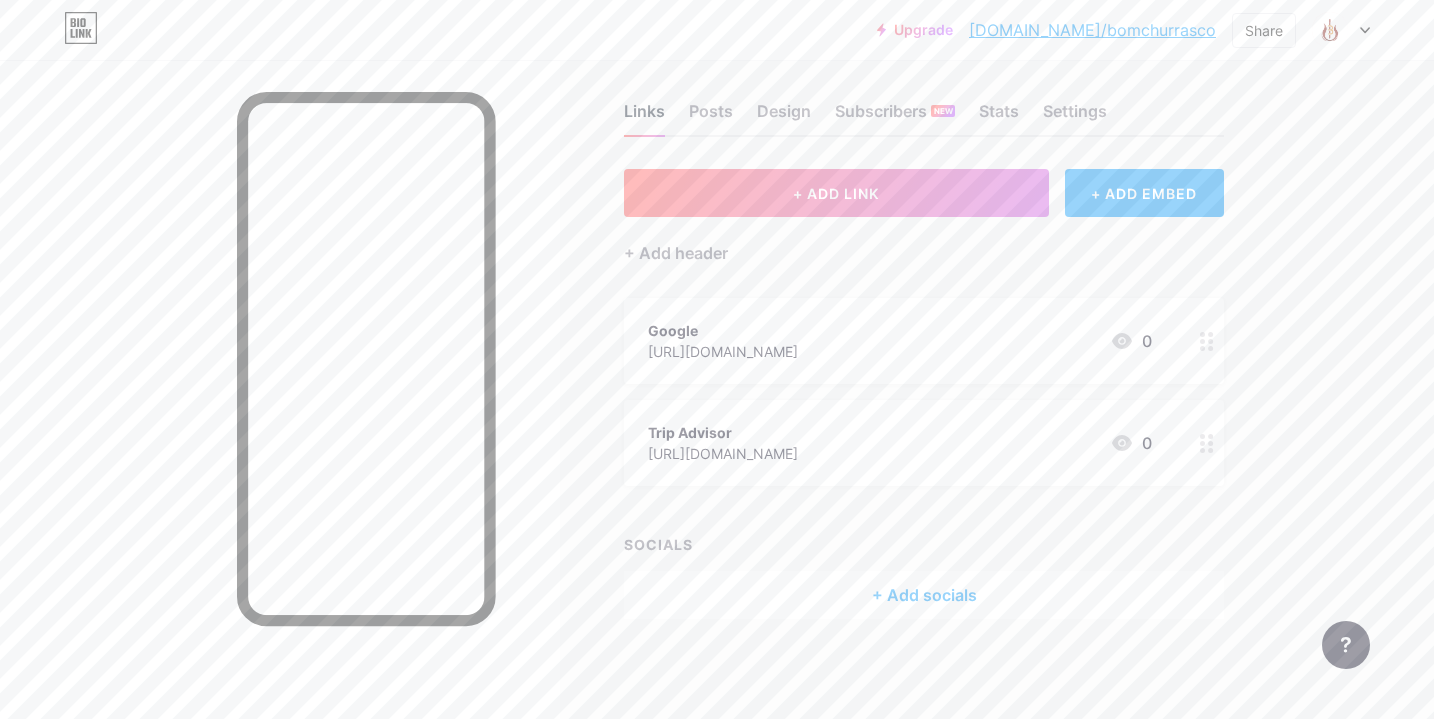 scroll, scrollTop: 0, scrollLeft: 0, axis: both 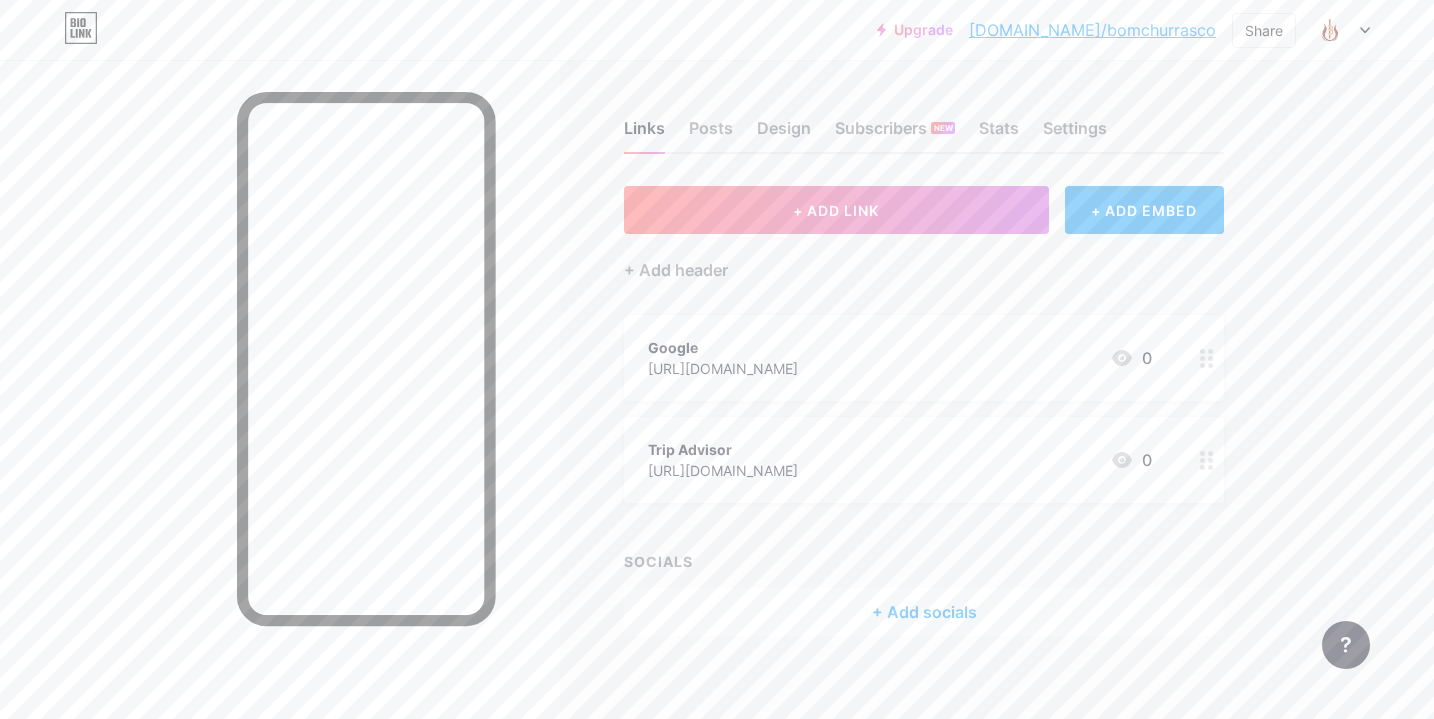 click on "+ Add socials" at bounding box center (924, 612) 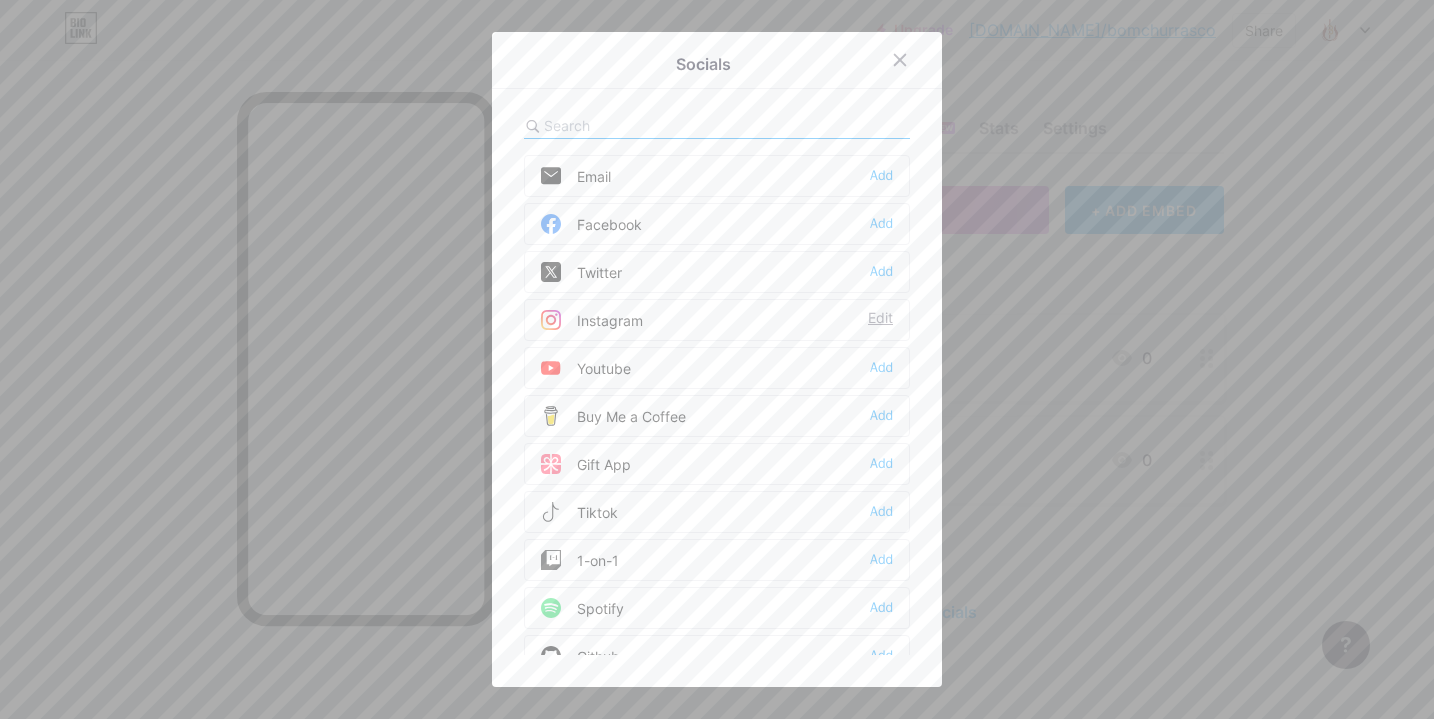 click on "Edit" at bounding box center (880, 320) 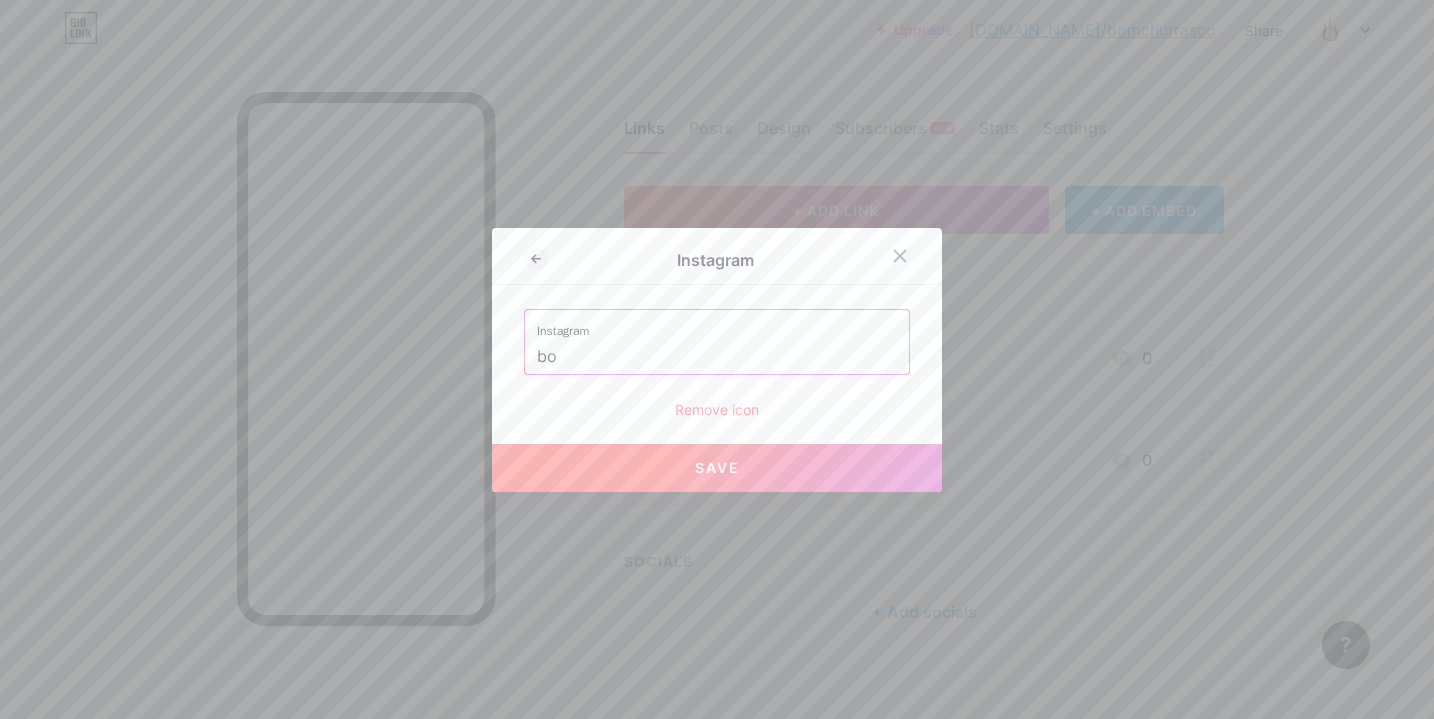 type on "b" 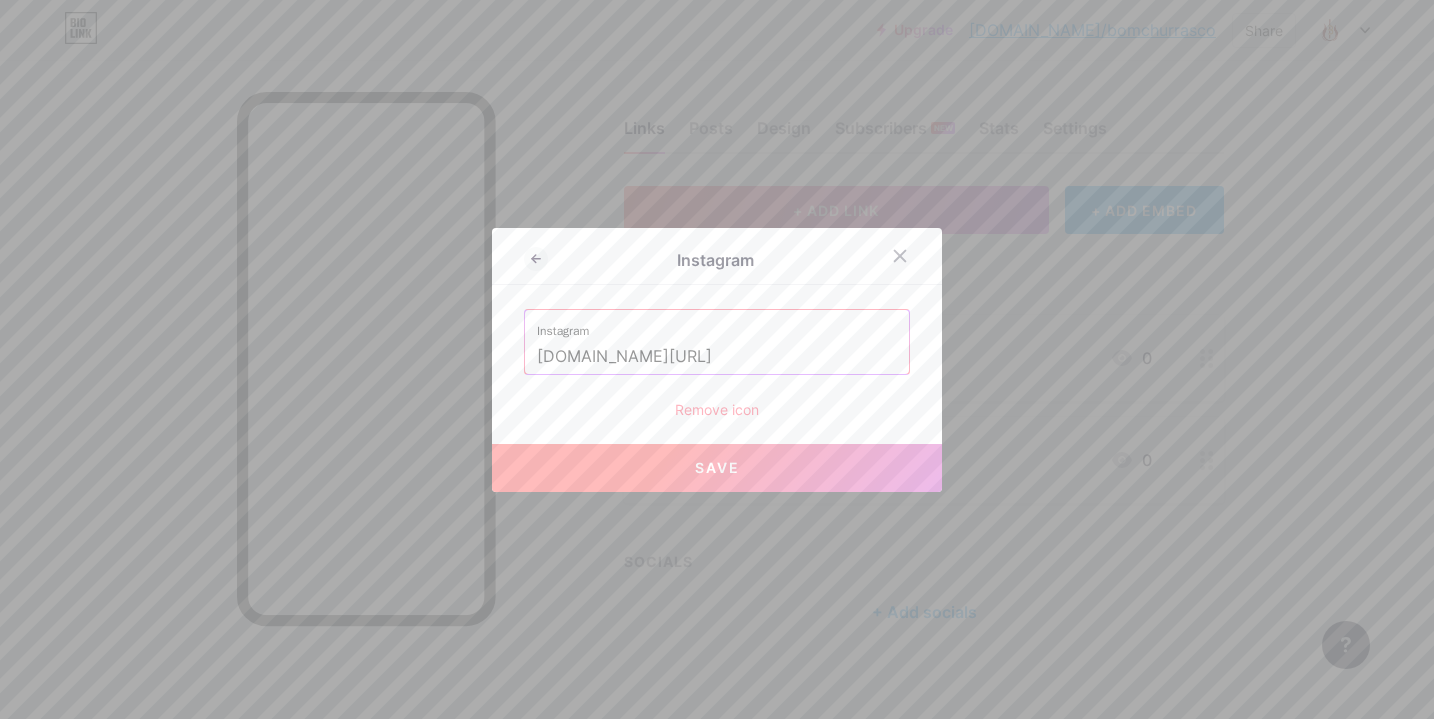 type on "instagram.com/bomchurrasco" 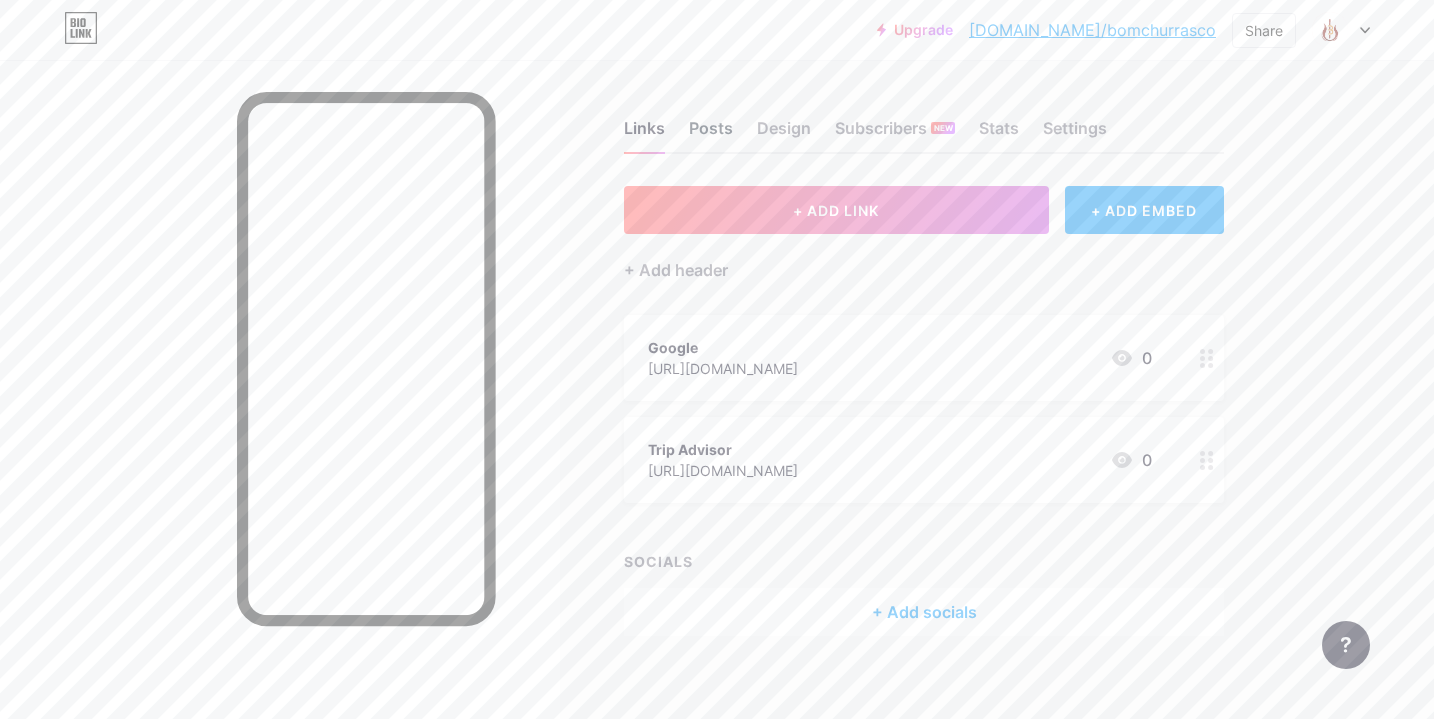 click on "Posts" at bounding box center (711, 134) 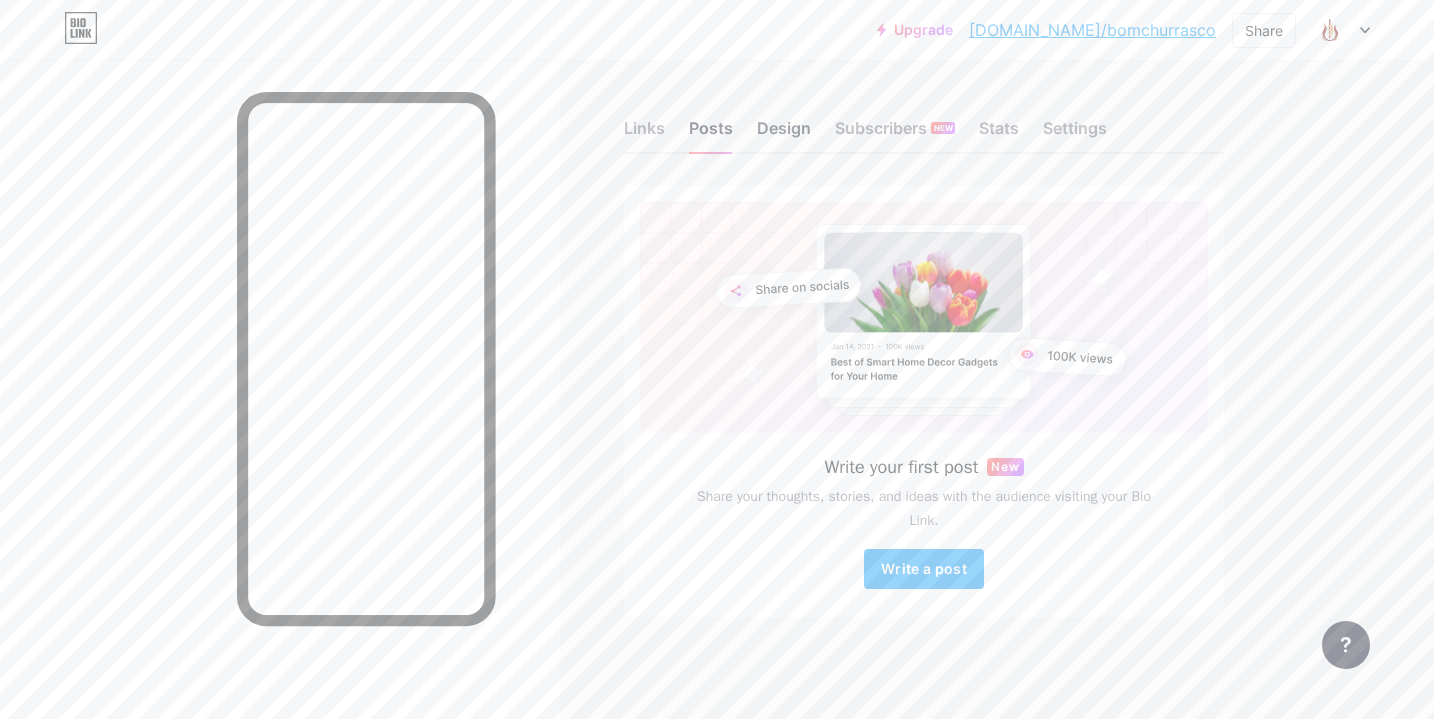 click on "Design" at bounding box center (784, 134) 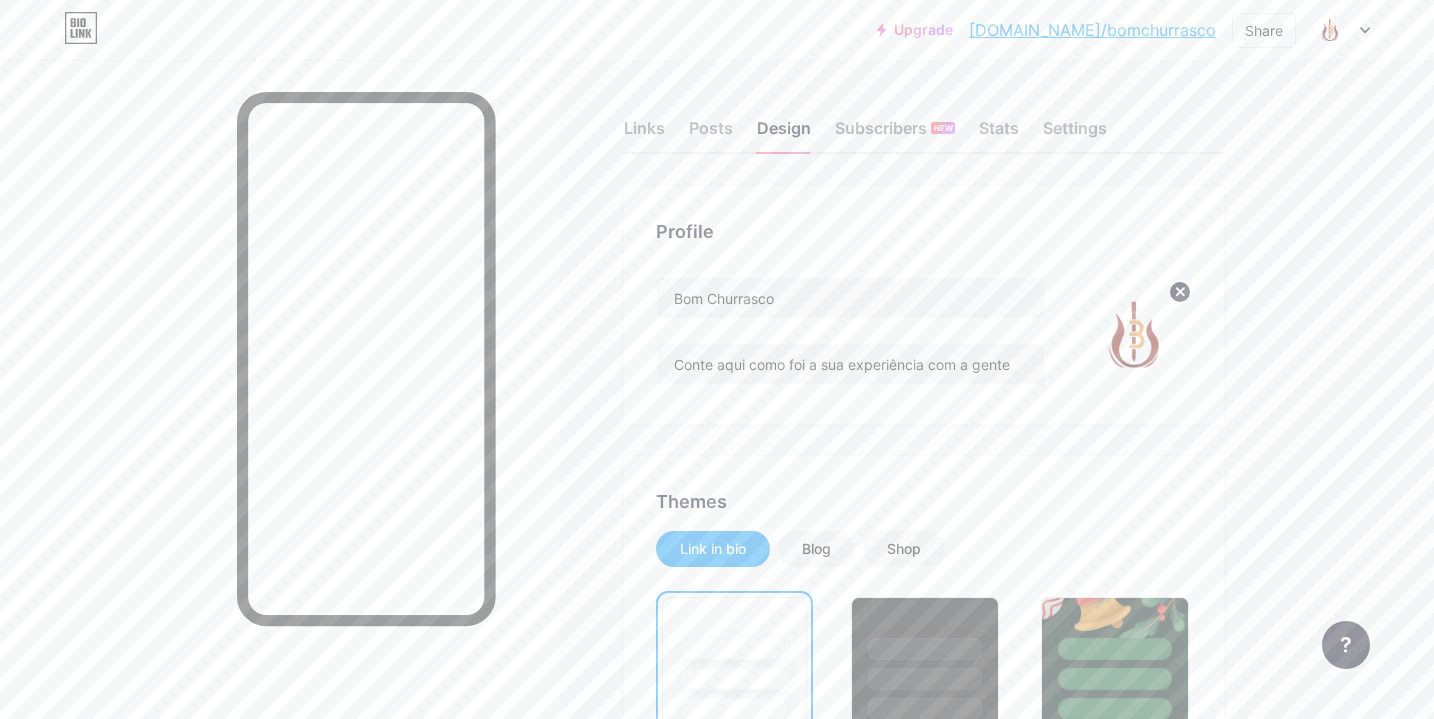 scroll, scrollTop: 0, scrollLeft: 0, axis: both 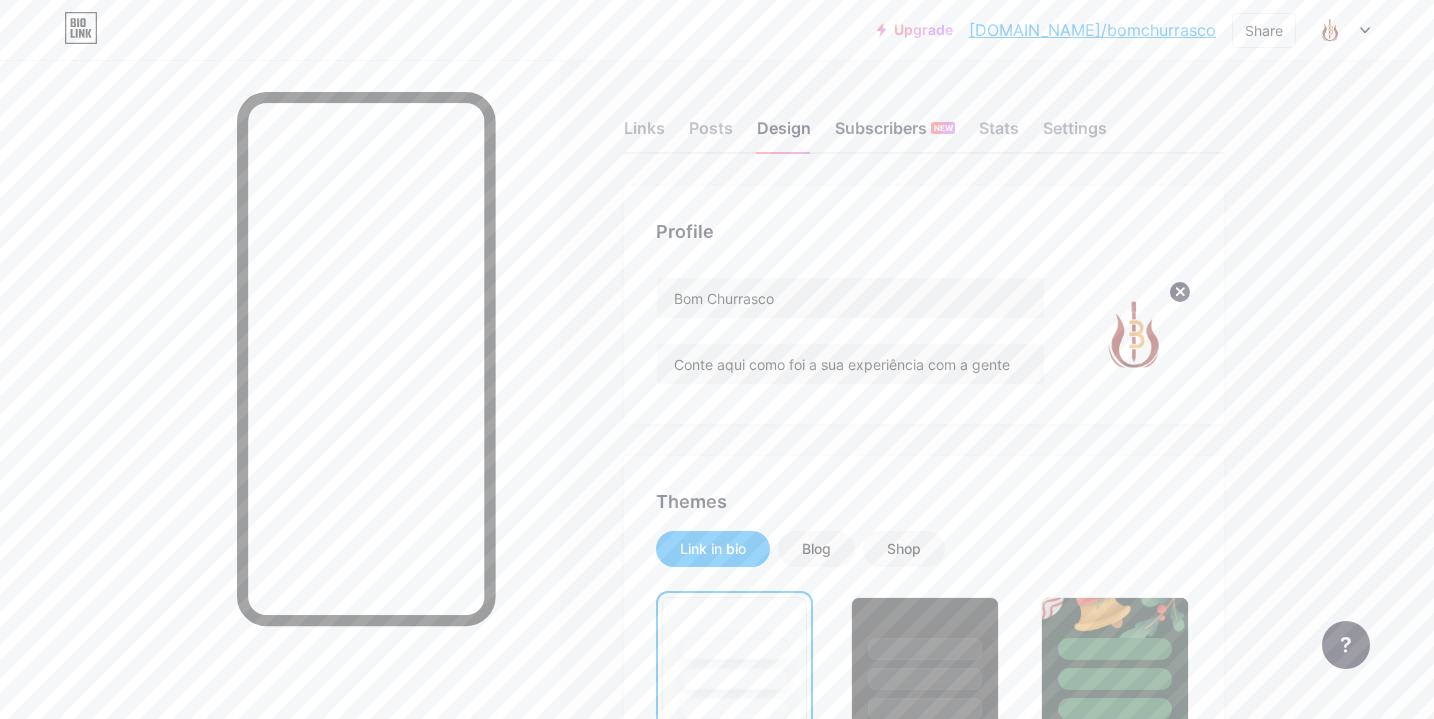 click on "Subscribers
NEW" at bounding box center (895, 134) 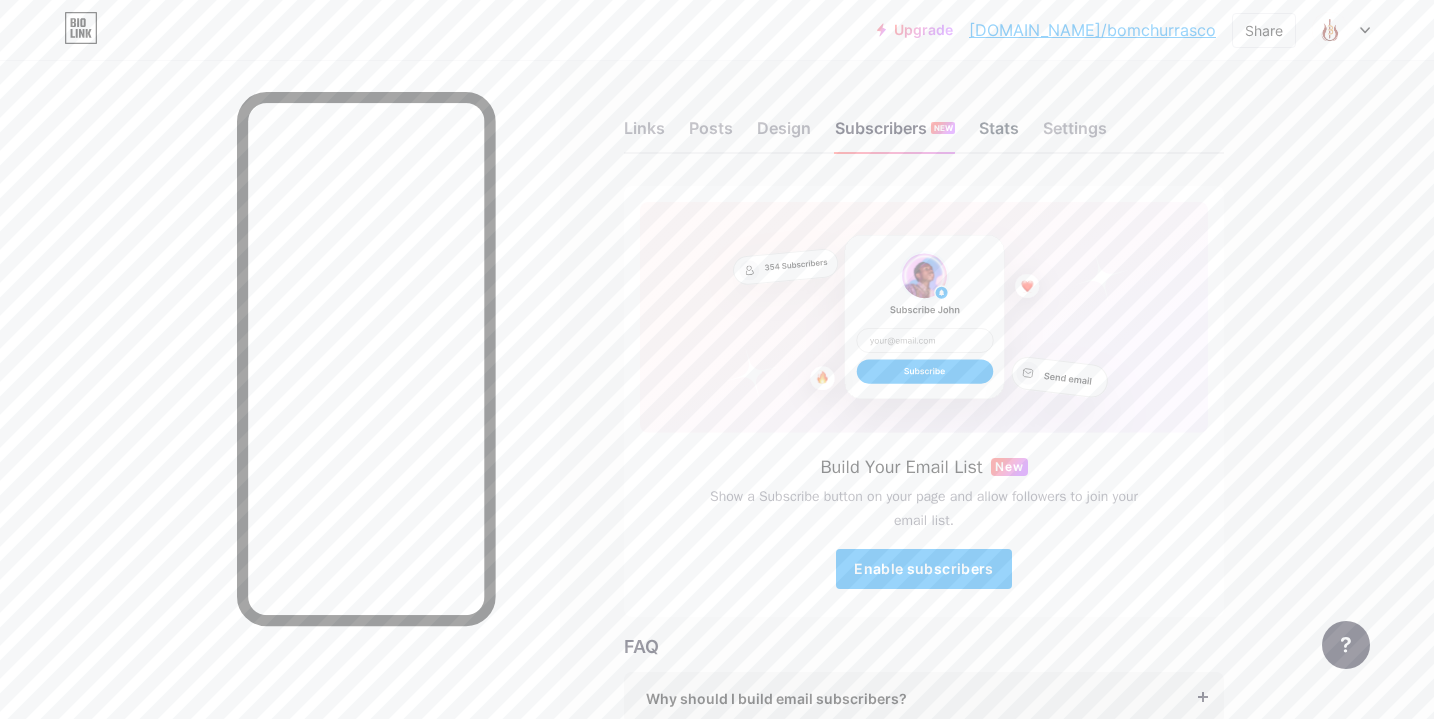 click on "Stats" at bounding box center (999, 134) 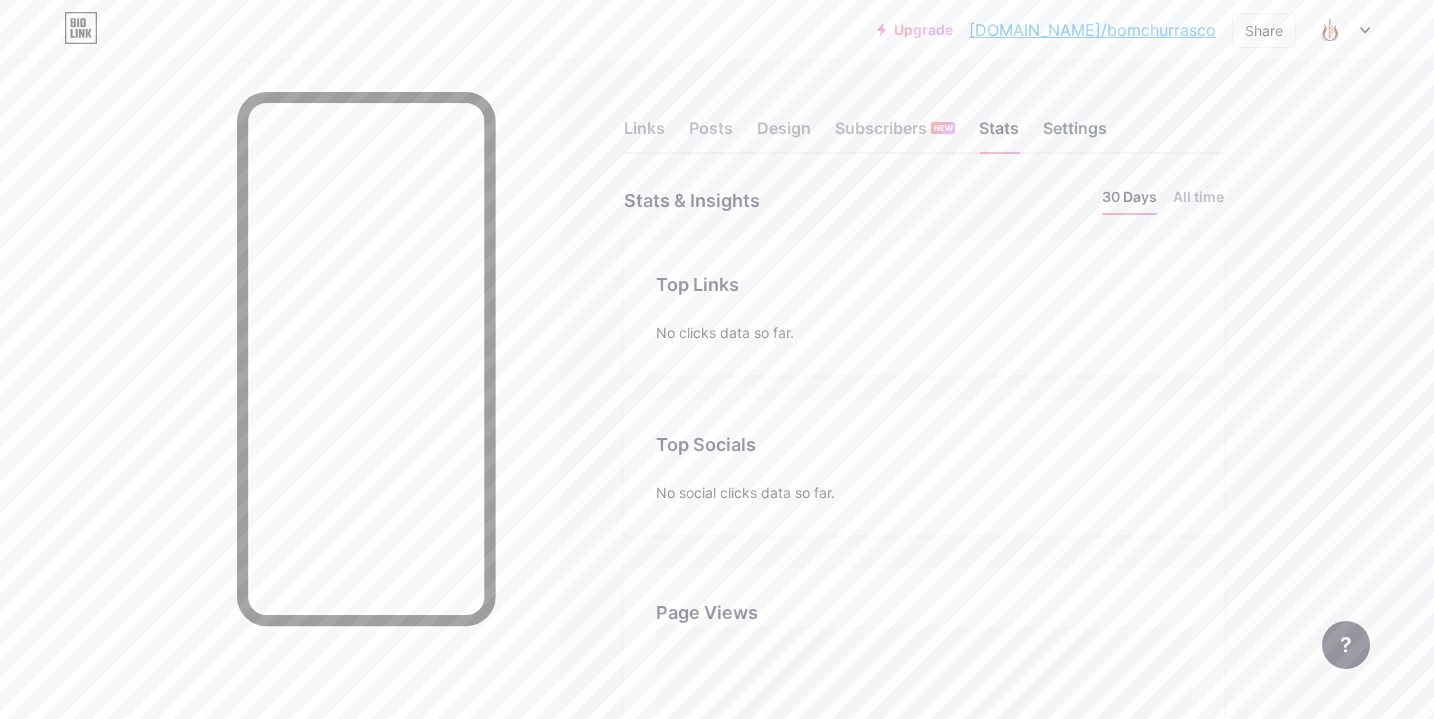 scroll, scrollTop: 999281, scrollLeft: 998566, axis: both 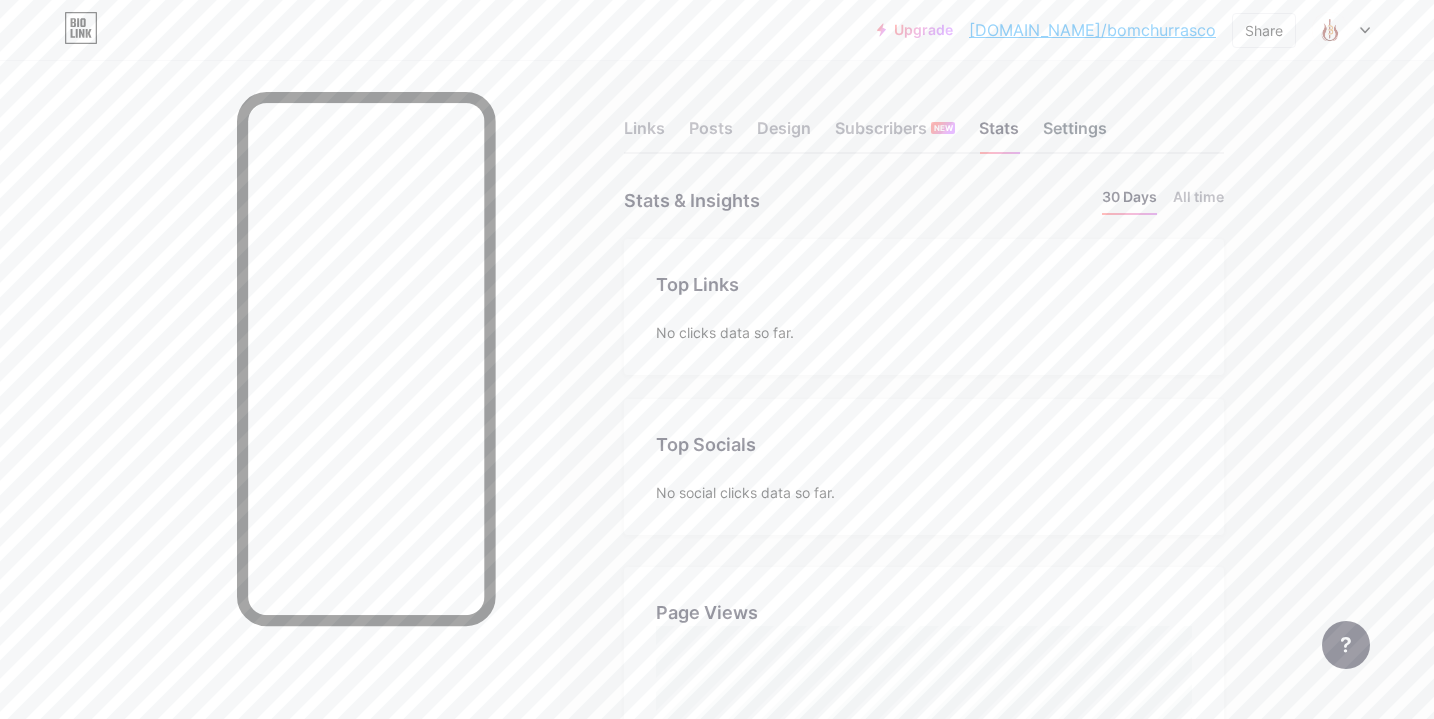 click on "Settings" at bounding box center (1075, 134) 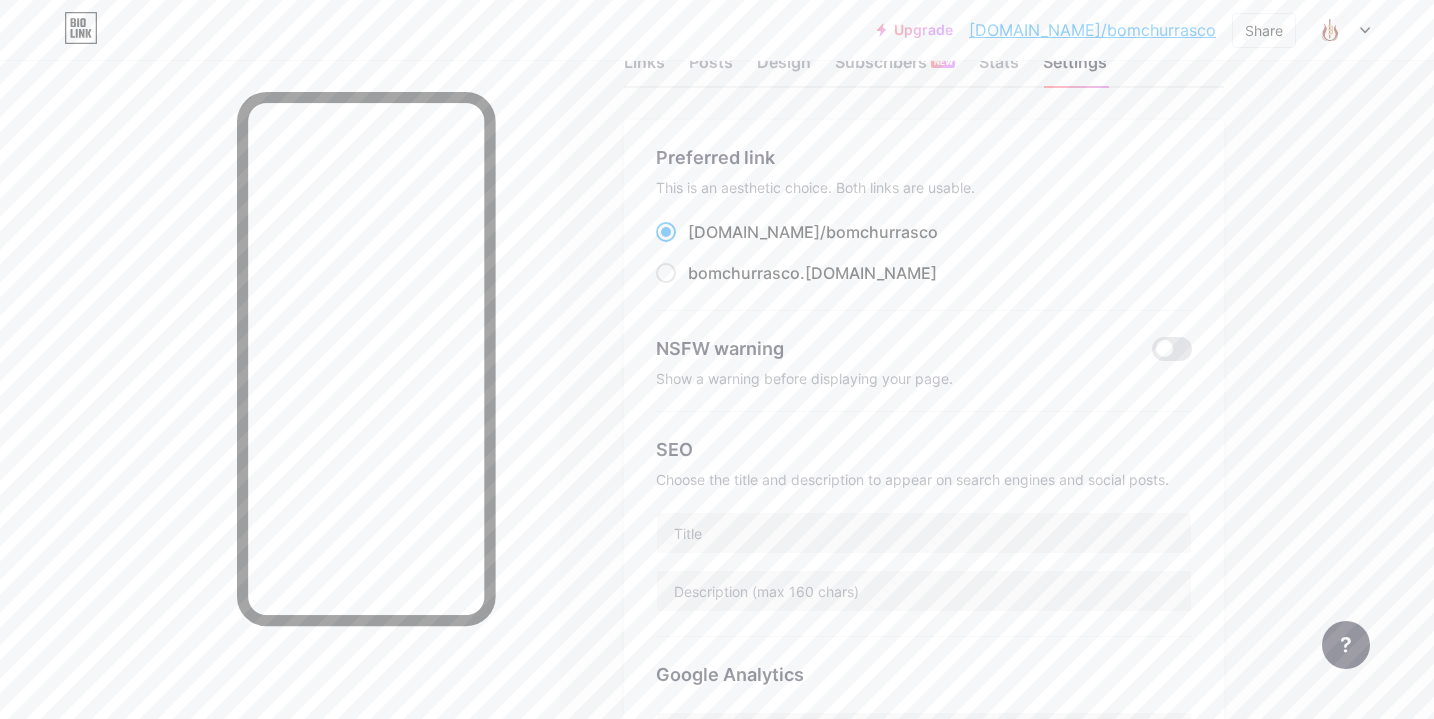 scroll, scrollTop: 97, scrollLeft: 0, axis: vertical 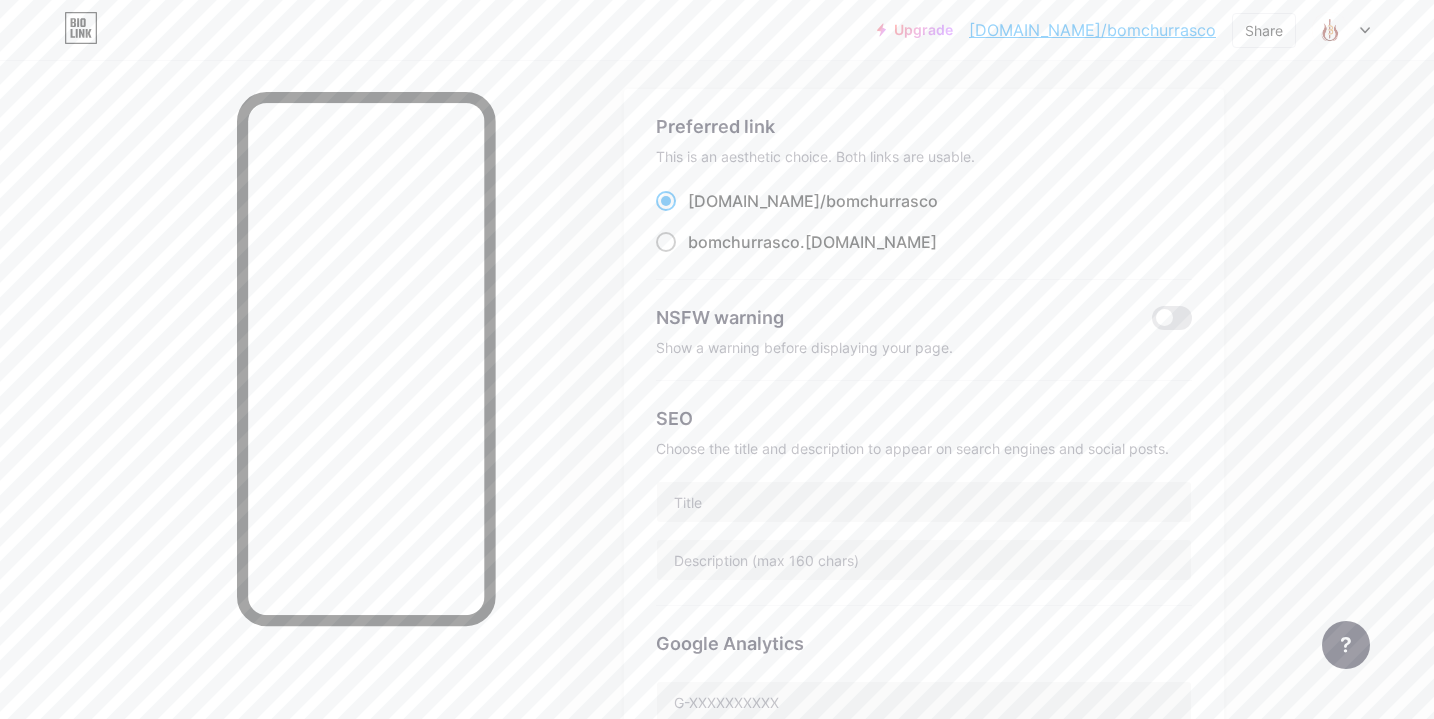 click at bounding box center [666, 242] 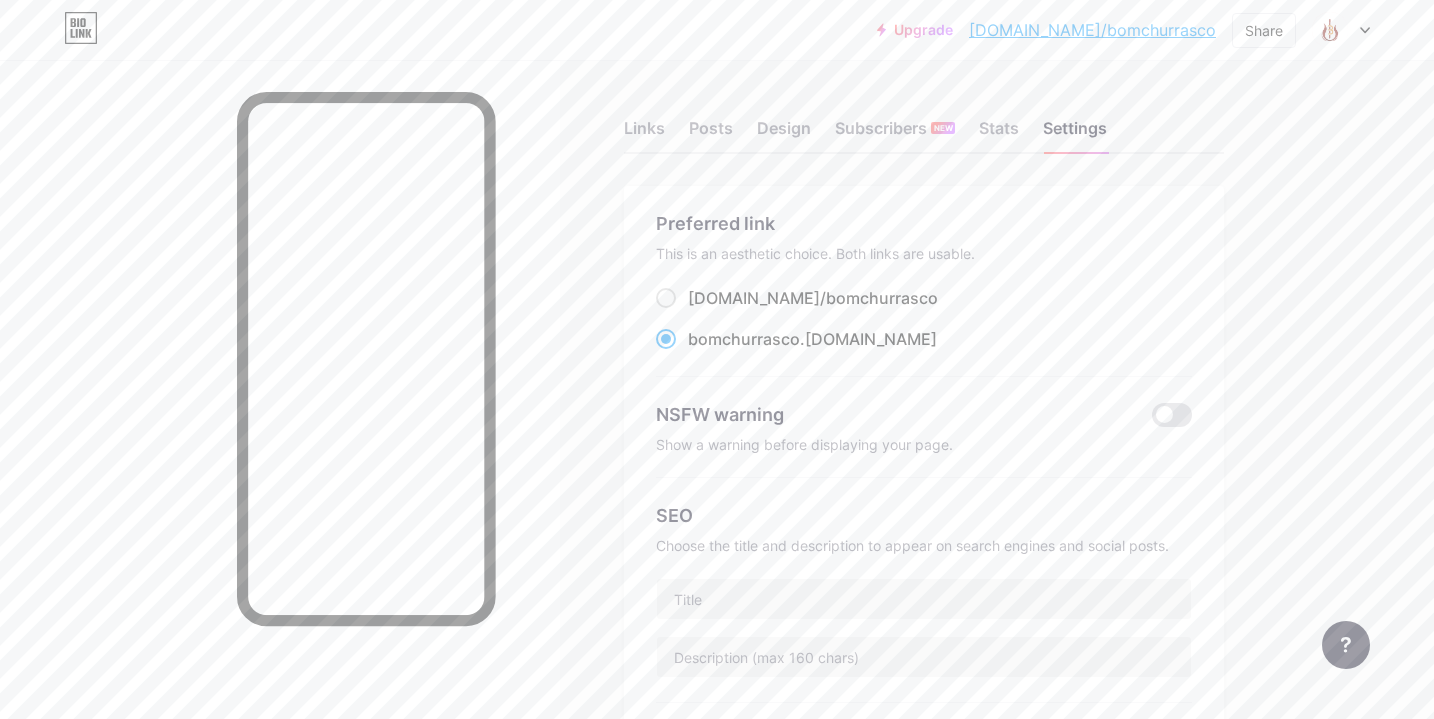 scroll, scrollTop: 0, scrollLeft: 0, axis: both 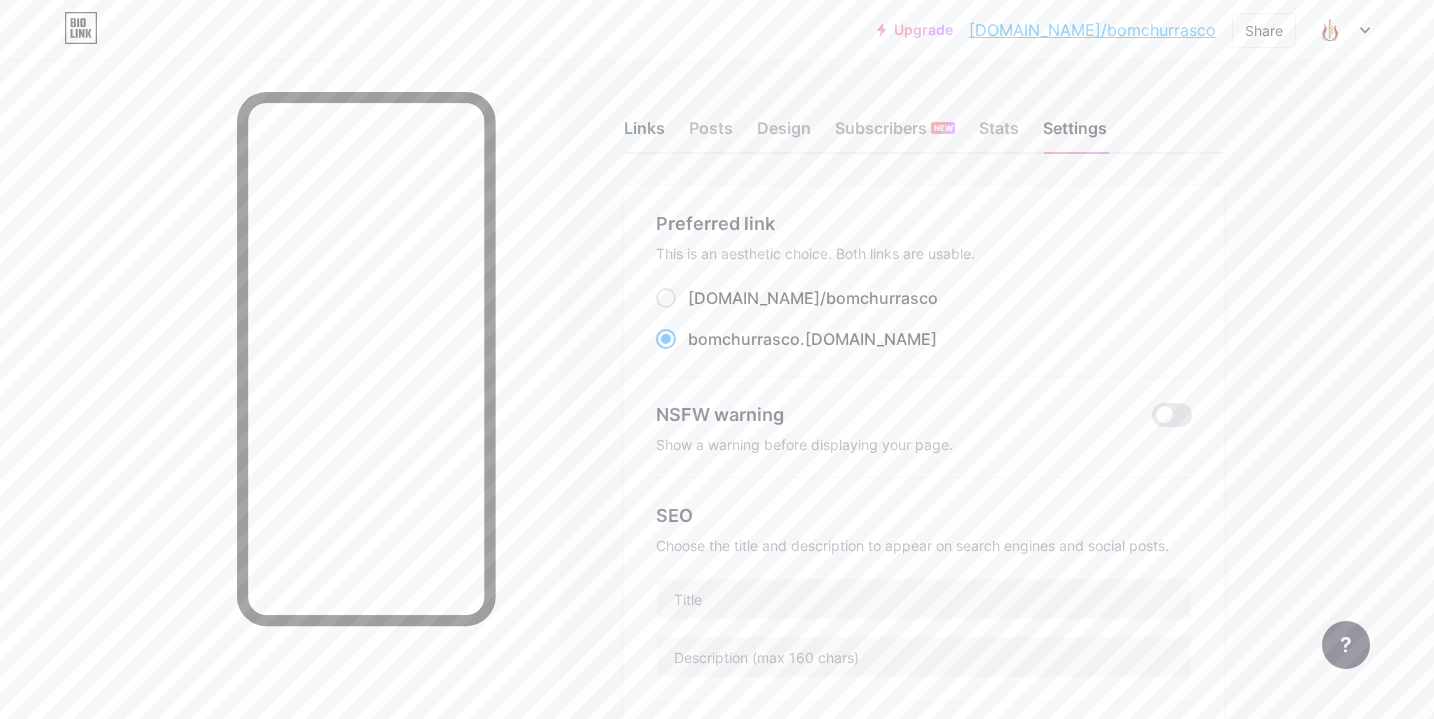 click on "Links" at bounding box center (644, 134) 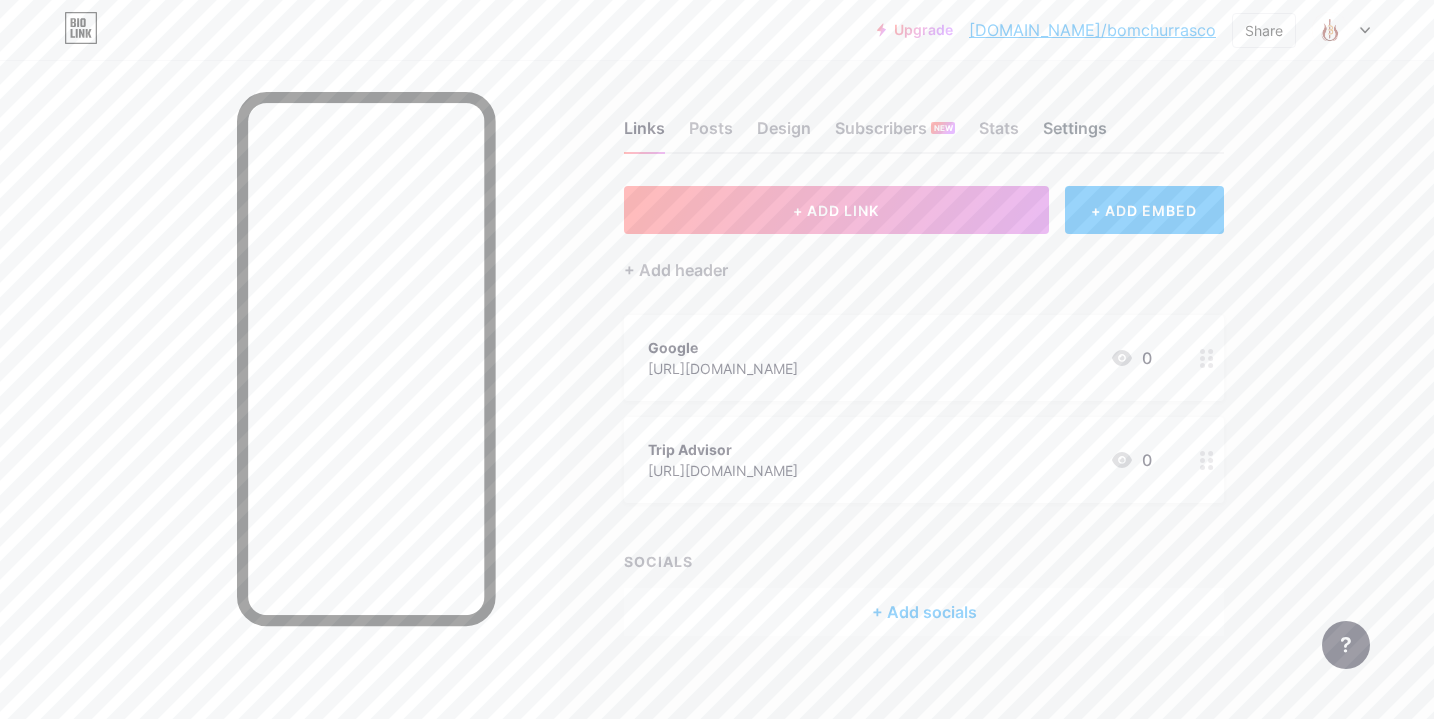 click on "Settings" at bounding box center (1075, 134) 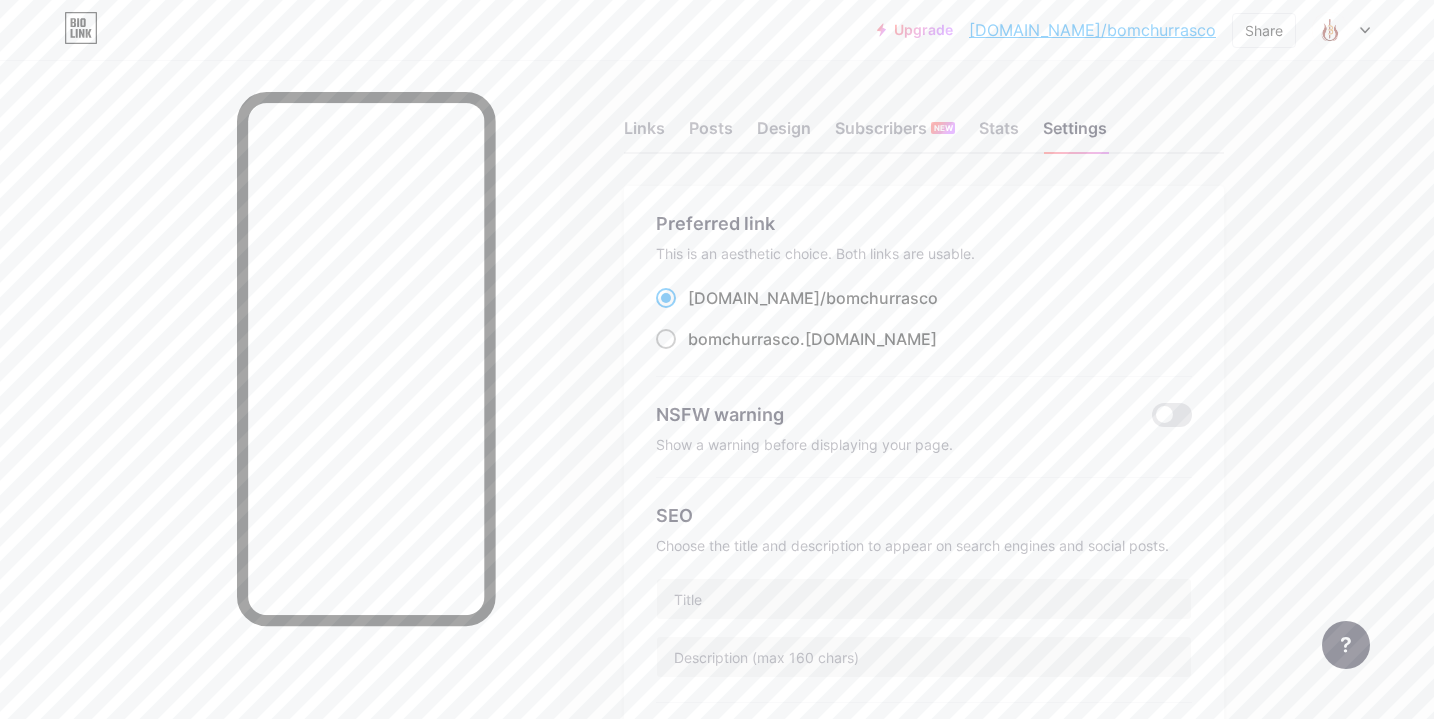 click at bounding box center [666, 339] 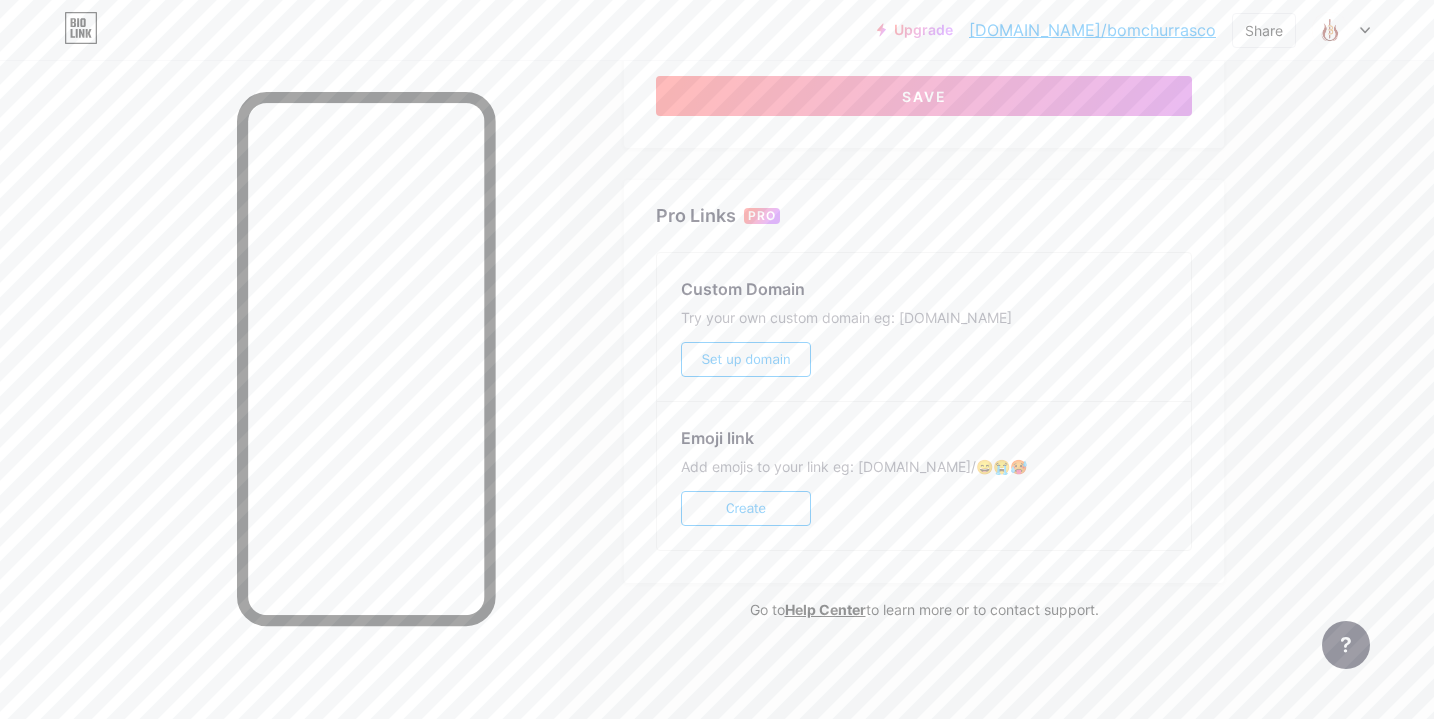 scroll, scrollTop: 917, scrollLeft: 0, axis: vertical 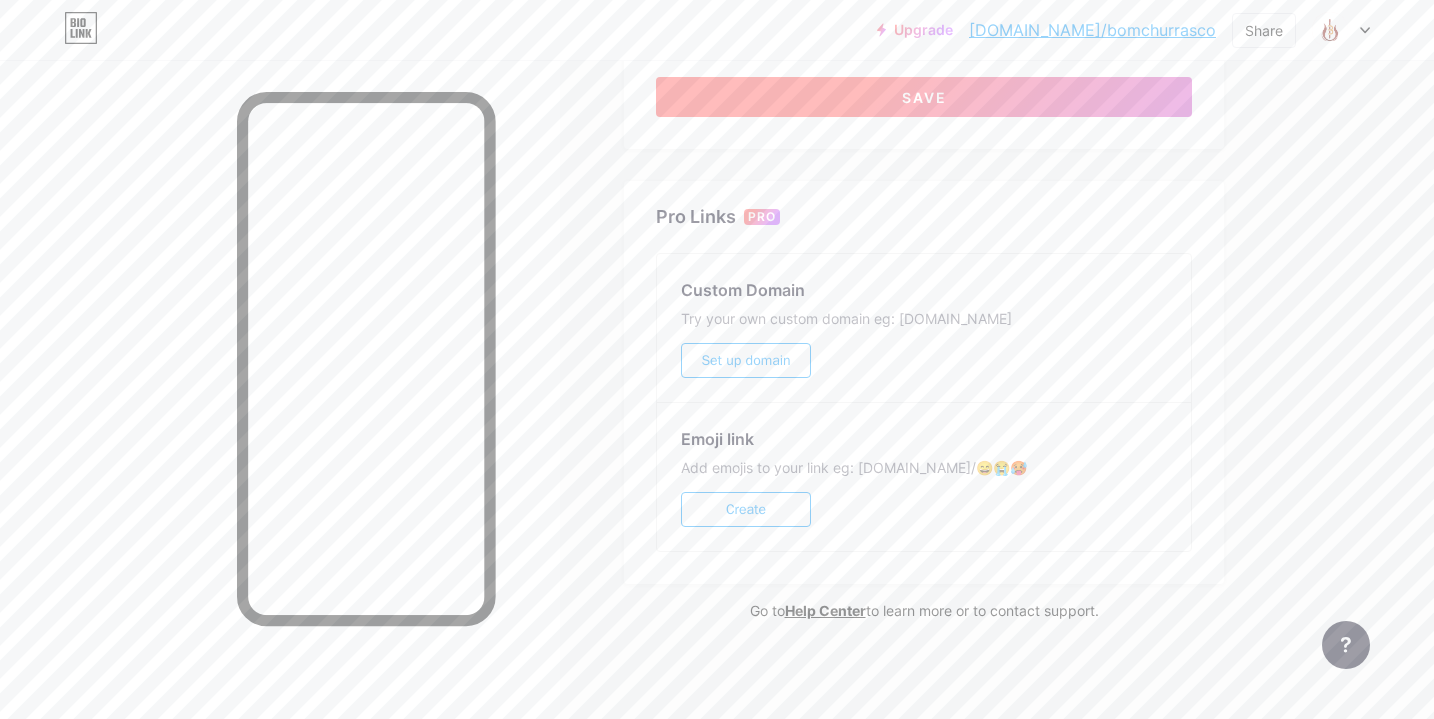 click on "Save" at bounding box center (924, 97) 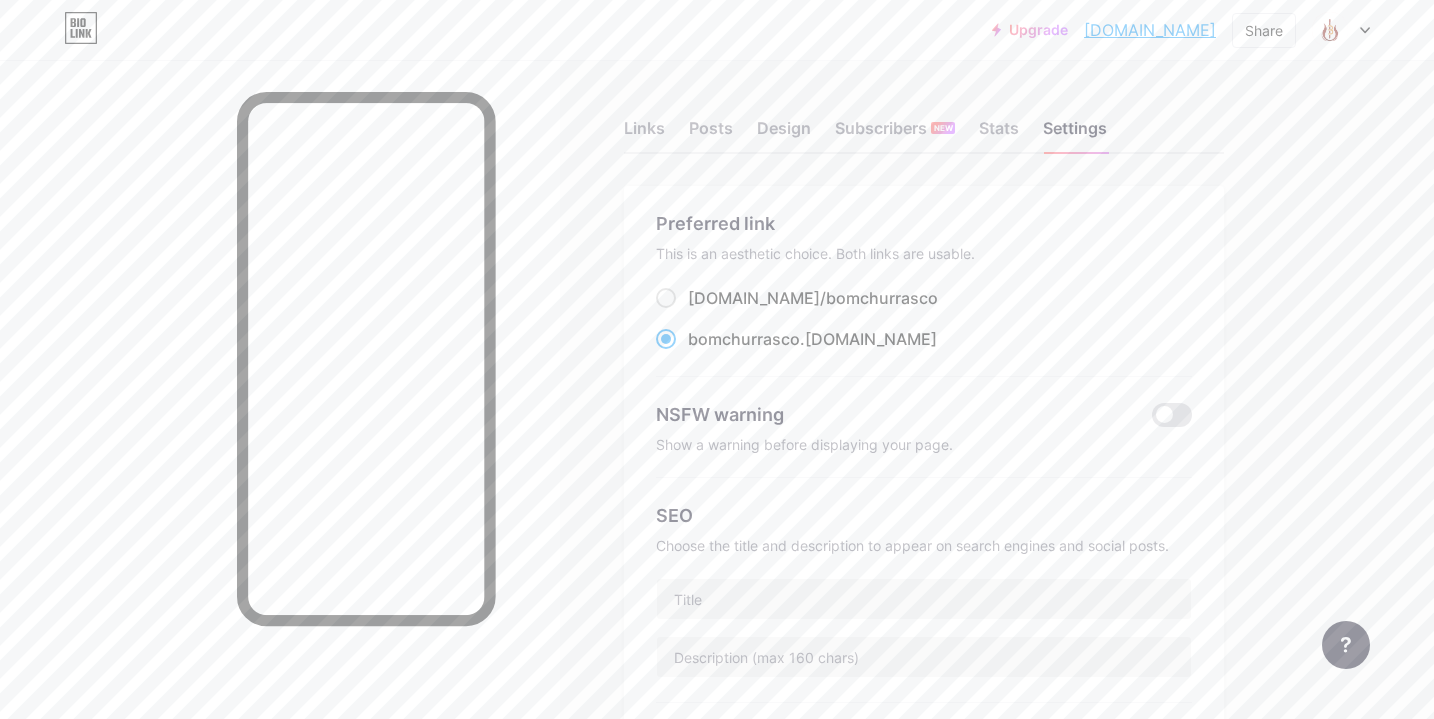 scroll, scrollTop: 0, scrollLeft: 0, axis: both 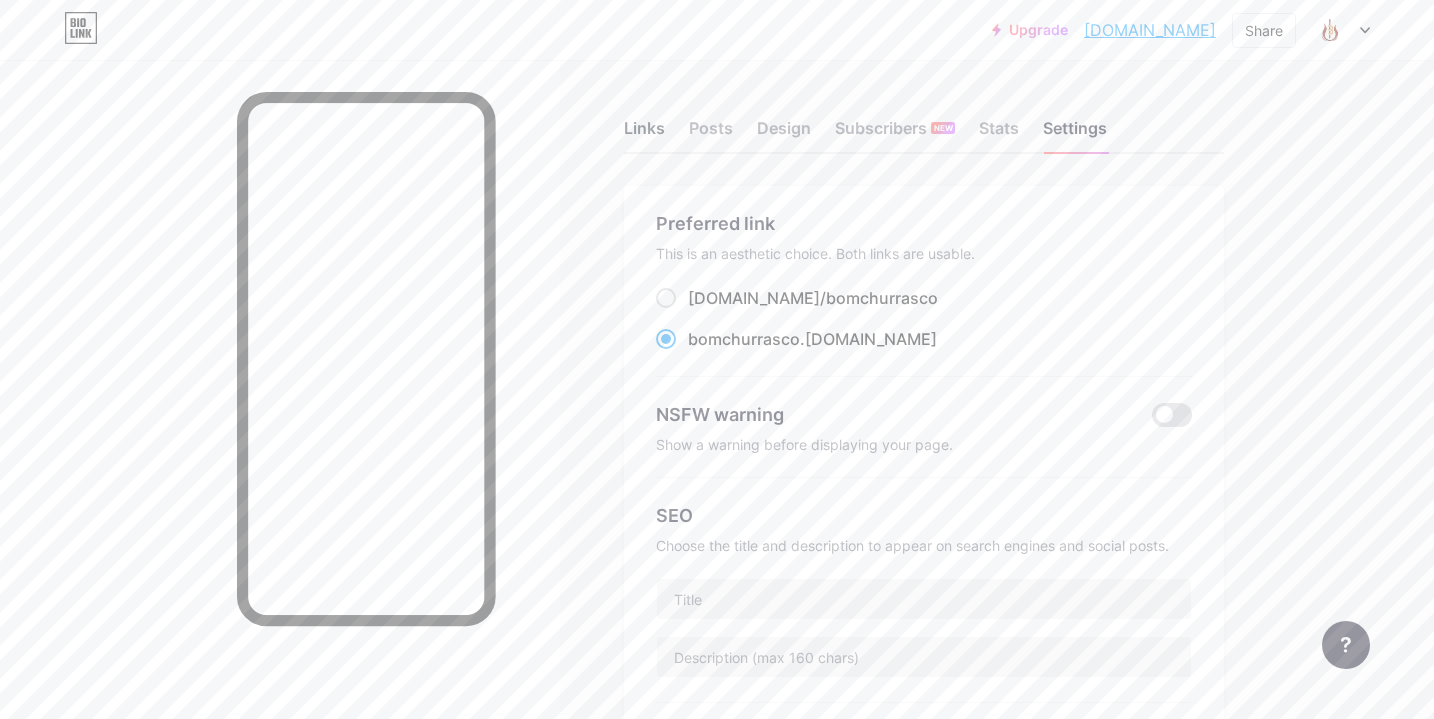 click on "Links" at bounding box center (644, 134) 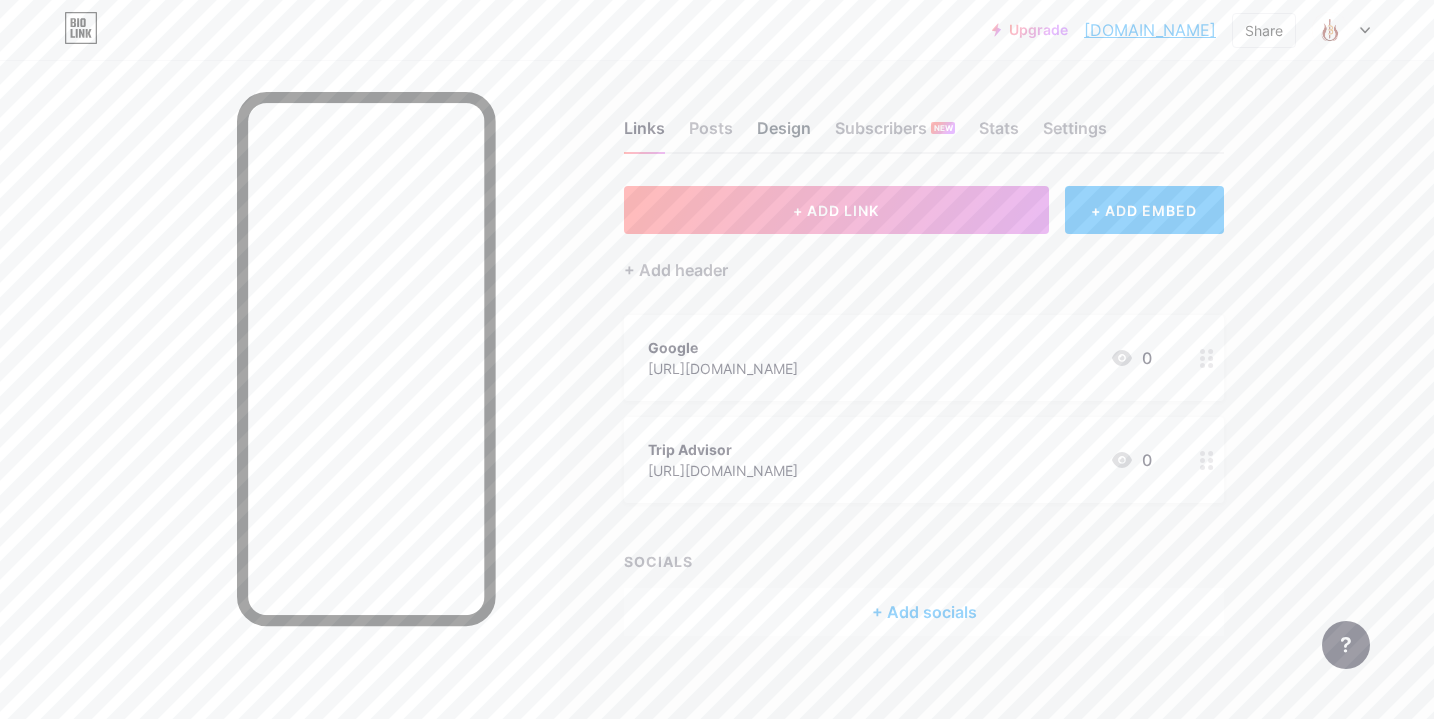 click on "Design" at bounding box center (784, 134) 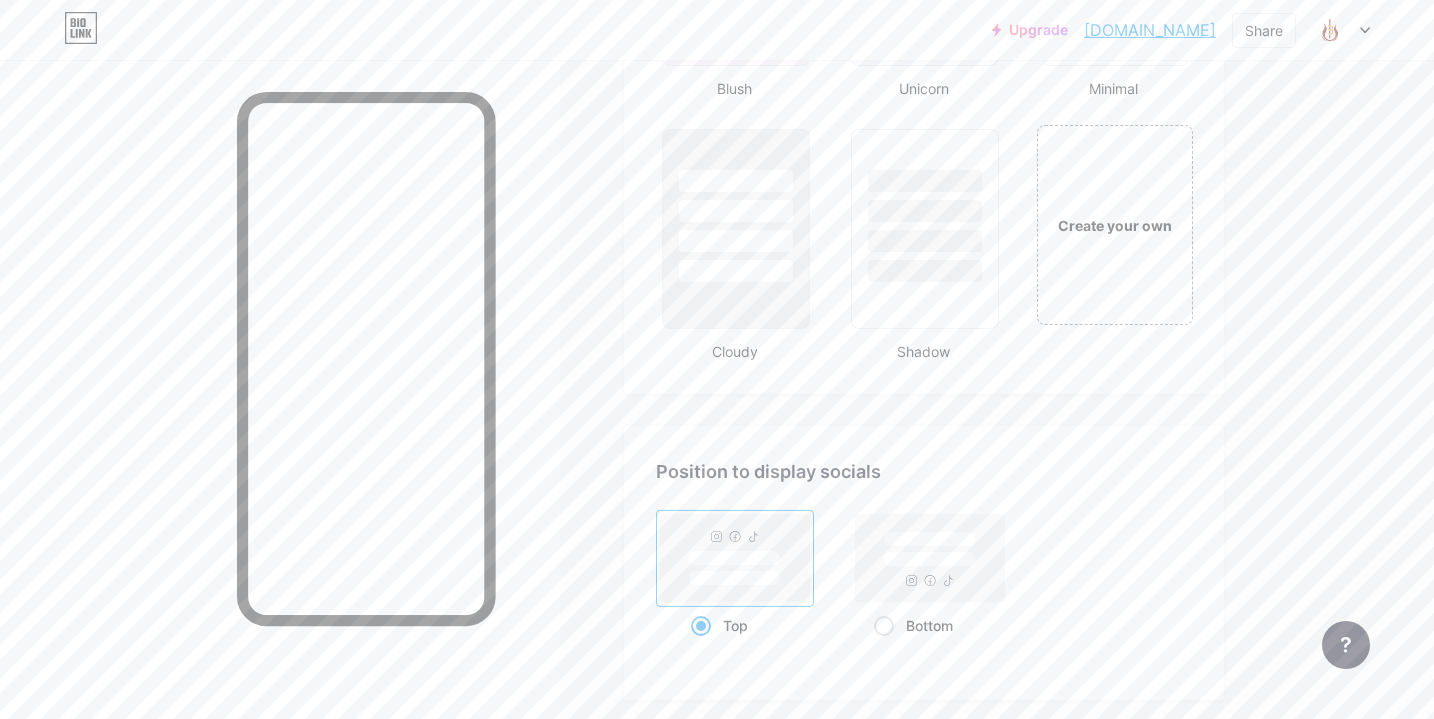 scroll, scrollTop: 2311, scrollLeft: 0, axis: vertical 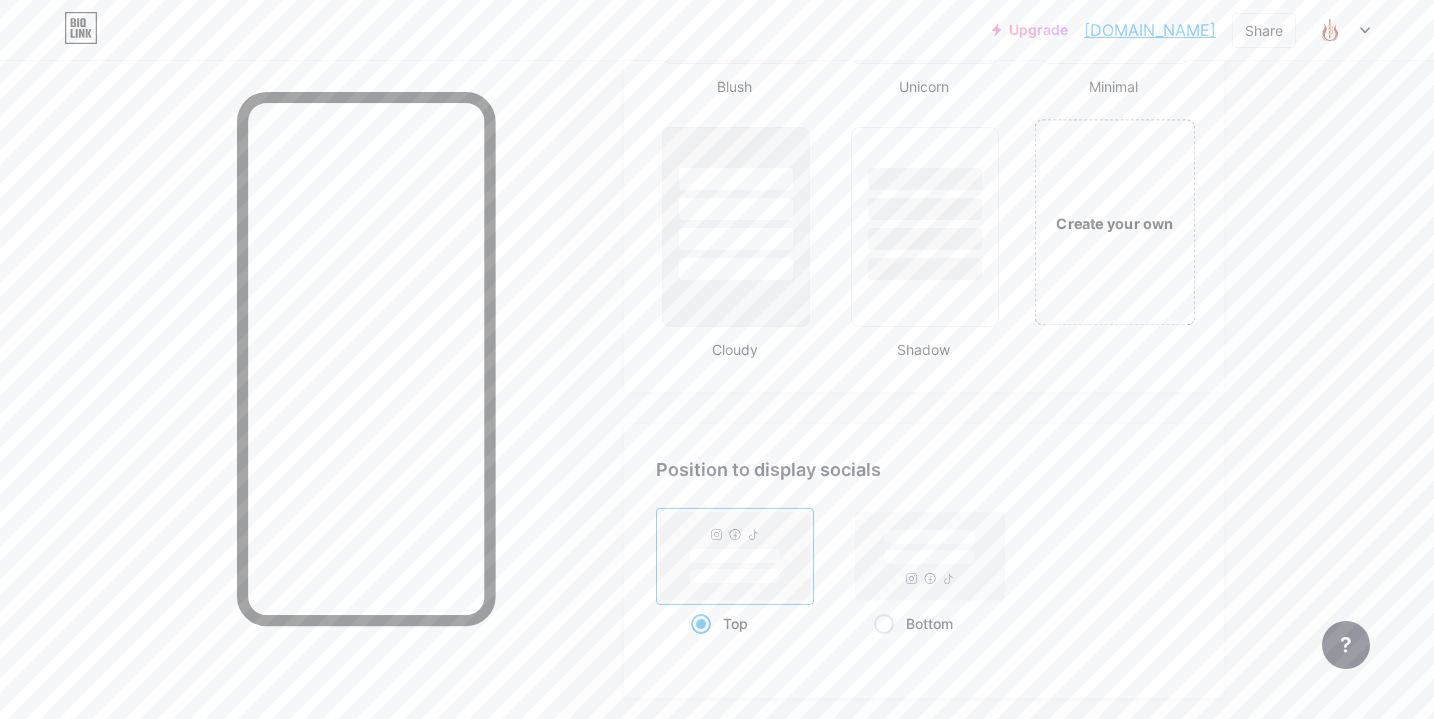 click on "Create your own" at bounding box center [1114, 222] 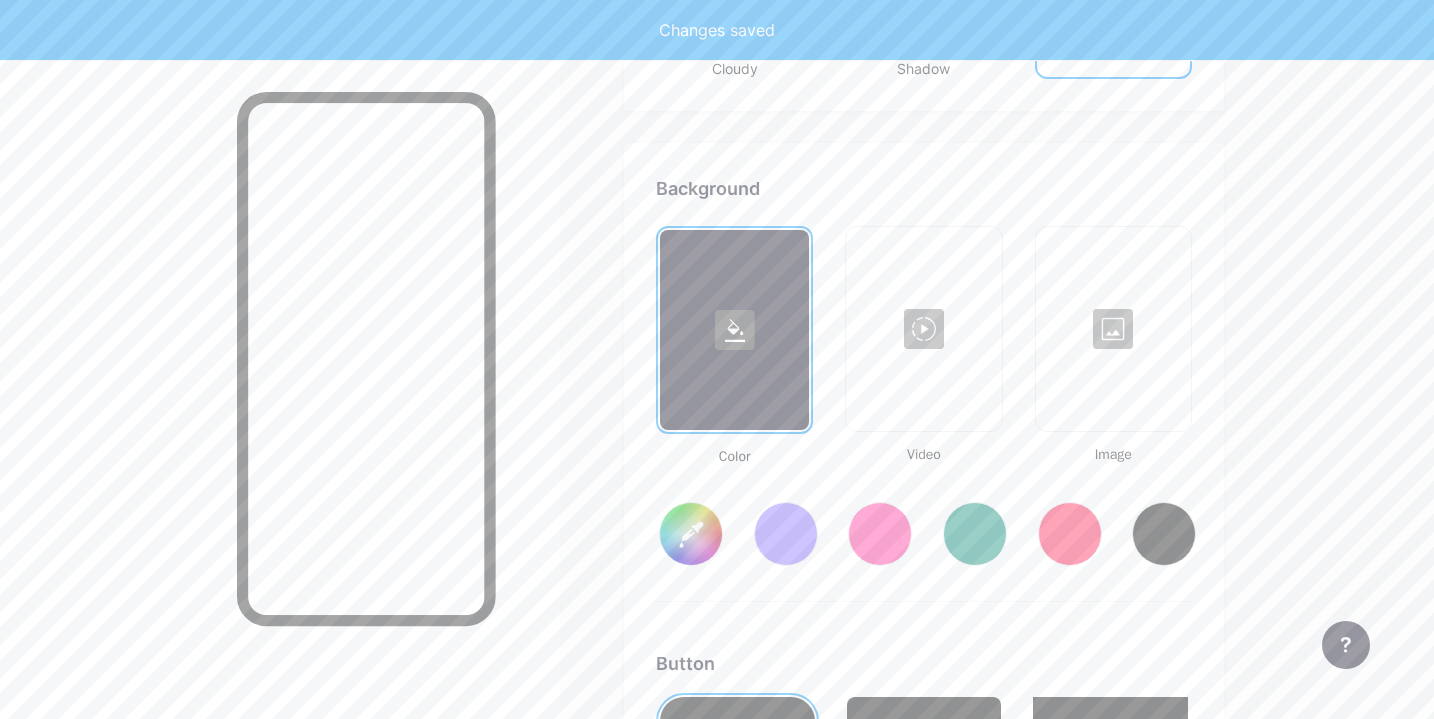 scroll, scrollTop: 2655, scrollLeft: 0, axis: vertical 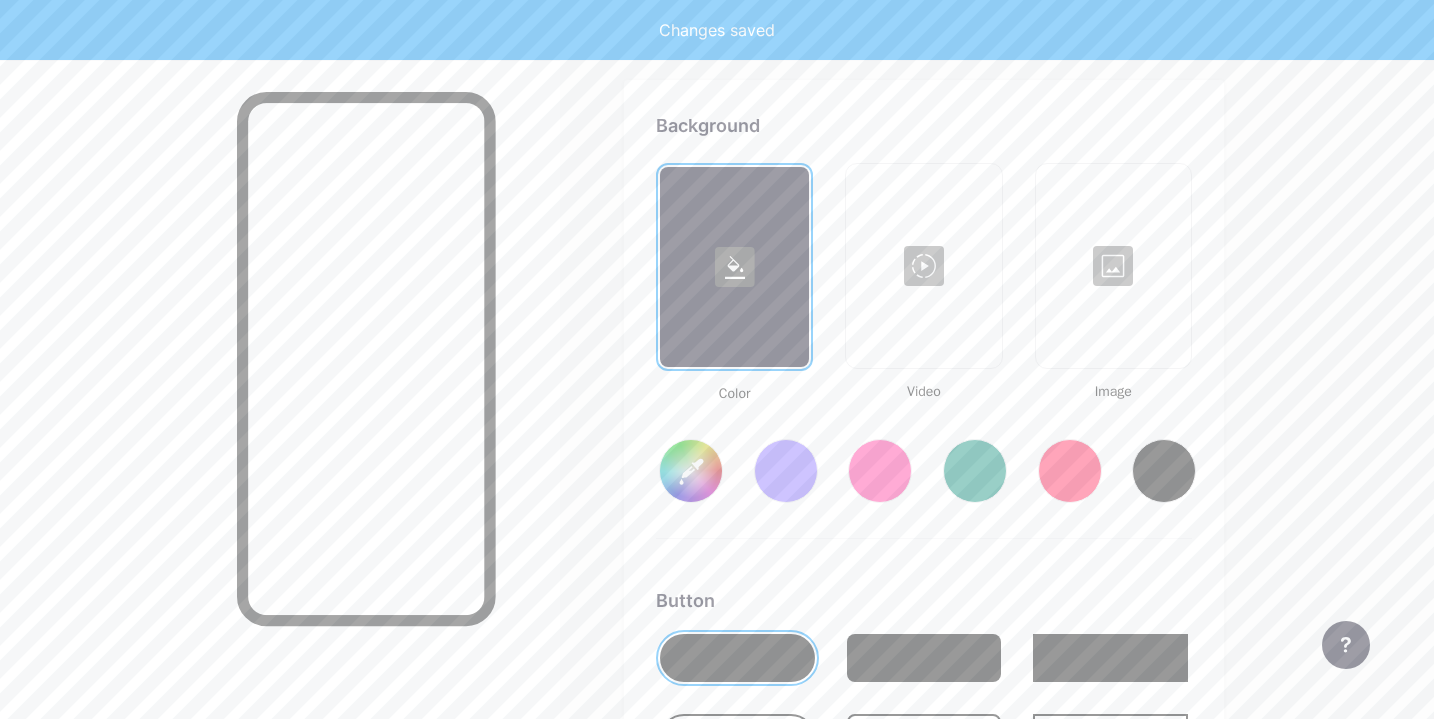 type on "#ffffff" 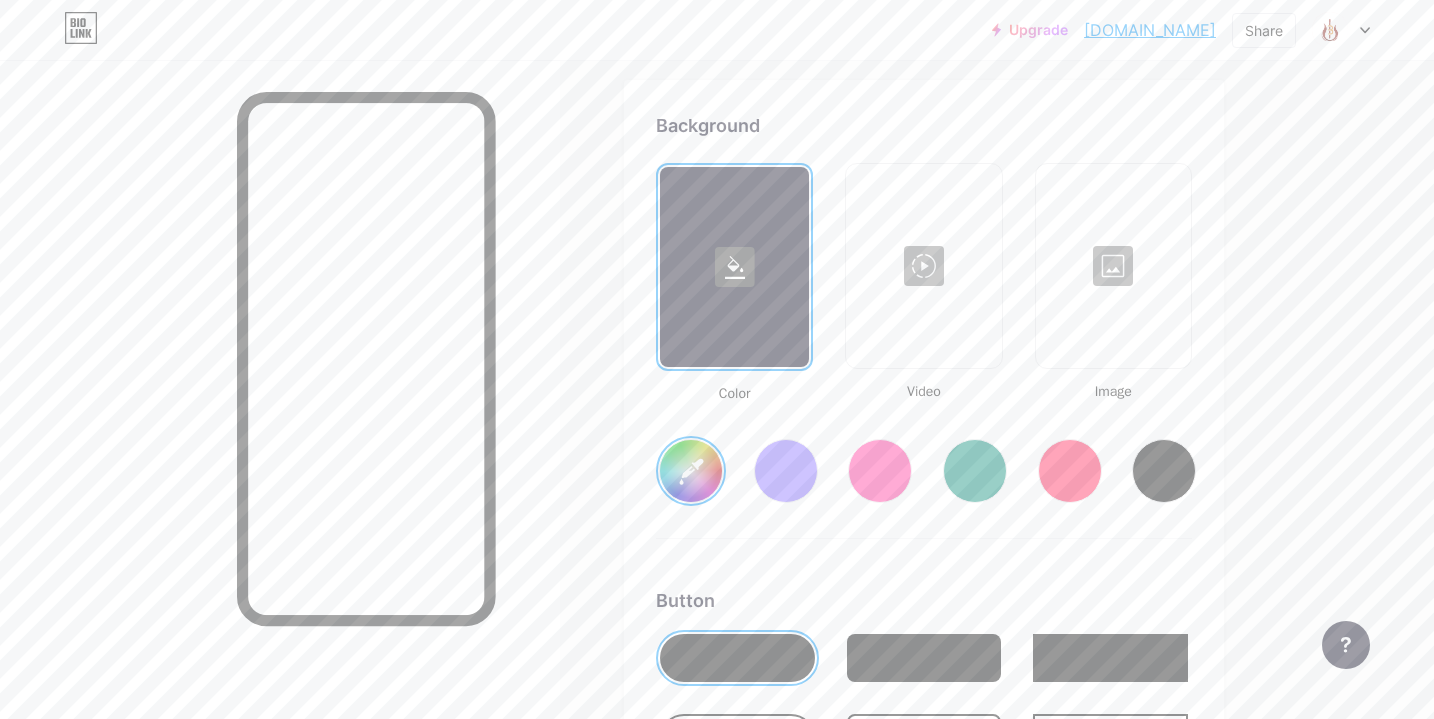 click at bounding box center [923, 266] 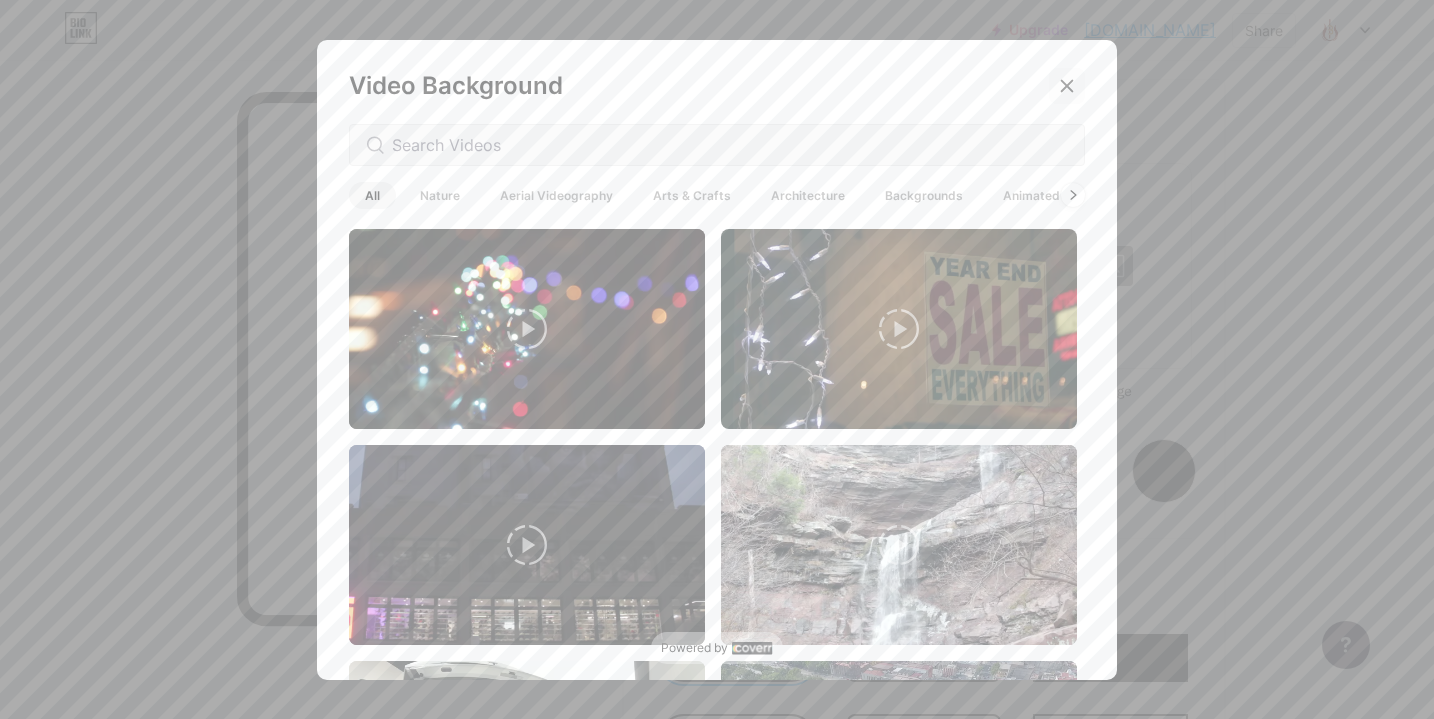 click 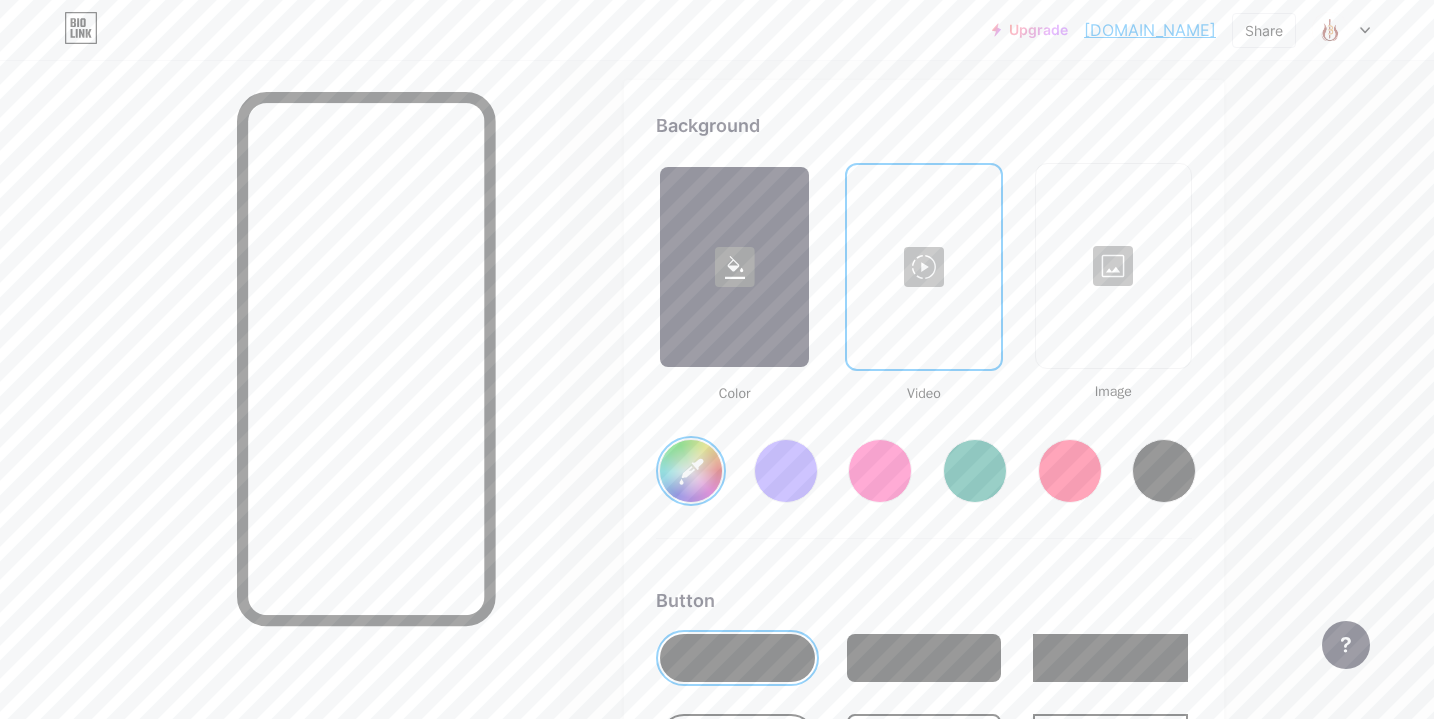 click at bounding box center [1113, 266] 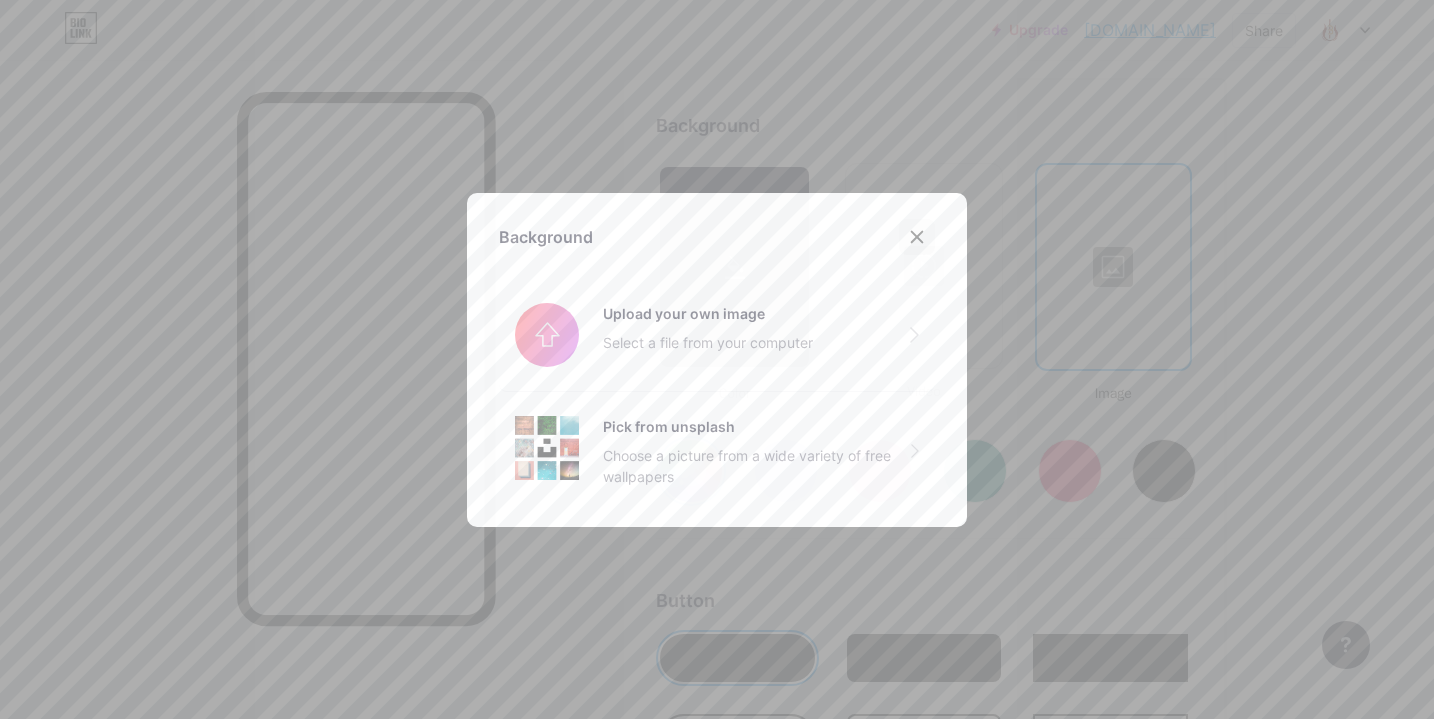 click 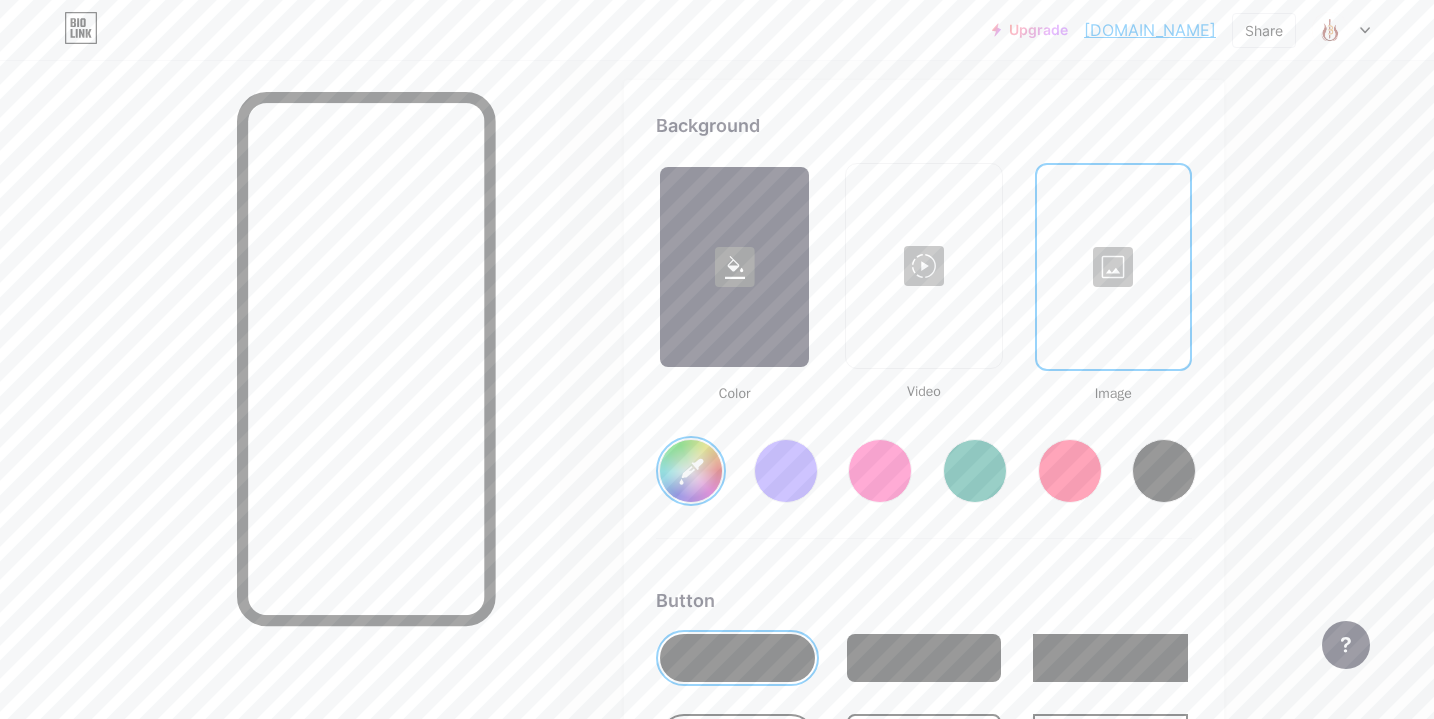 click at bounding box center [923, 266] 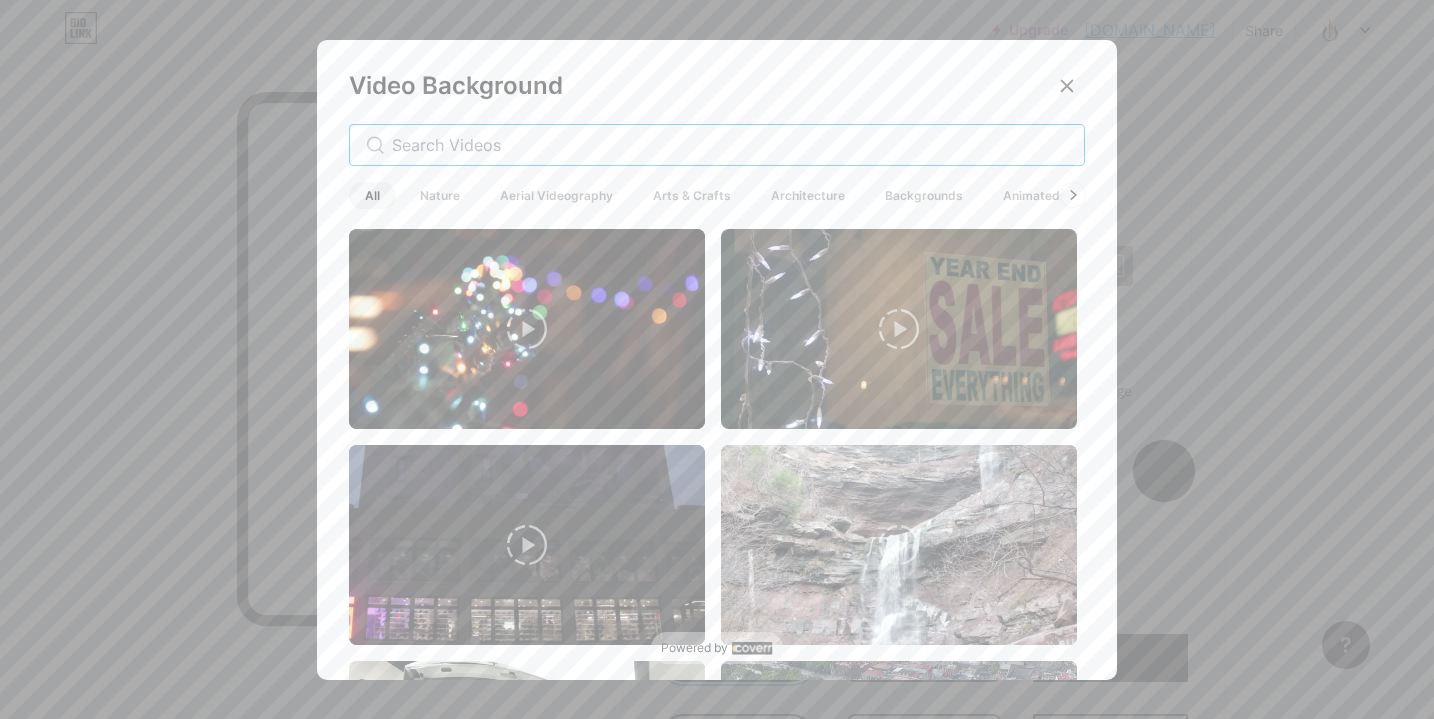 click at bounding box center (730, 145) 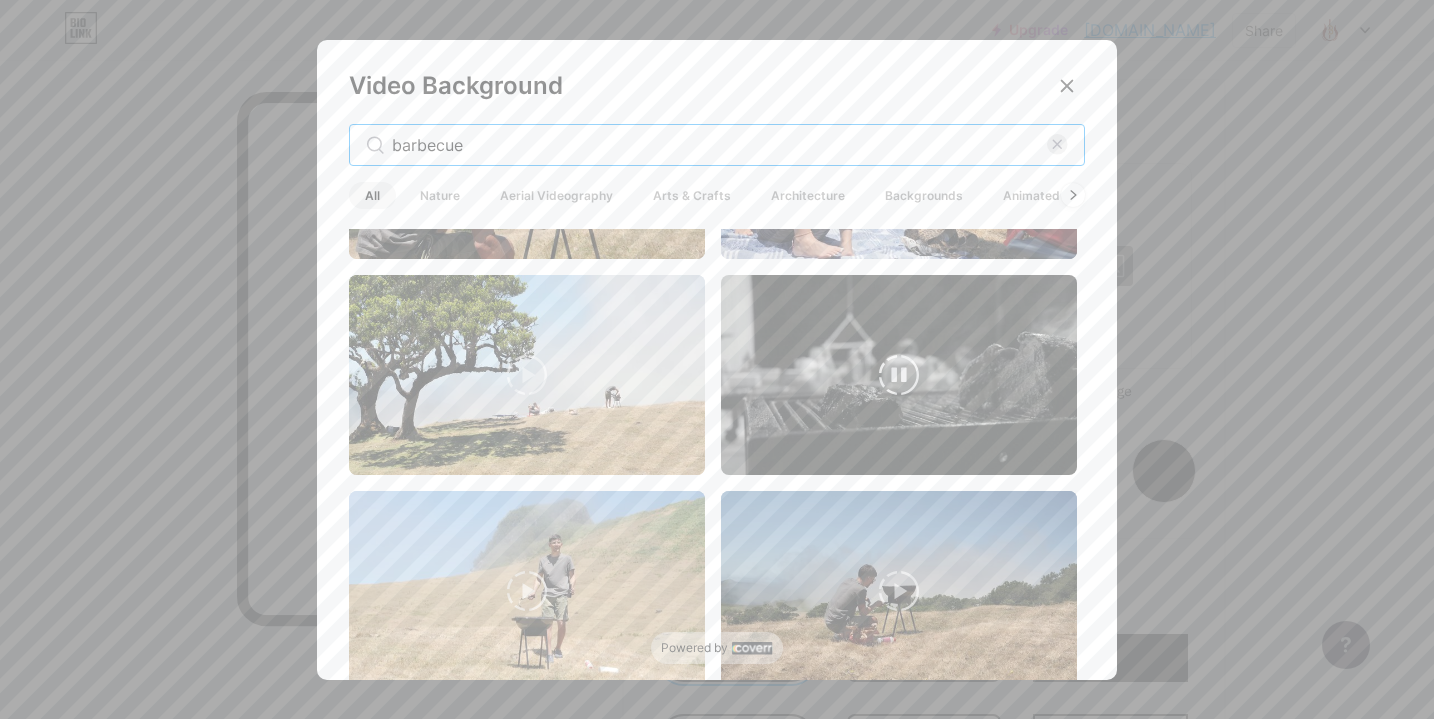 scroll, scrollTop: 1032, scrollLeft: 0, axis: vertical 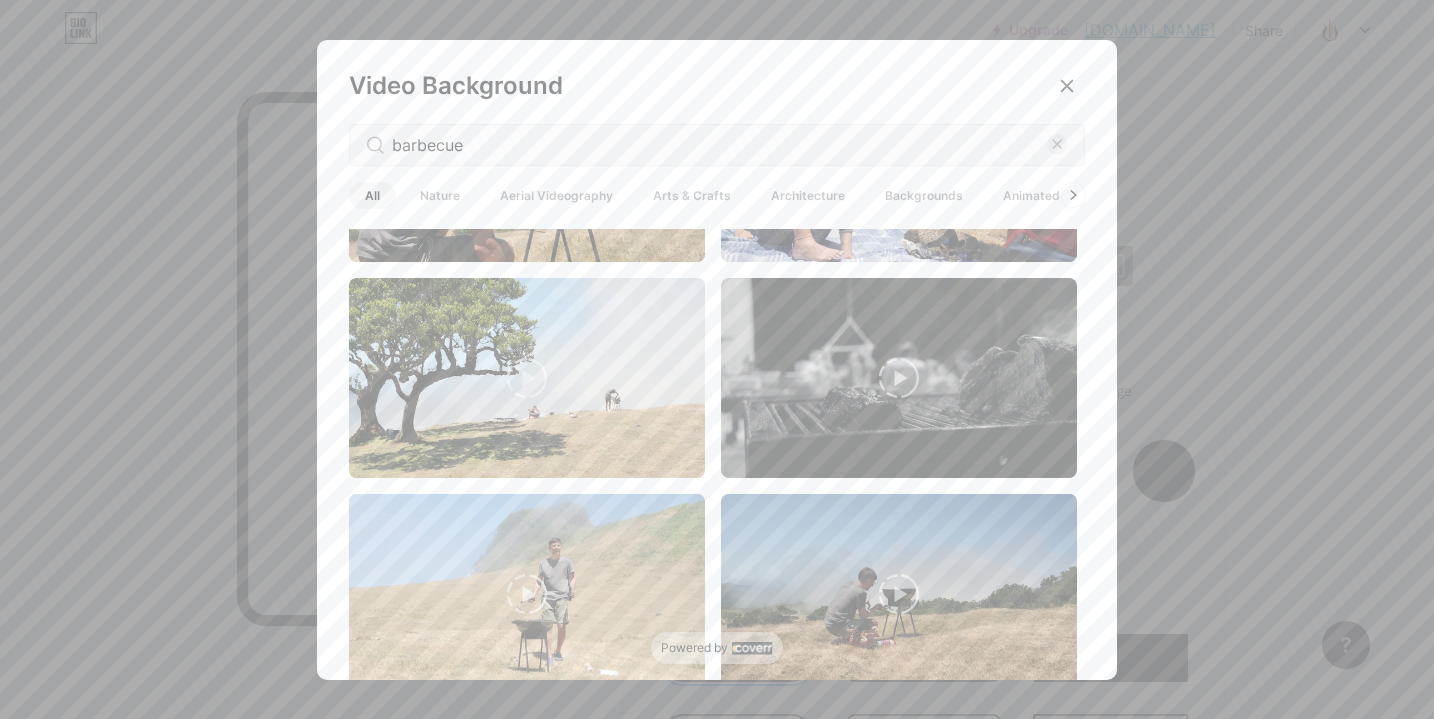 click 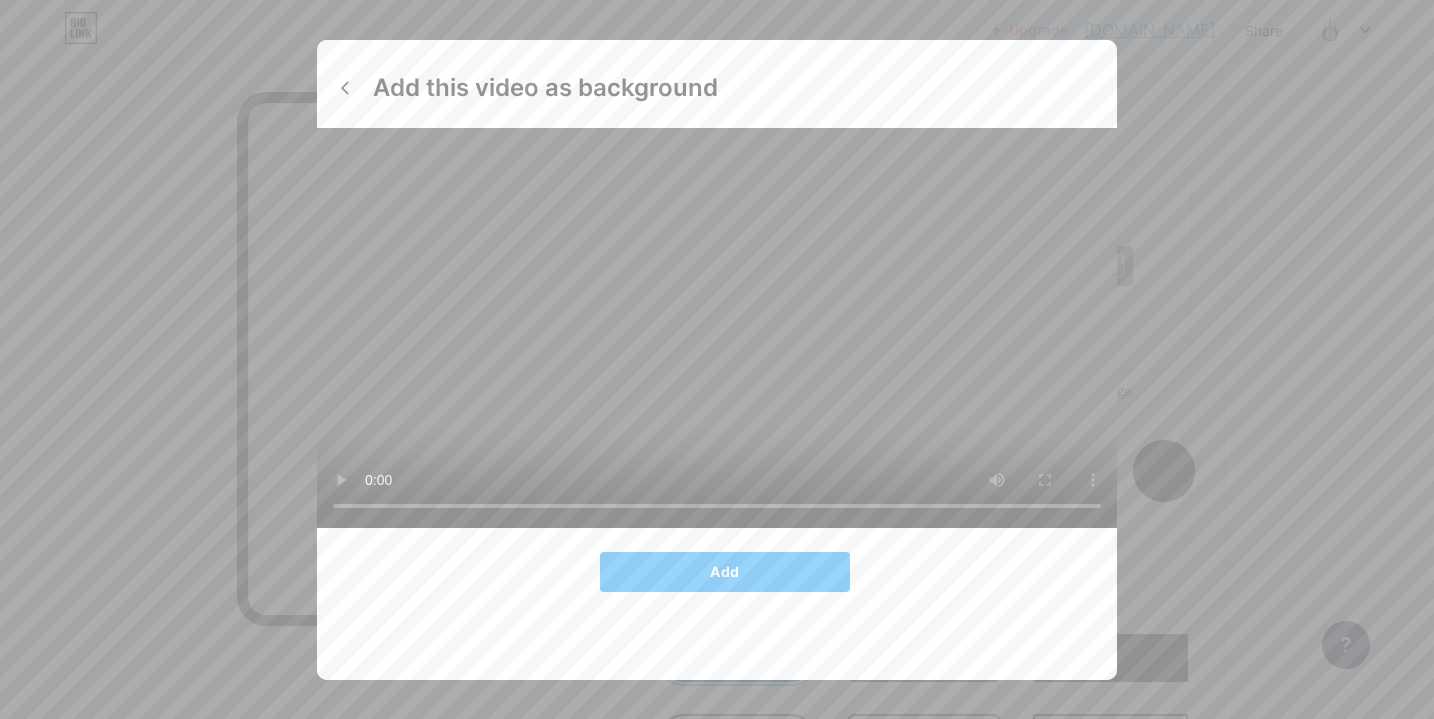 click at bounding box center [717, 328] 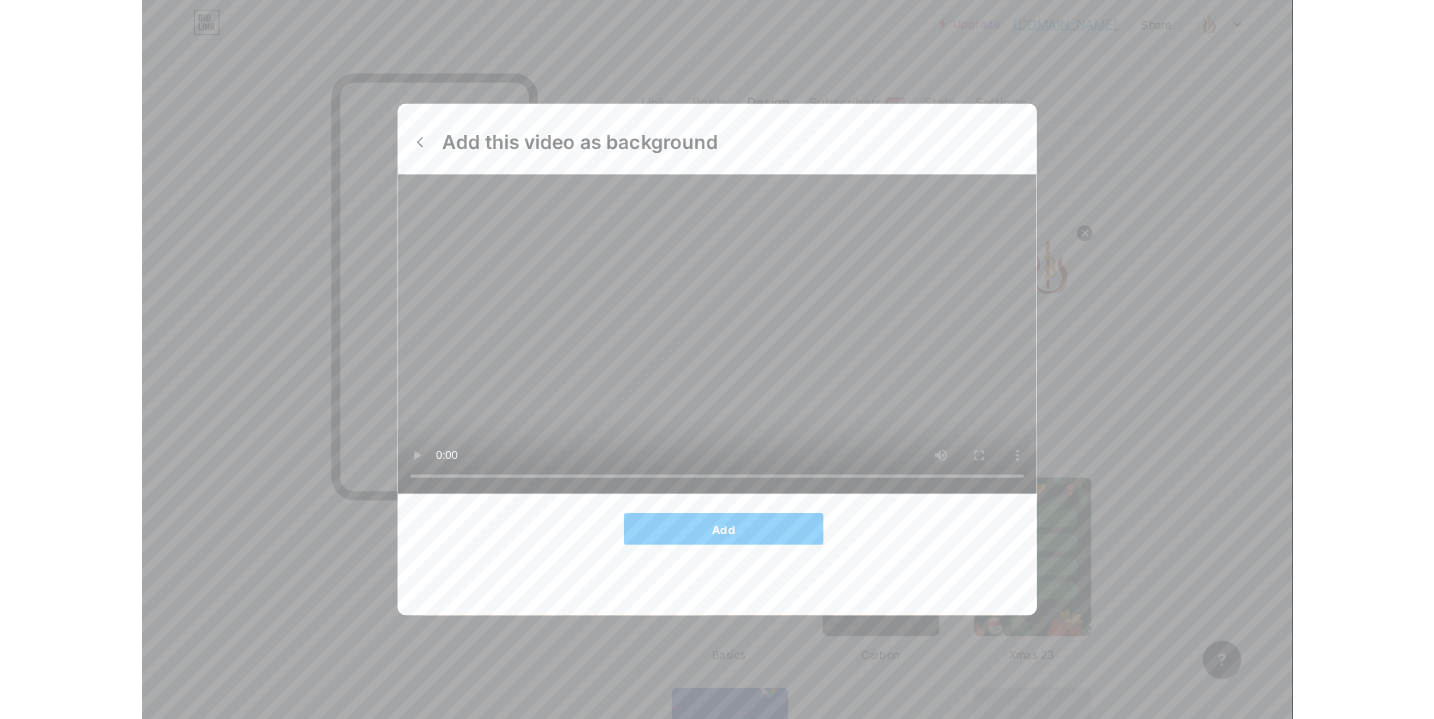 scroll, scrollTop: 2655, scrollLeft: 0, axis: vertical 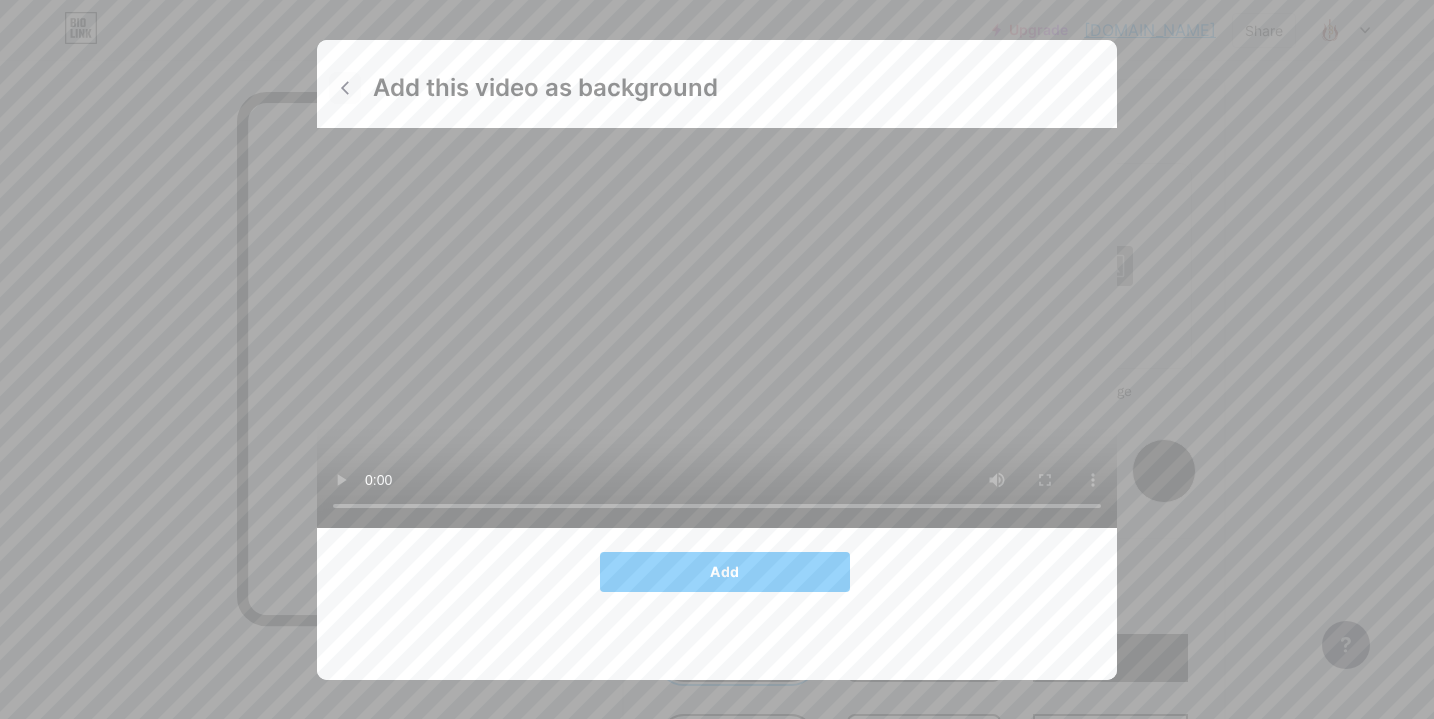 click 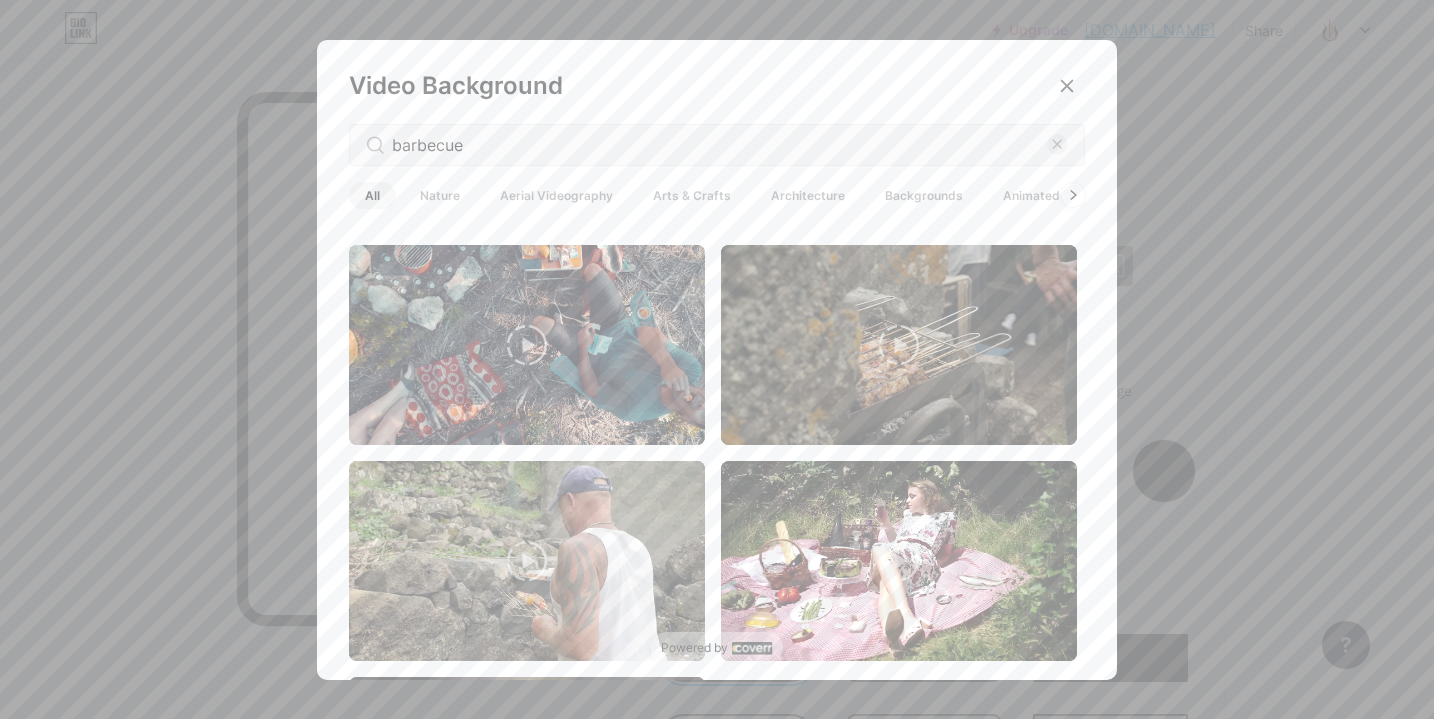 scroll, scrollTop: 4685, scrollLeft: 0, axis: vertical 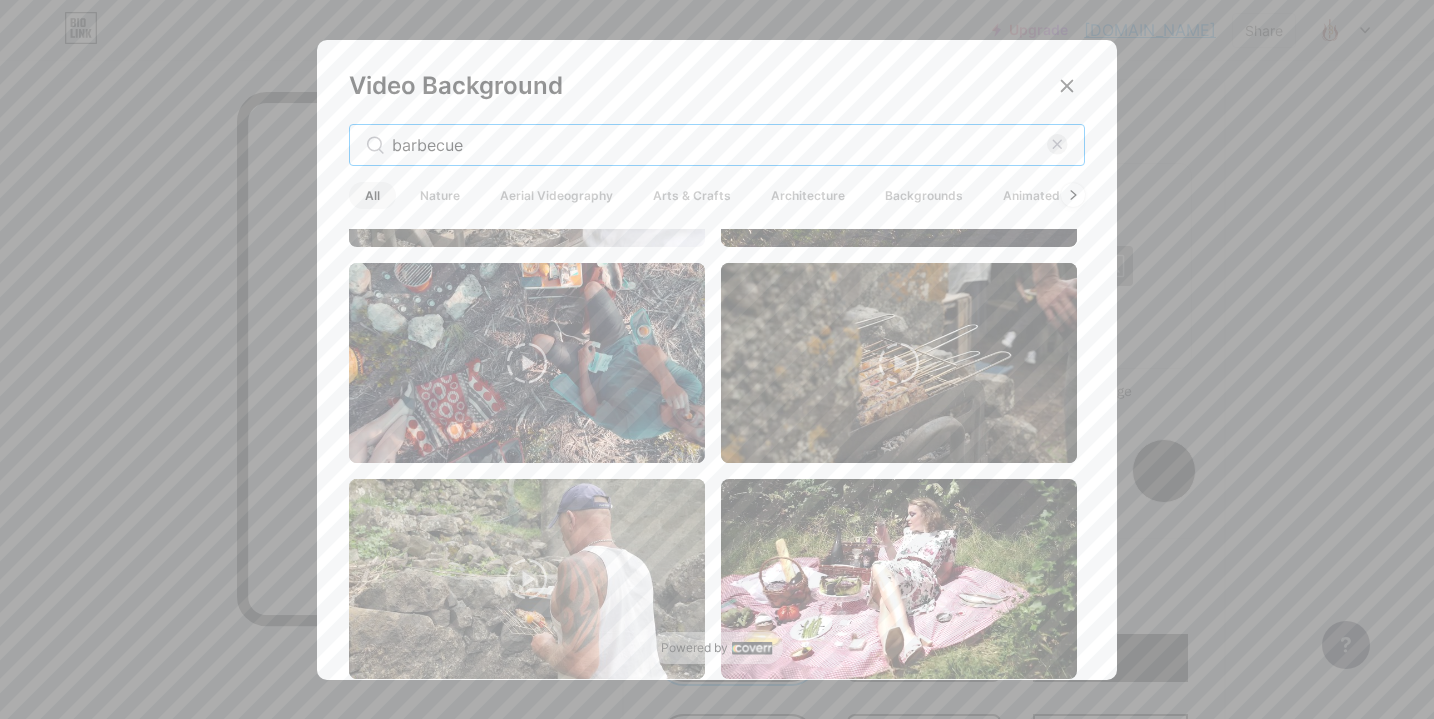 click on "barbecue" at bounding box center (719, 145) 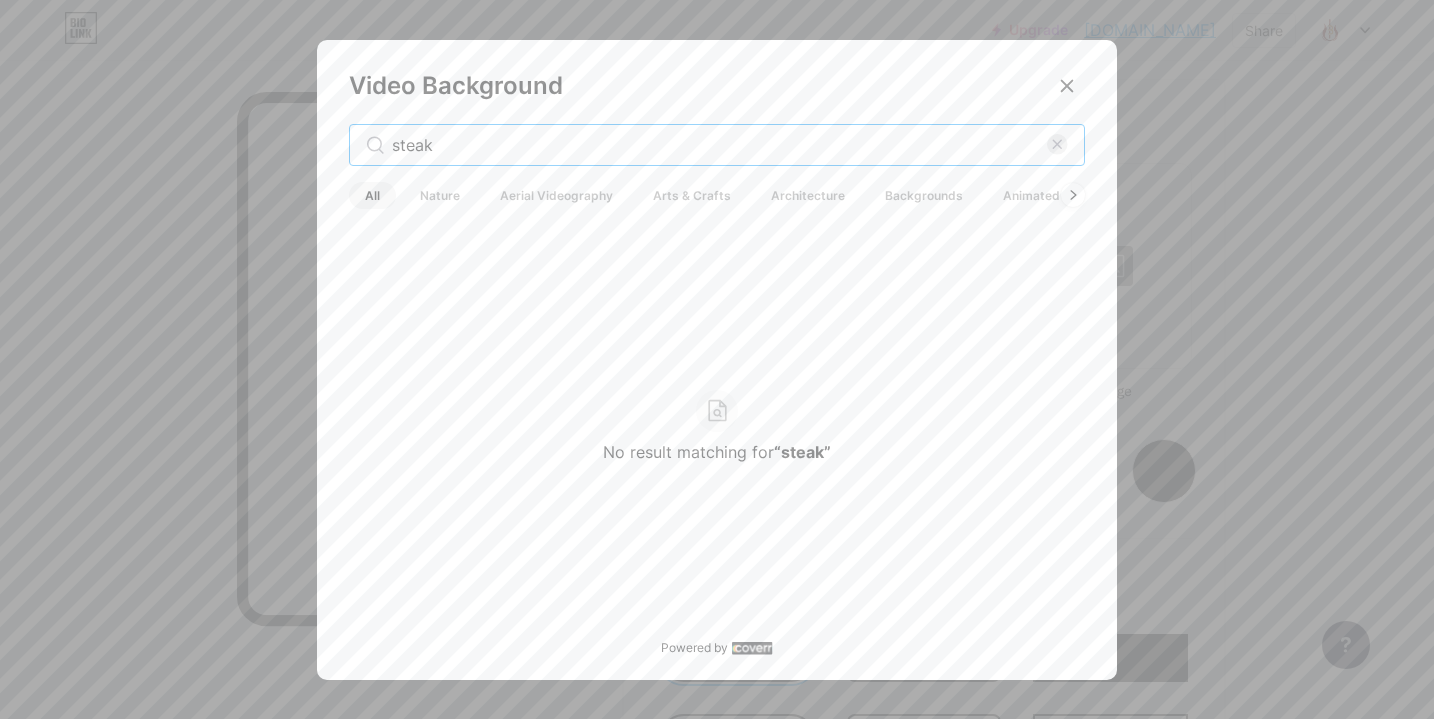 scroll, scrollTop: 0, scrollLeft: 0, axis: both 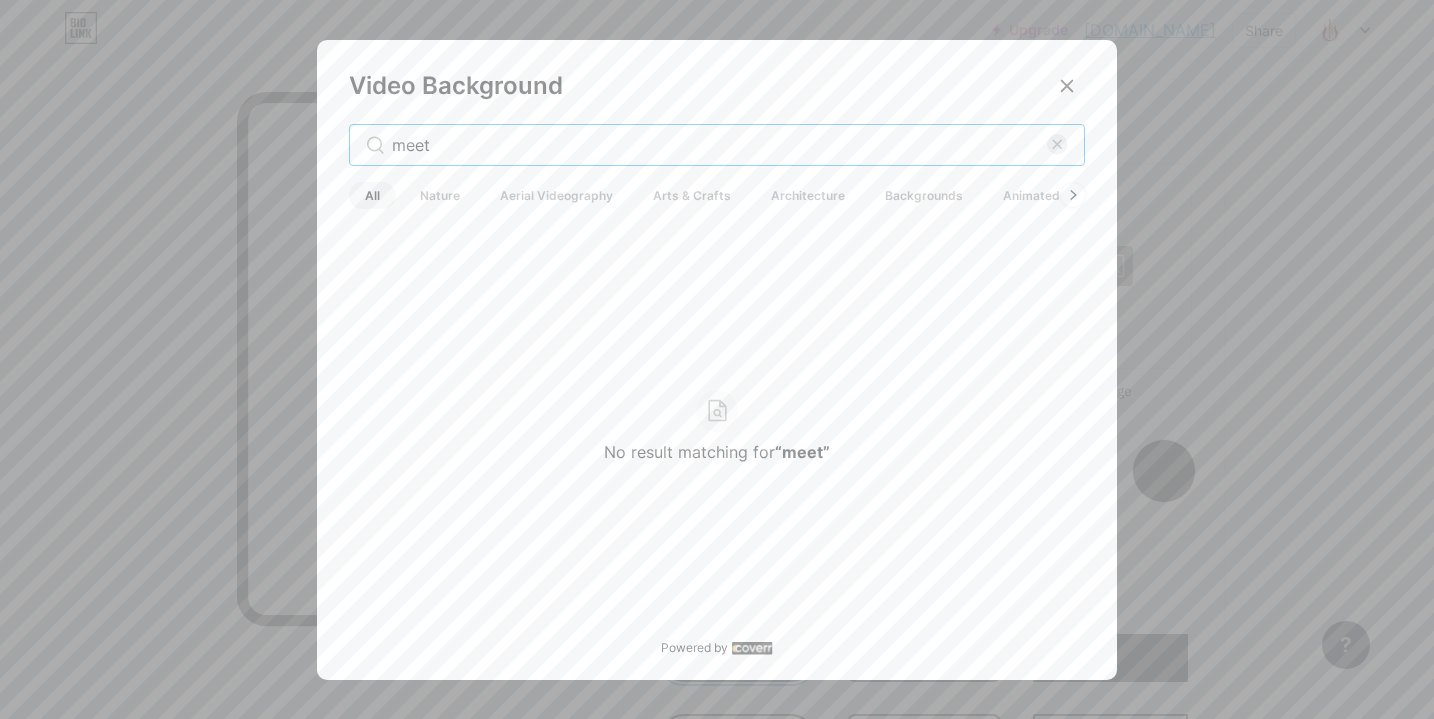 click on "meet" at bounding box center (719, 145) 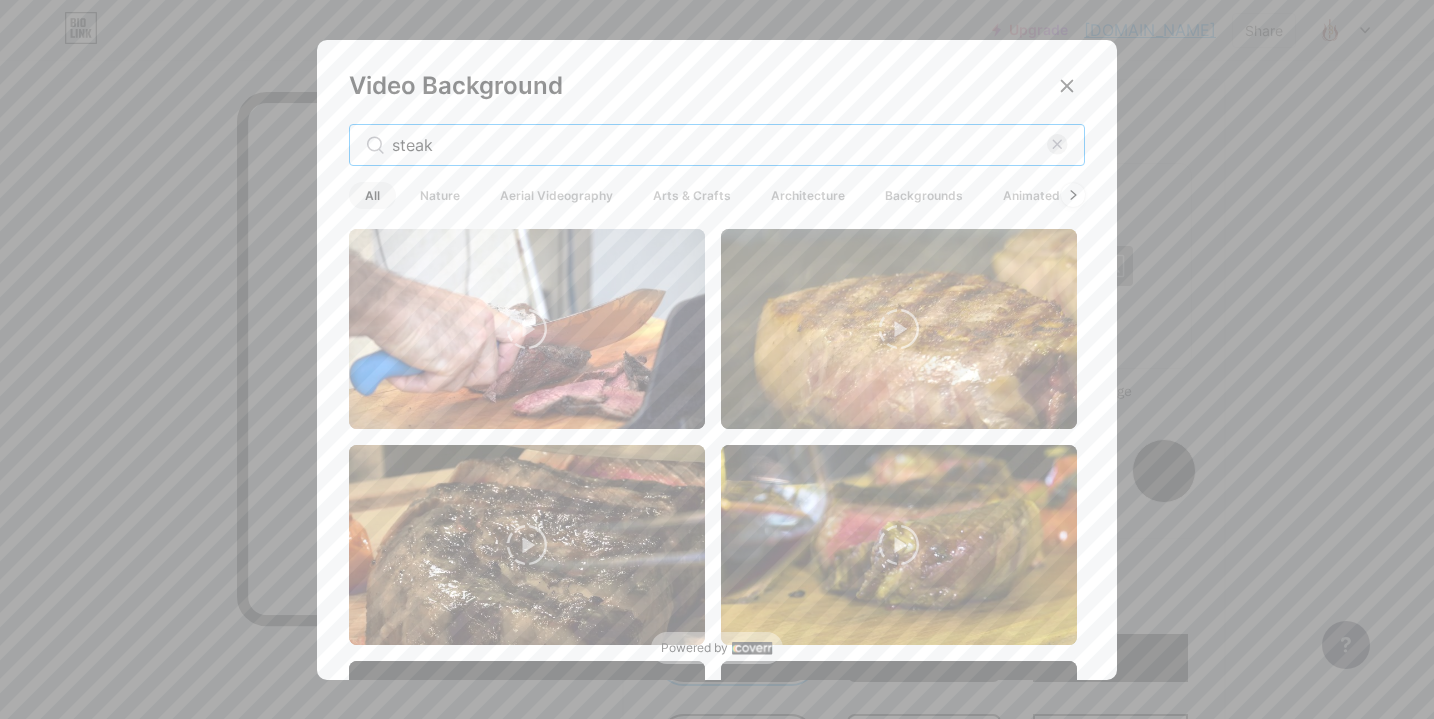 type on "steak" 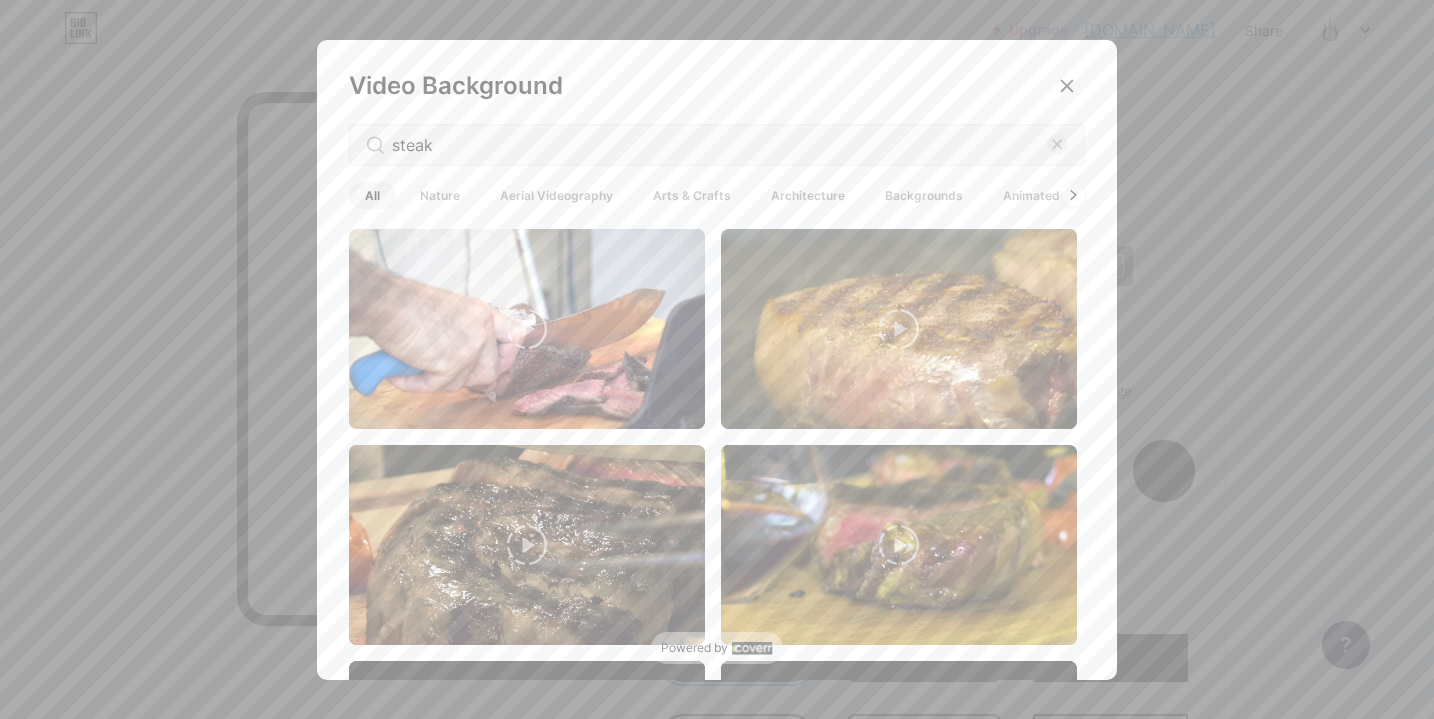 click 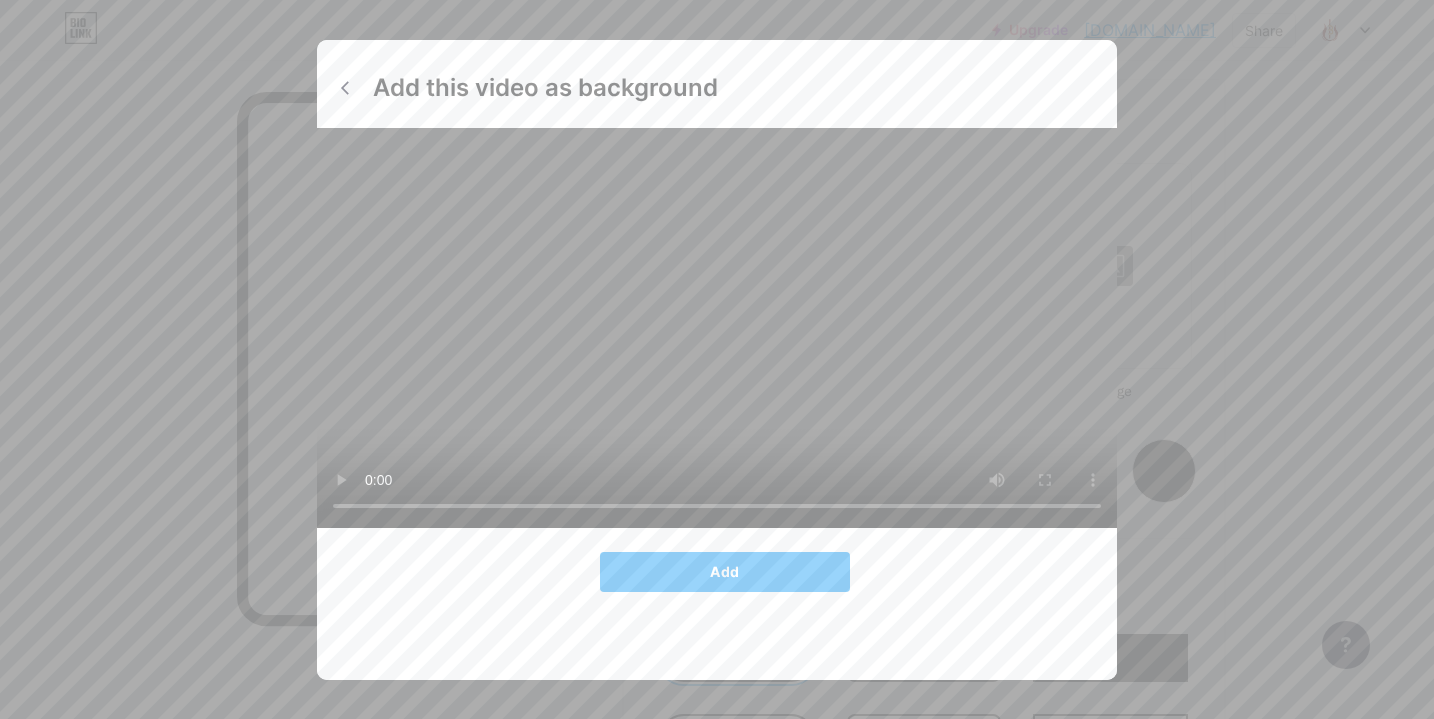 click 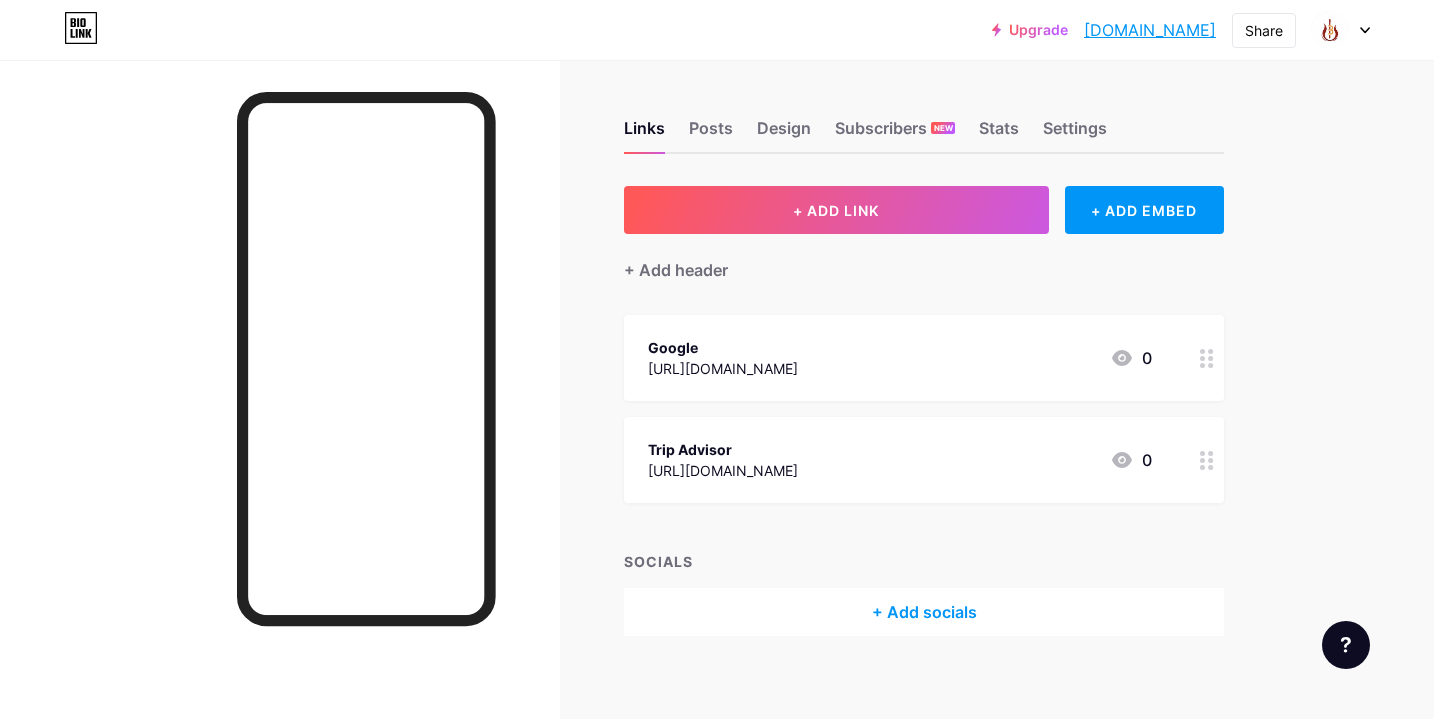 scroll, scrollTop: 0, scrollLeft: 0, axis: both 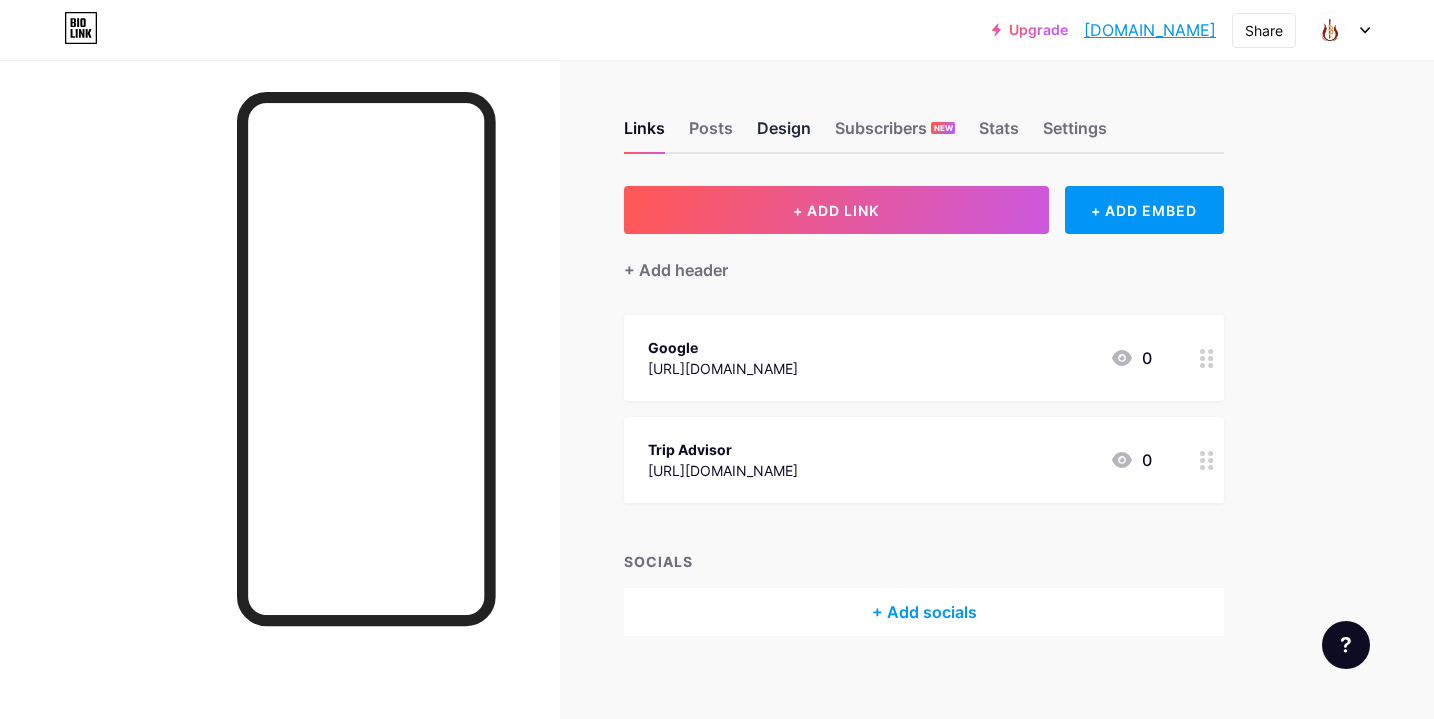 click on "Design" at bounding box center (784, 134) 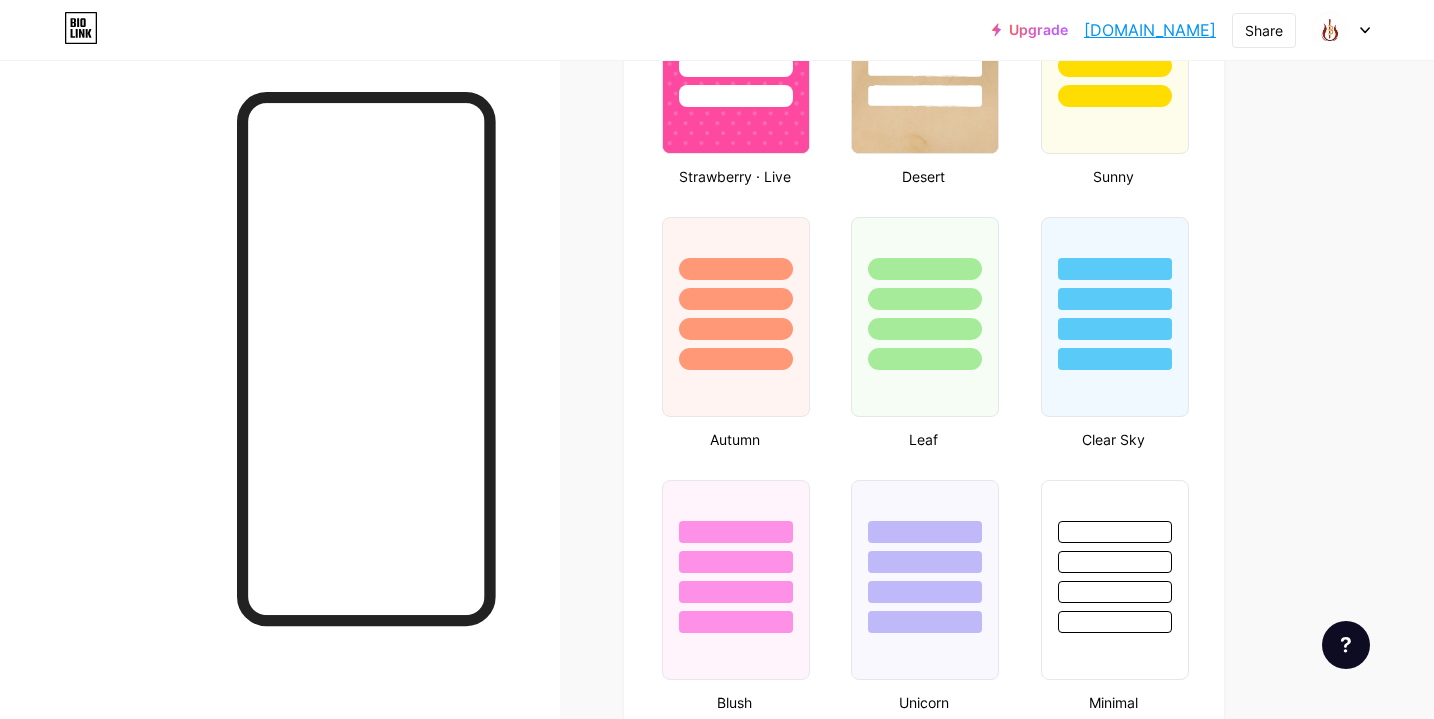type on "#ffffff" 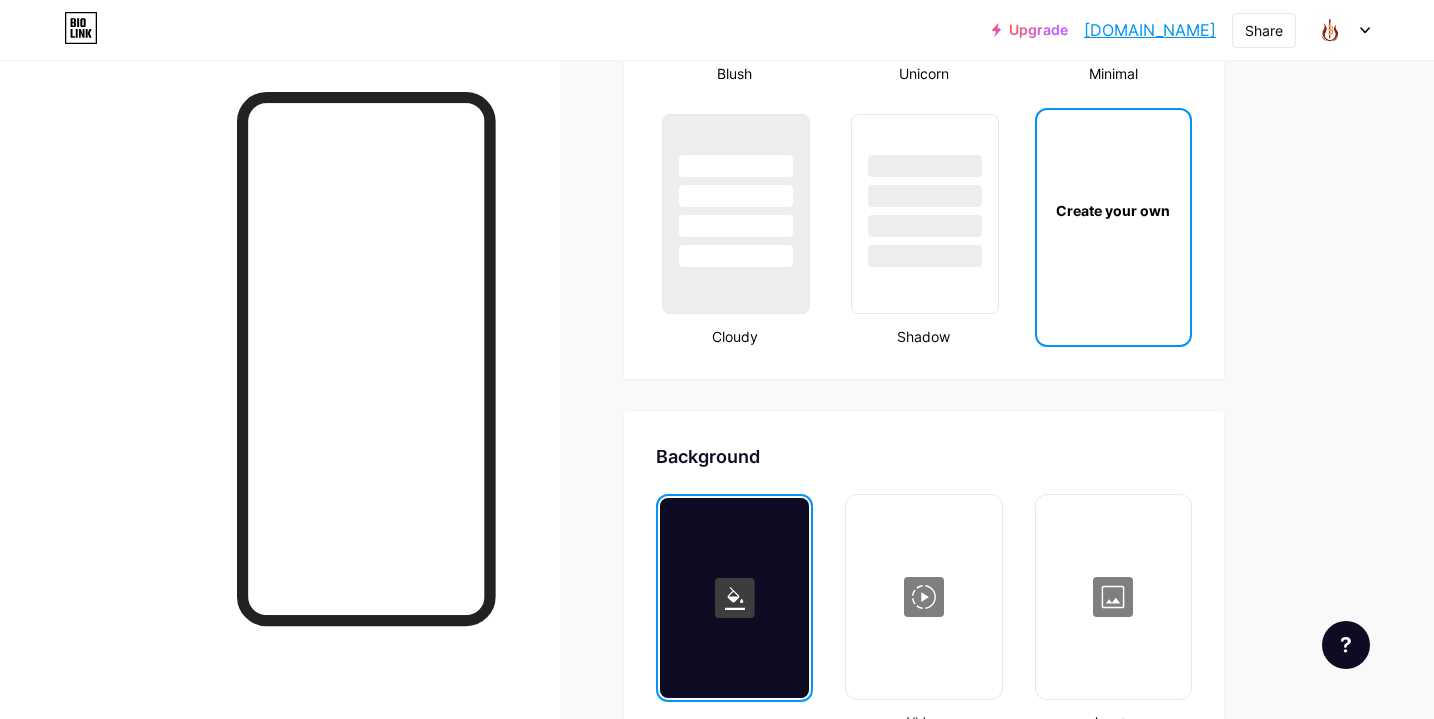 scroll, scrollTop: 2308, scrollLeft: 0, axis: vertical 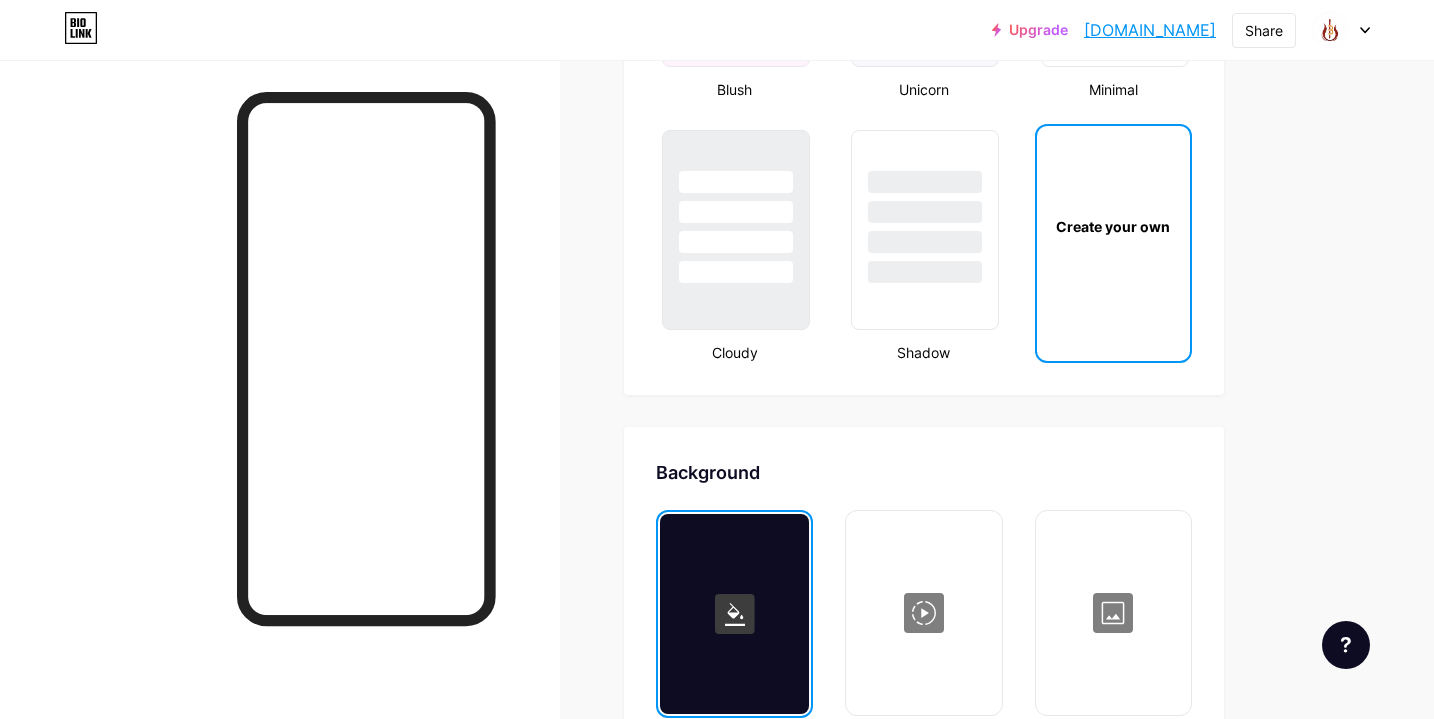 click on "Create your own" at bounding box center [1113, 226] 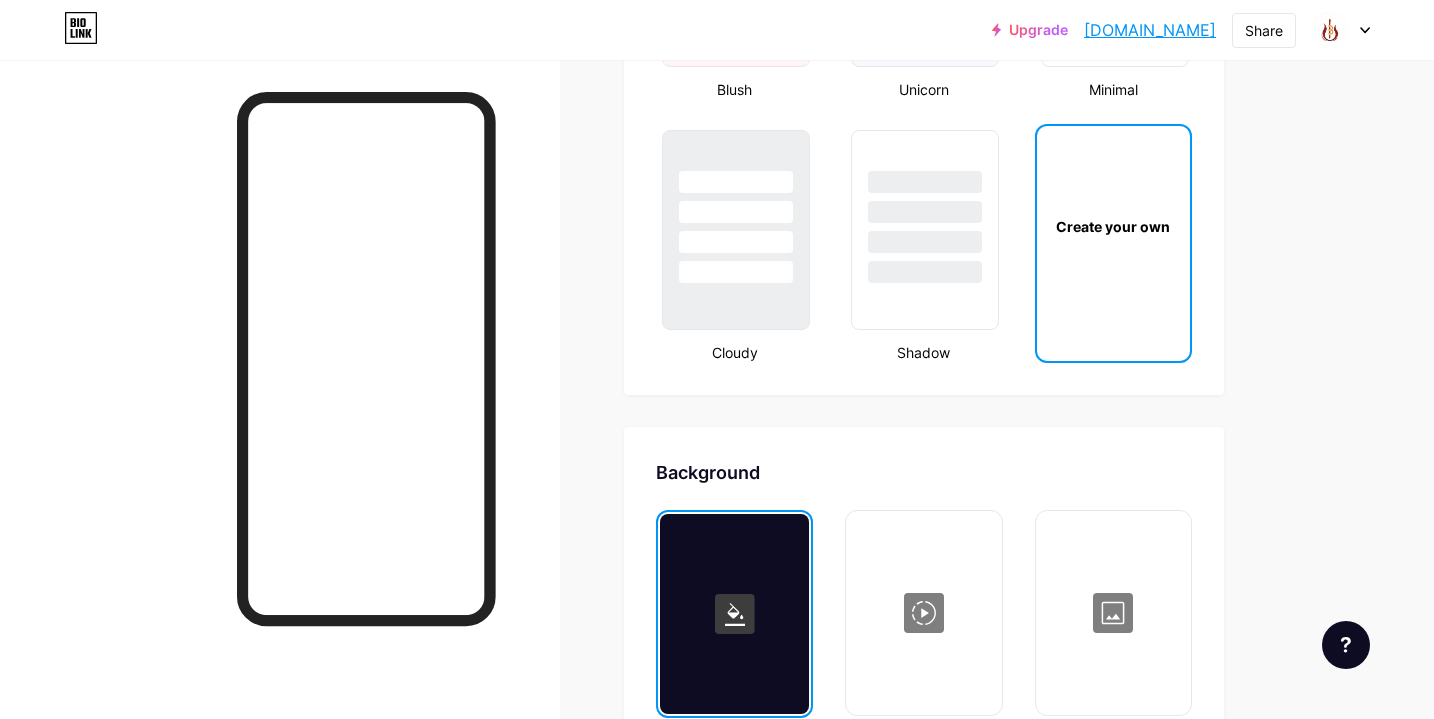 type on "#ffffff" 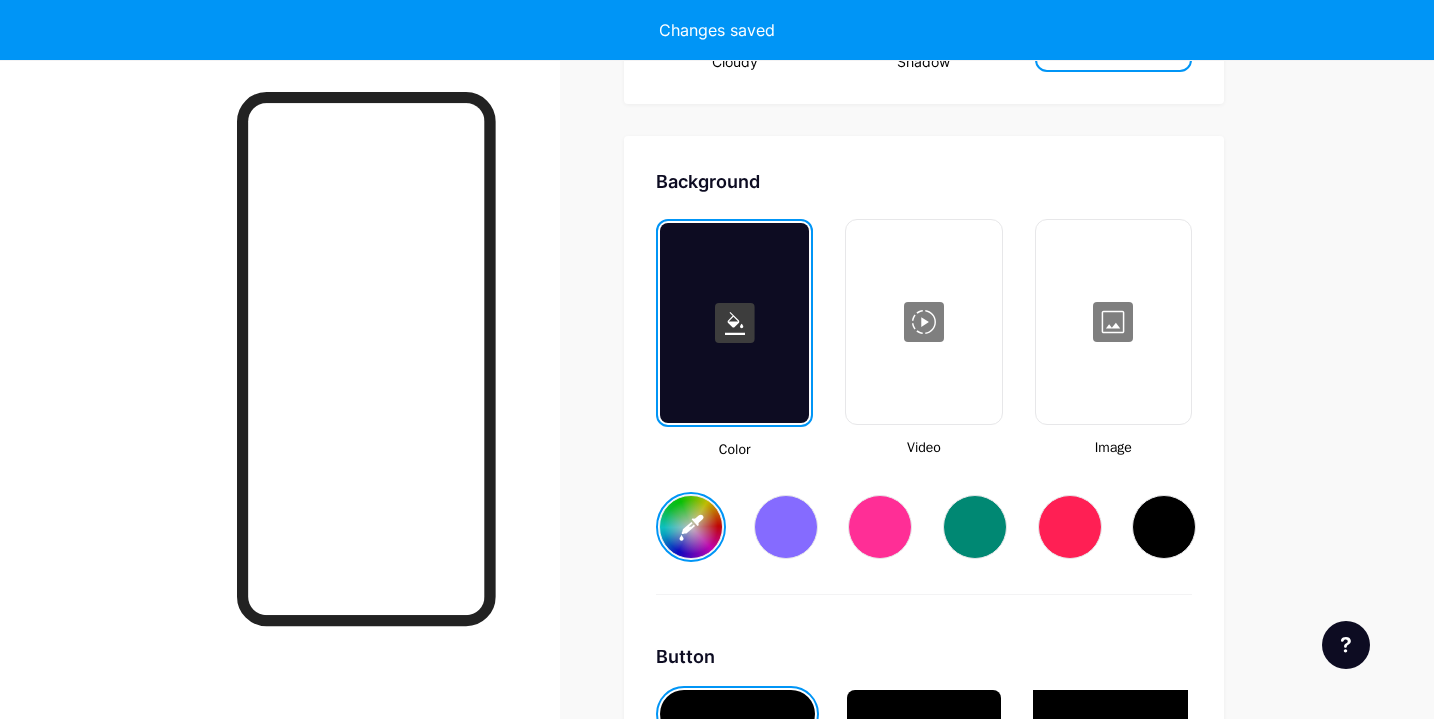 scroll, scrollTop: 2655, scrollLeft: 0, axis: vertical 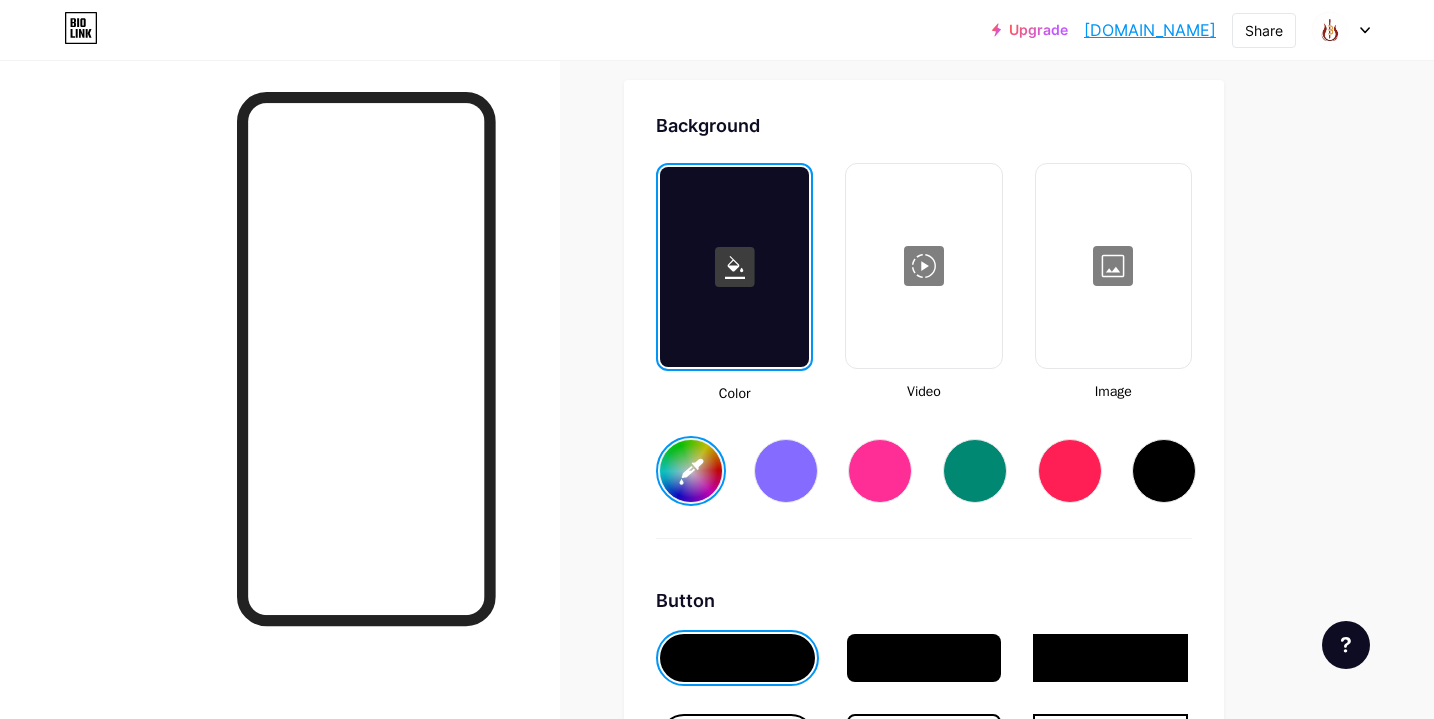 click at bounding box center (923, 266) 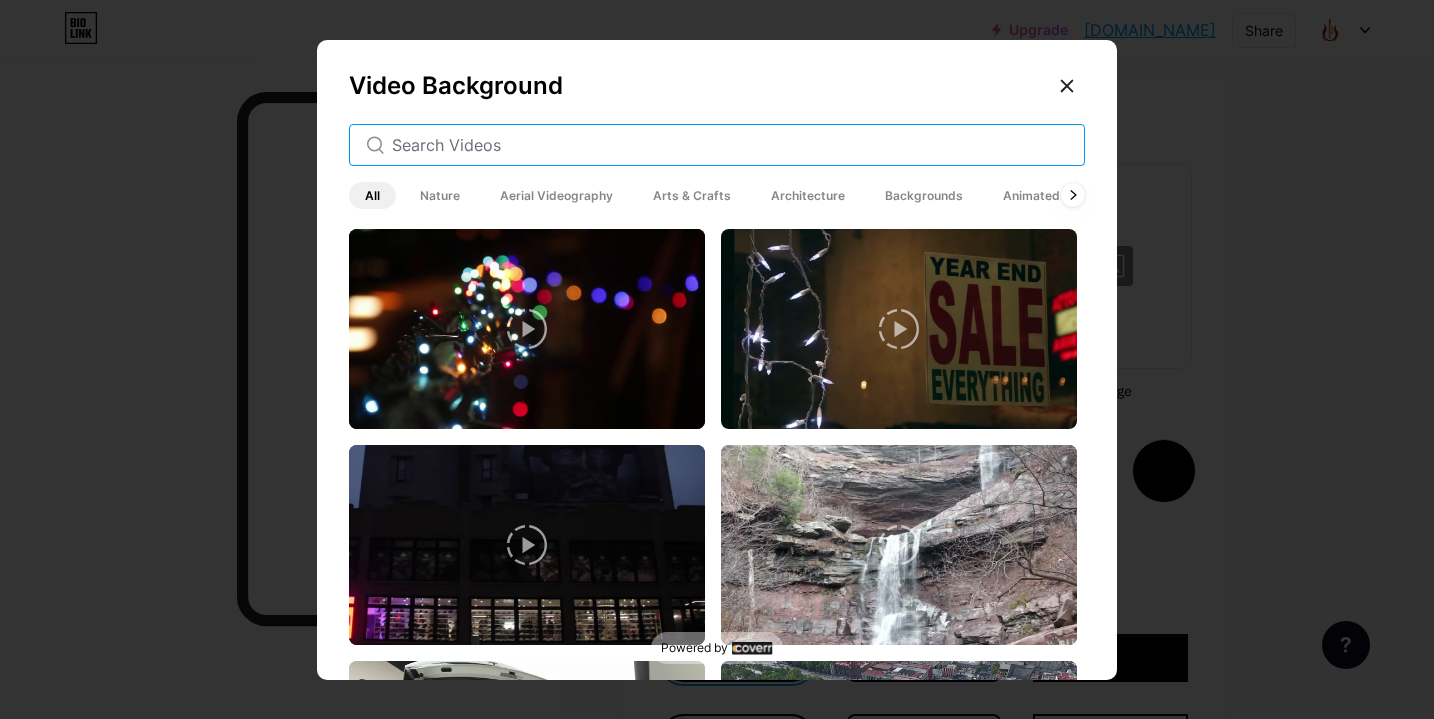 click at bounding box center (730, 145) 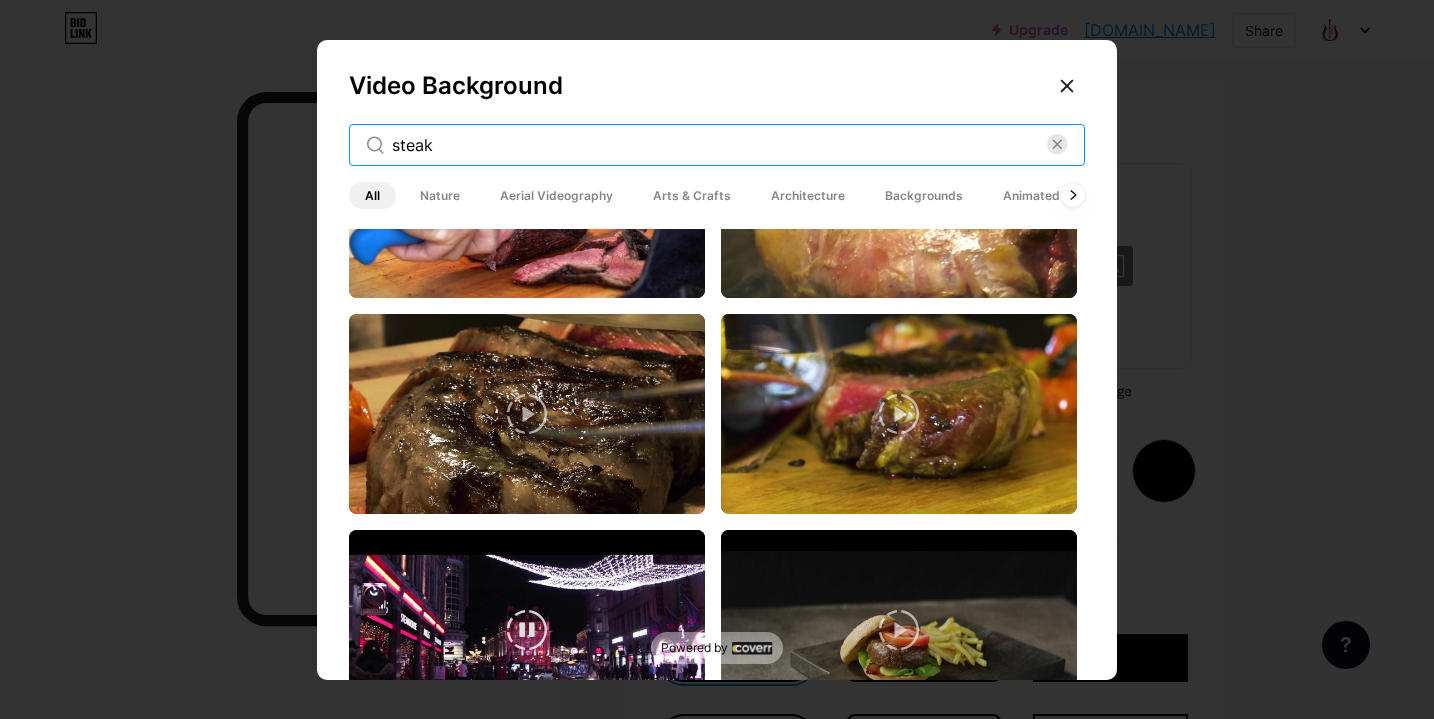scroll, scrollTop: 77, scrollLeft: 0, axis: vertical 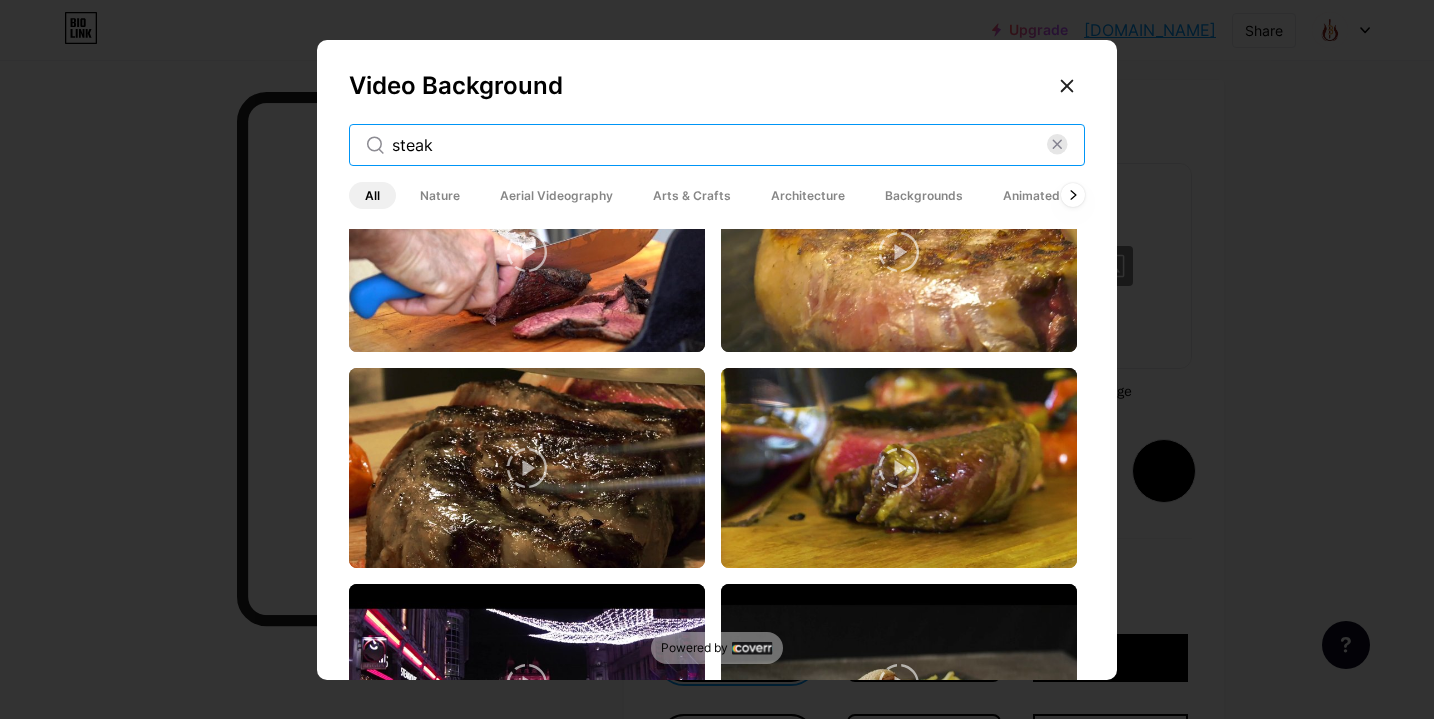 type on "steak" 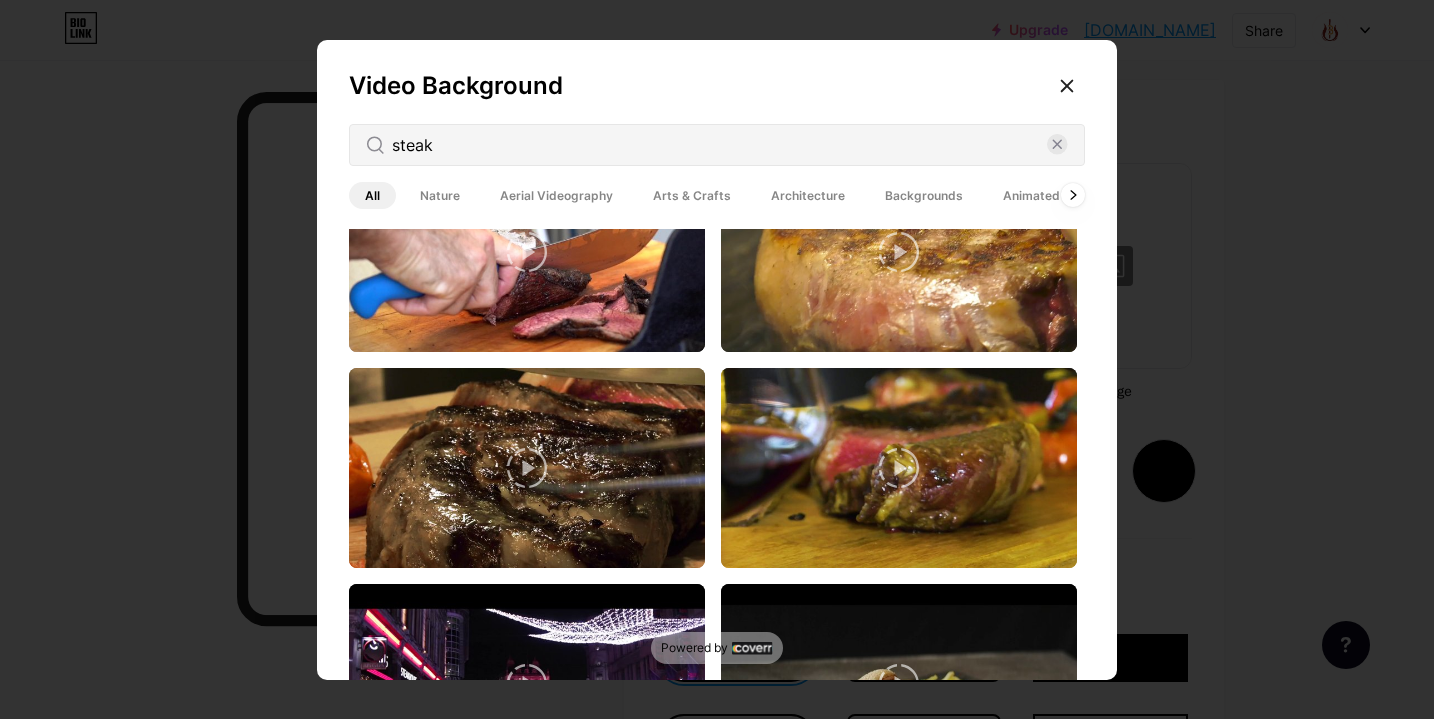 click 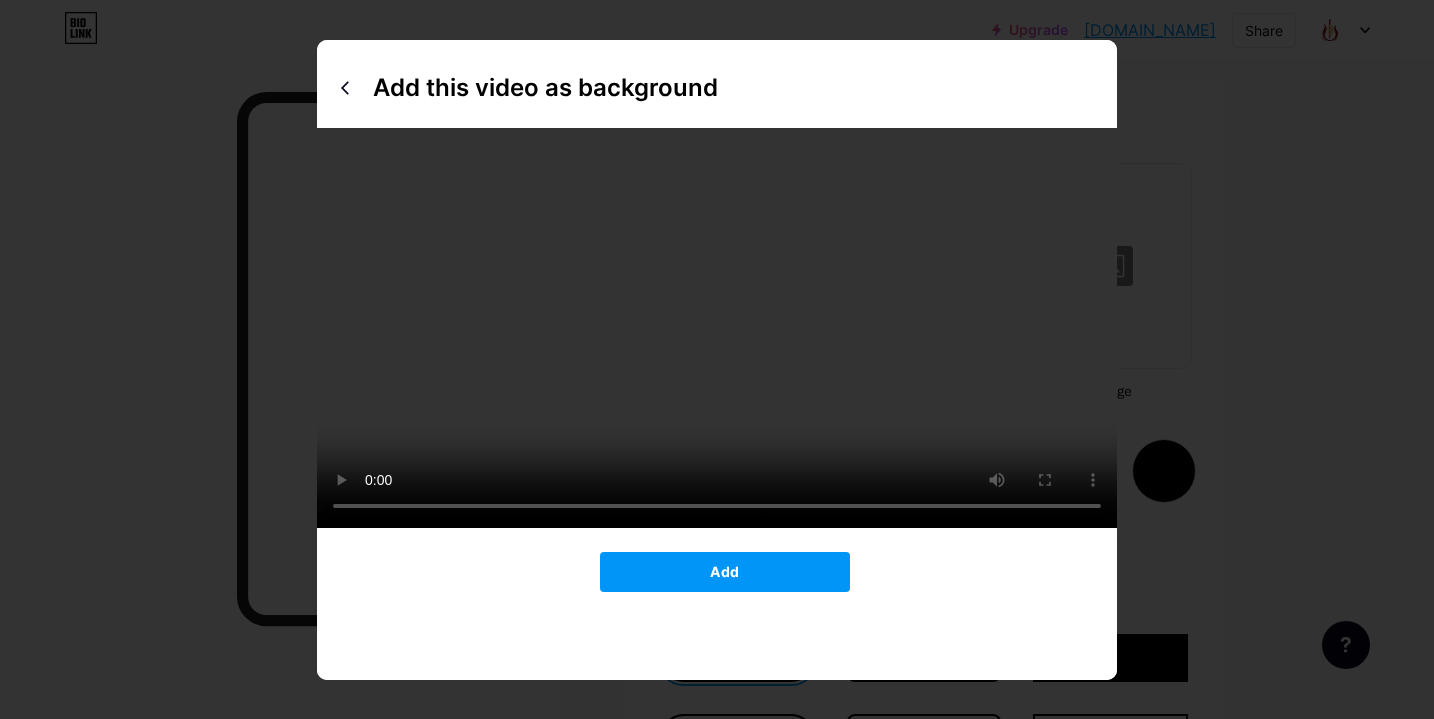 click at bounding box center [527, 468] 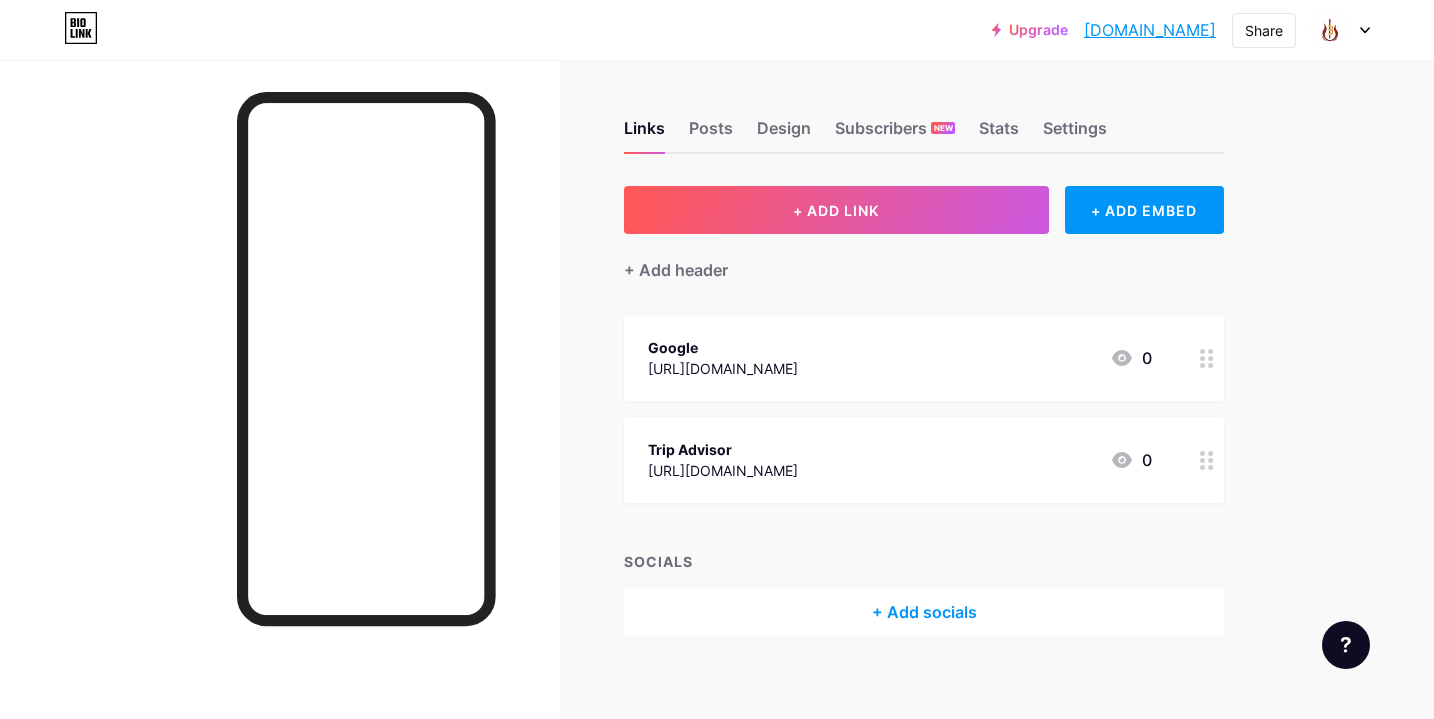scroll, scrollTop: 0, scrollLeft: 0, axis: both 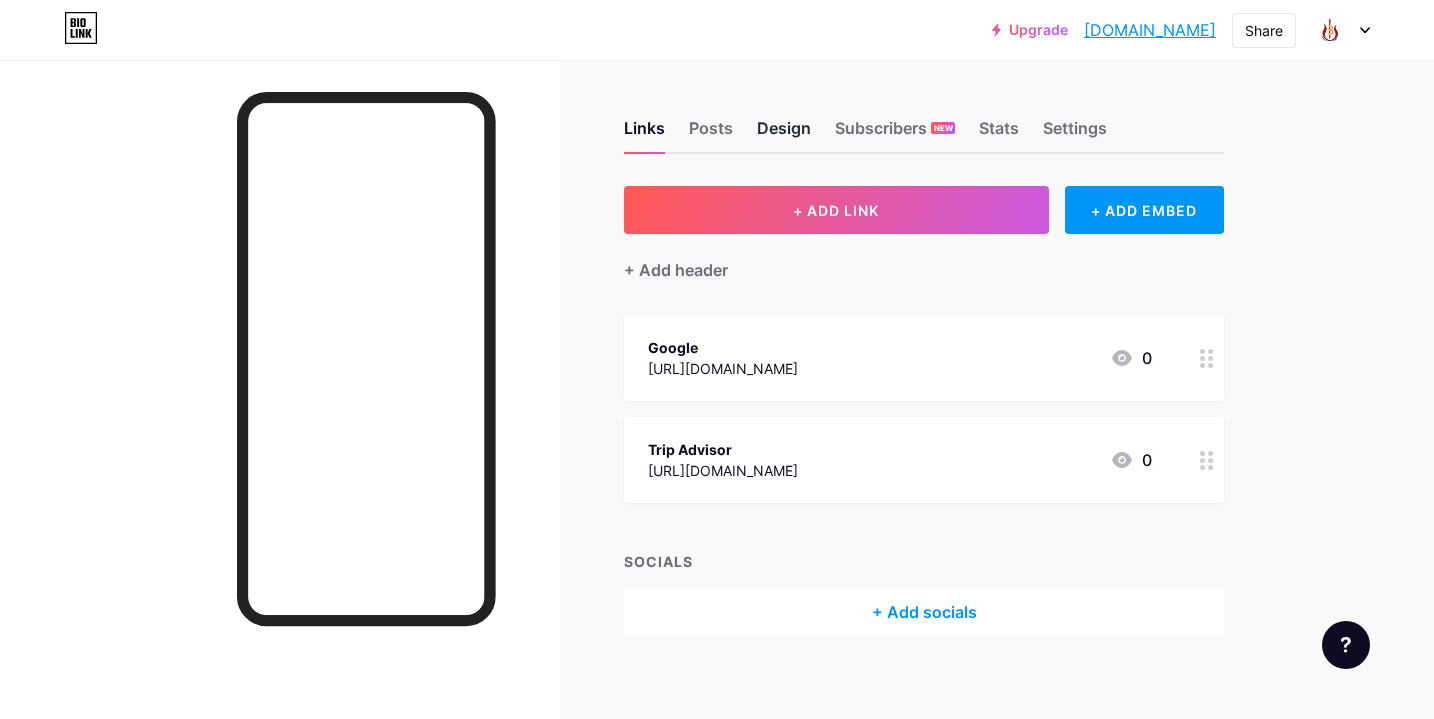 click on "Design" at bounding box center [784, 134] 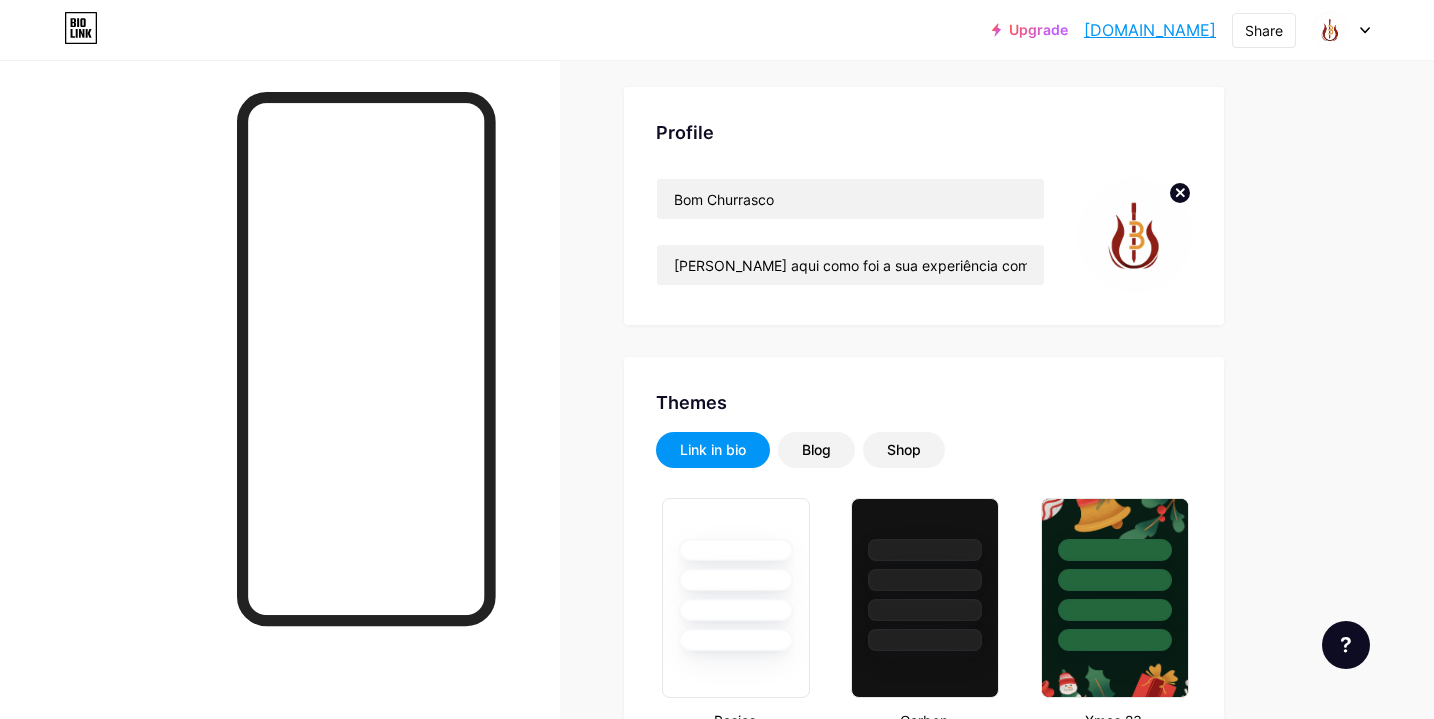type on "#ffffff" 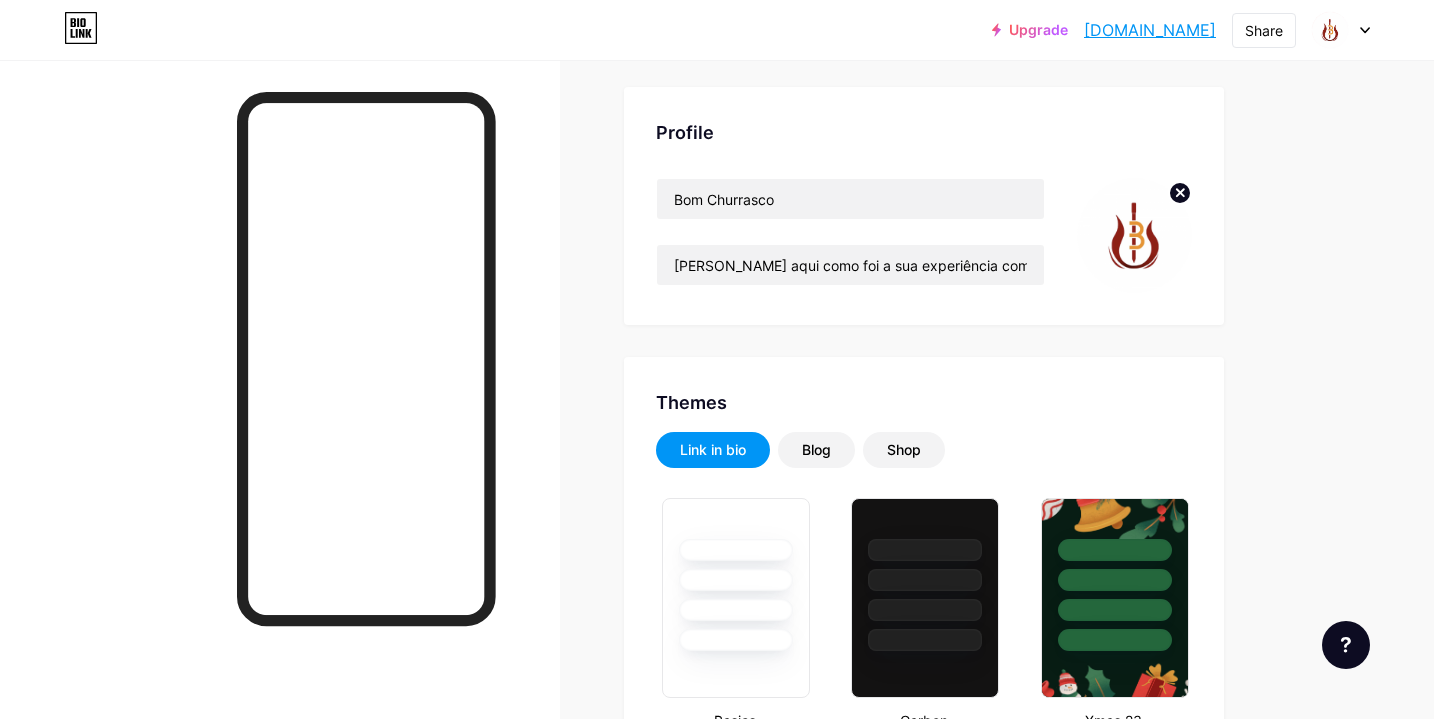 type on "#000000" 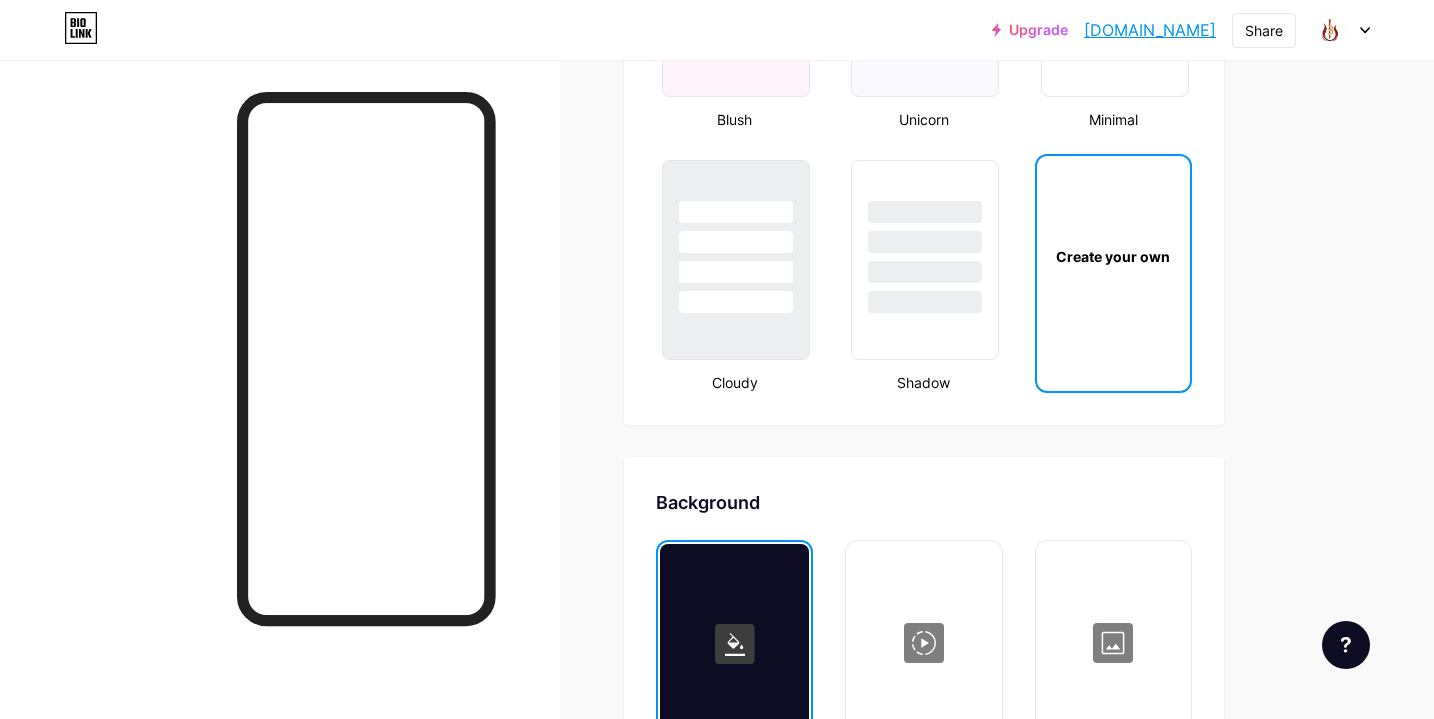 scroll, scrollTop: 2290, scrollLeft: 0, axis: vertical 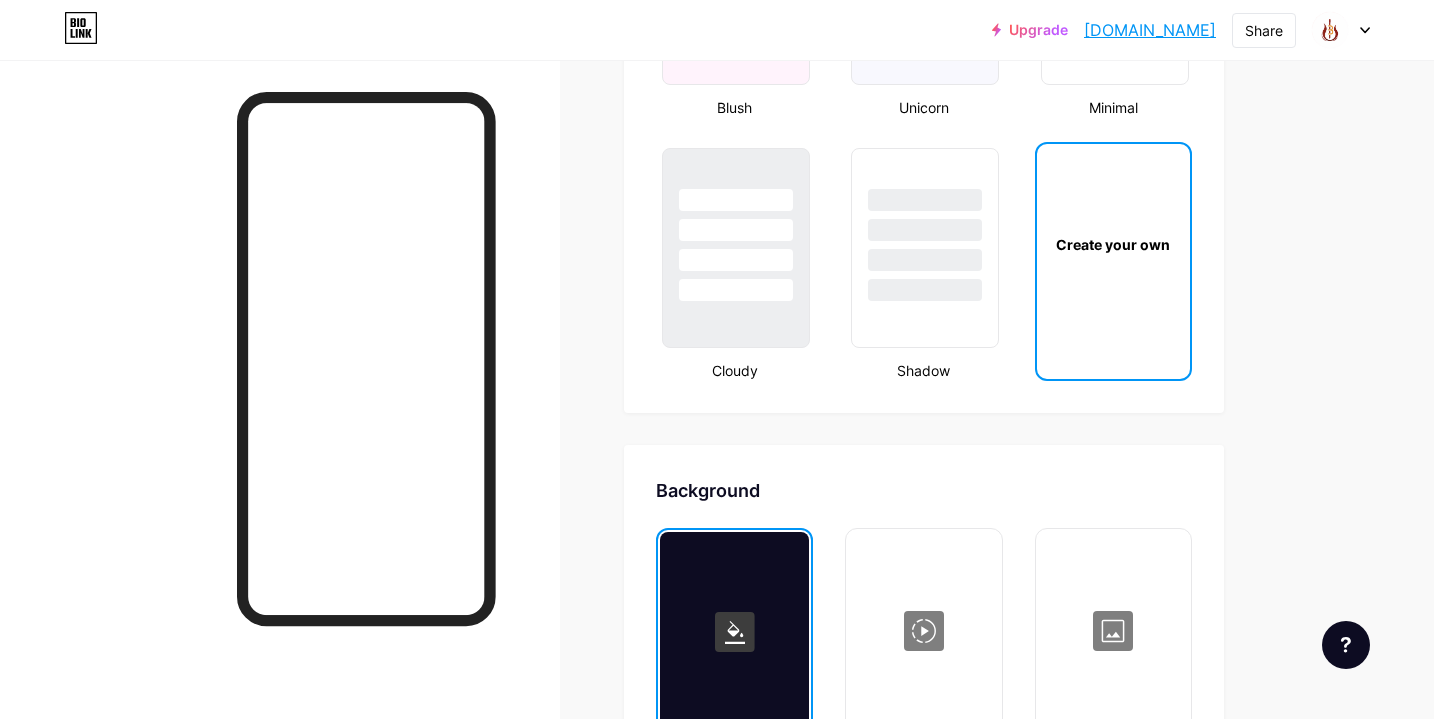 click on "Create your own" at bounding box center (1113, 244) 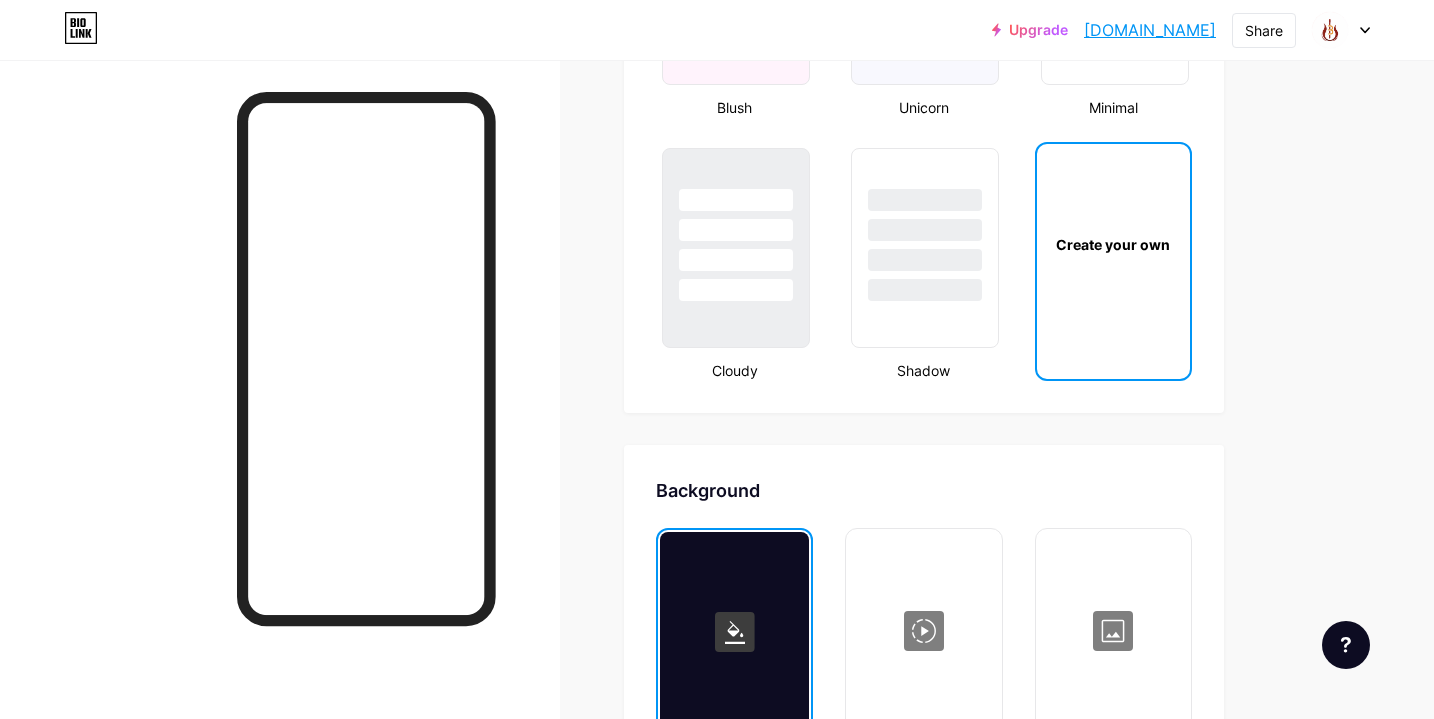 type on "#ffffff" 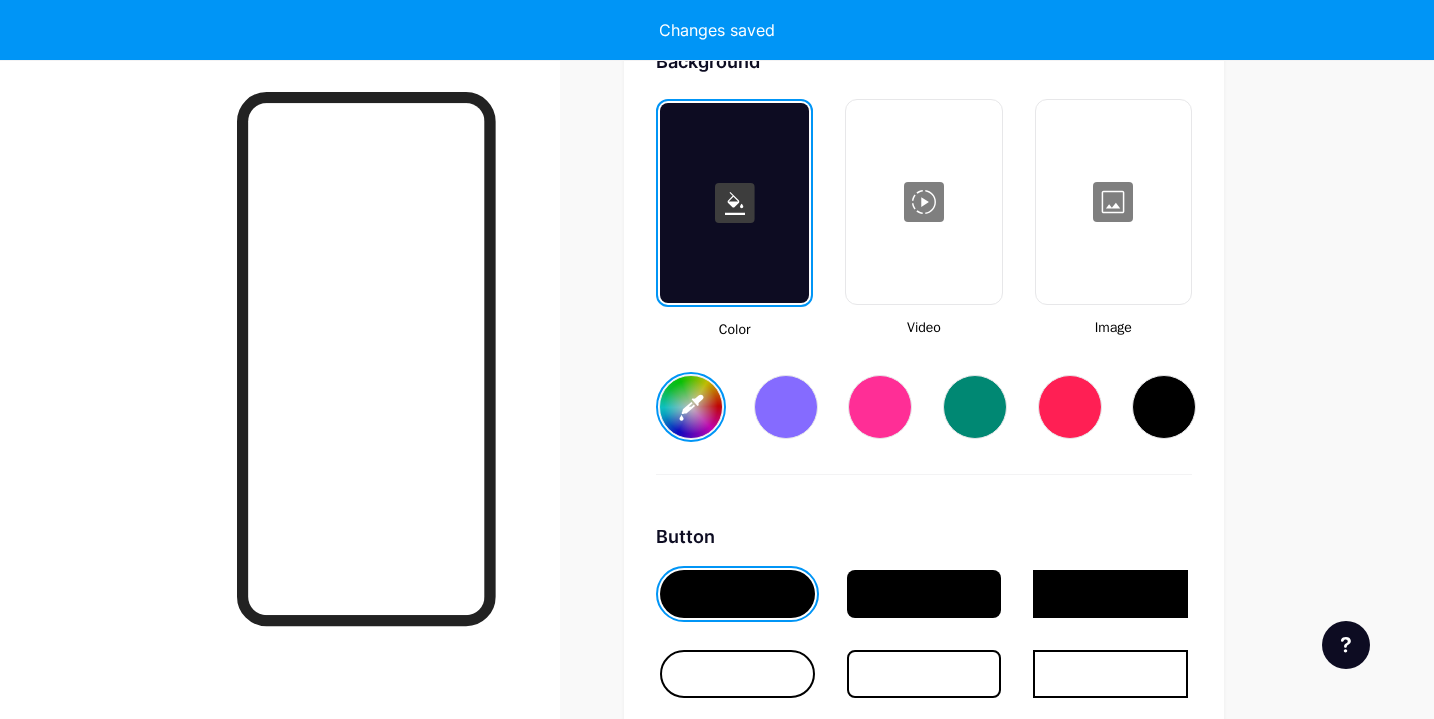 scroll, scrollTop: 2720, scrollLeft: 0, axis: vertical 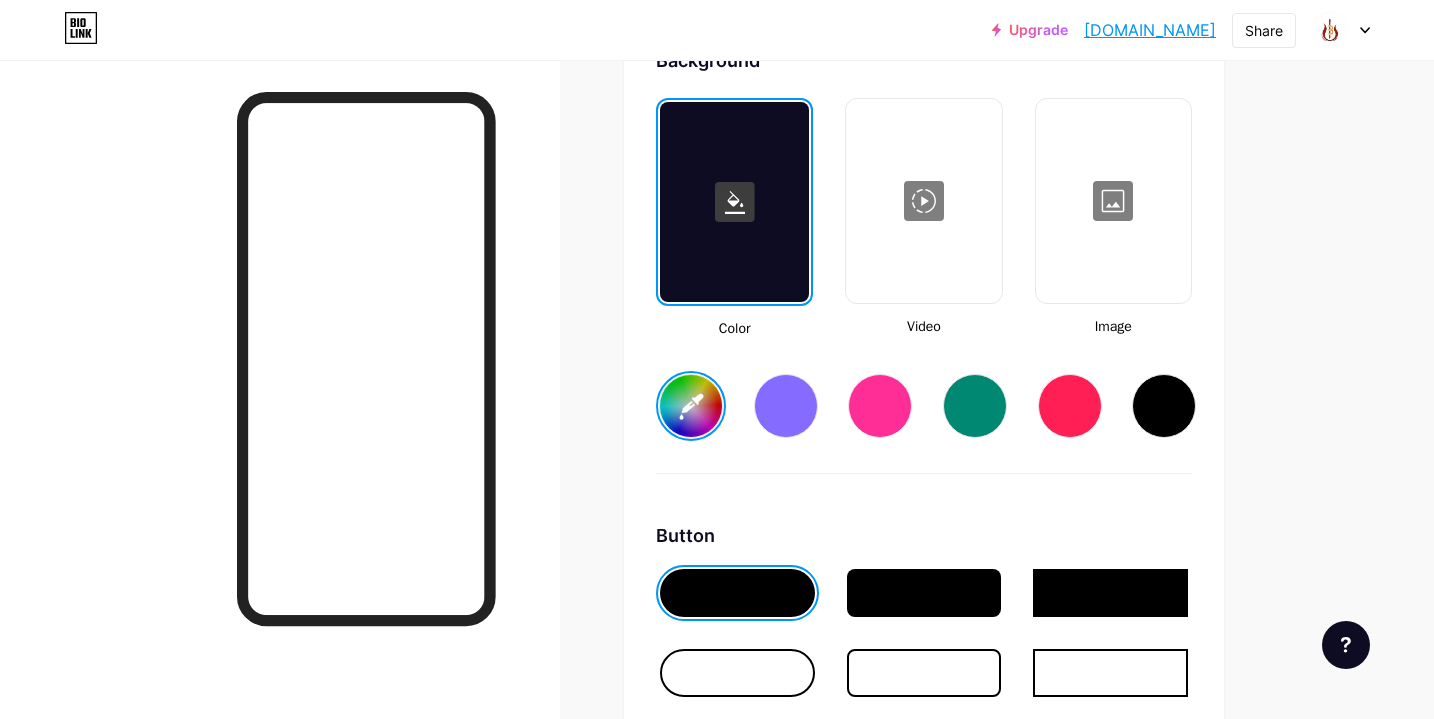 click at bounding box center (1113, 201) 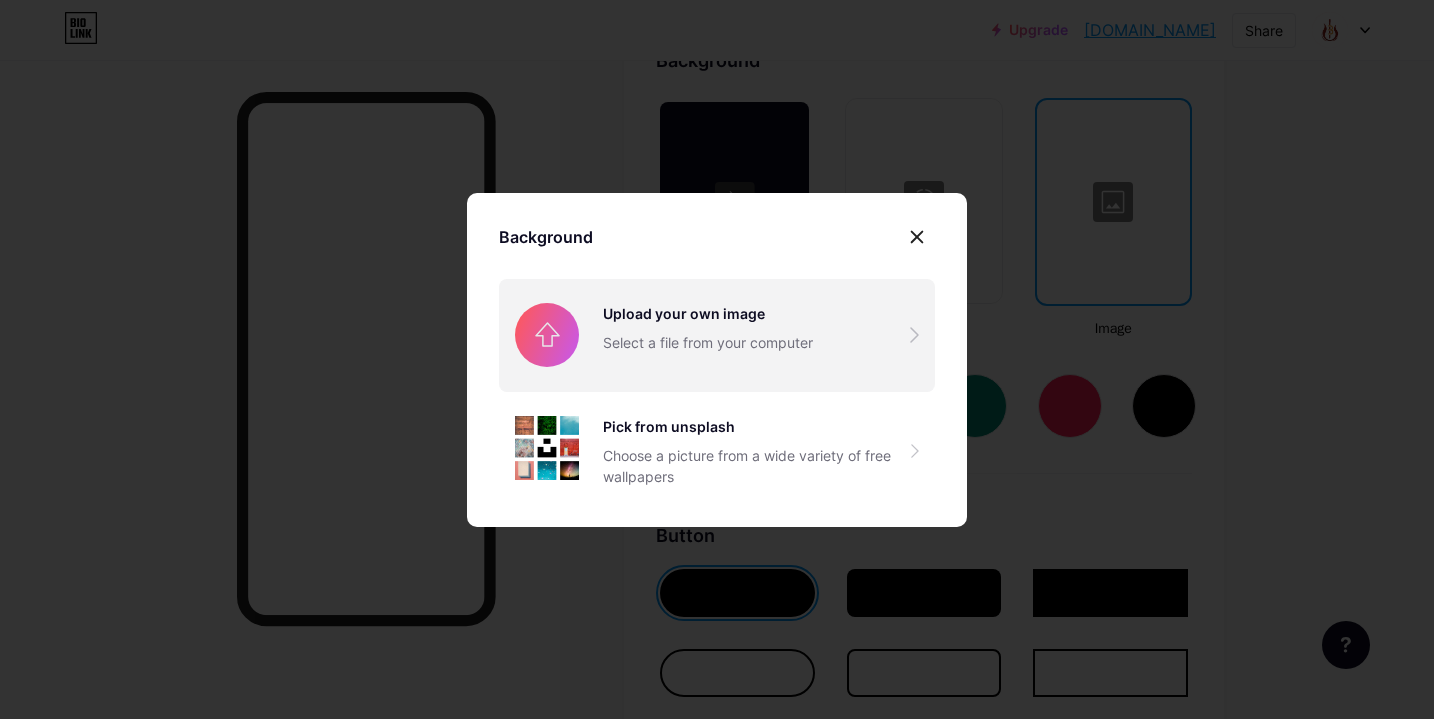 click at bounding box center (717, 335) 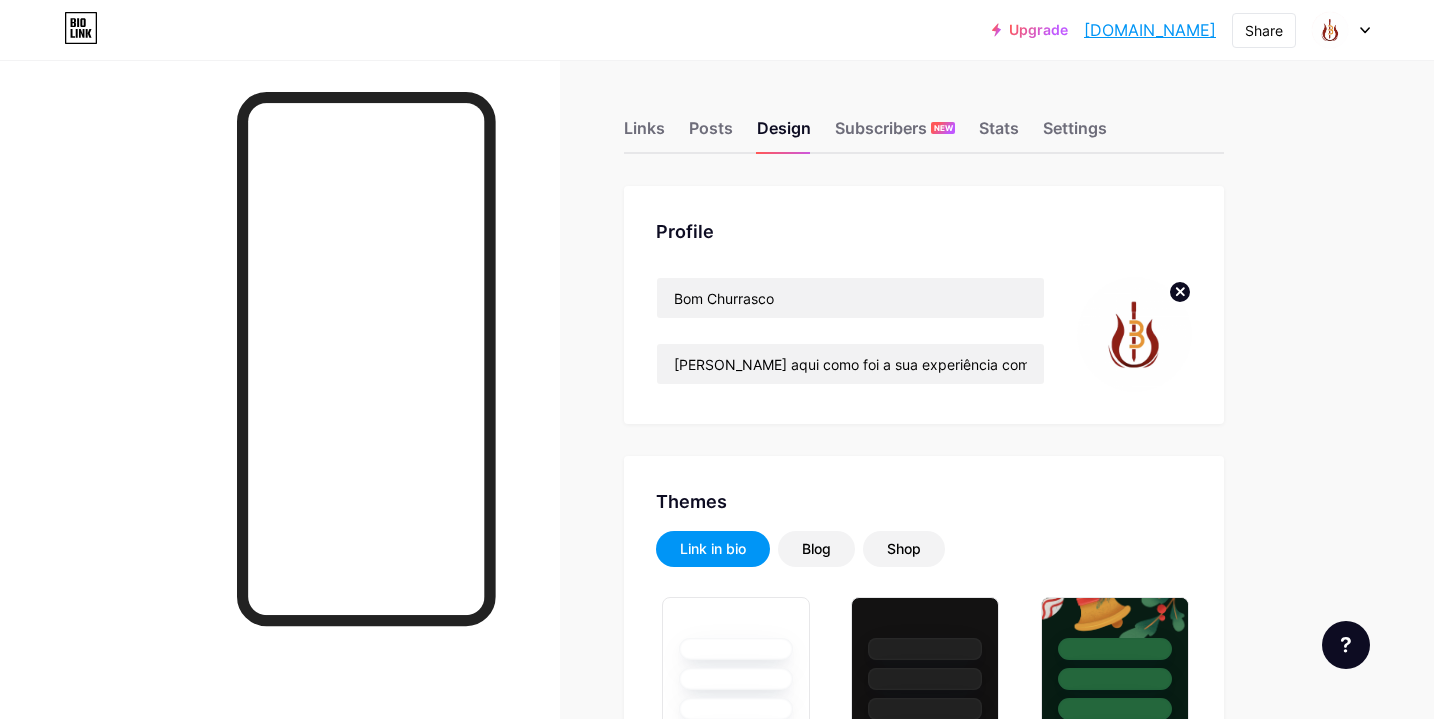 scroll, scrollTop: 0, scrollLeft: 0, axis: both 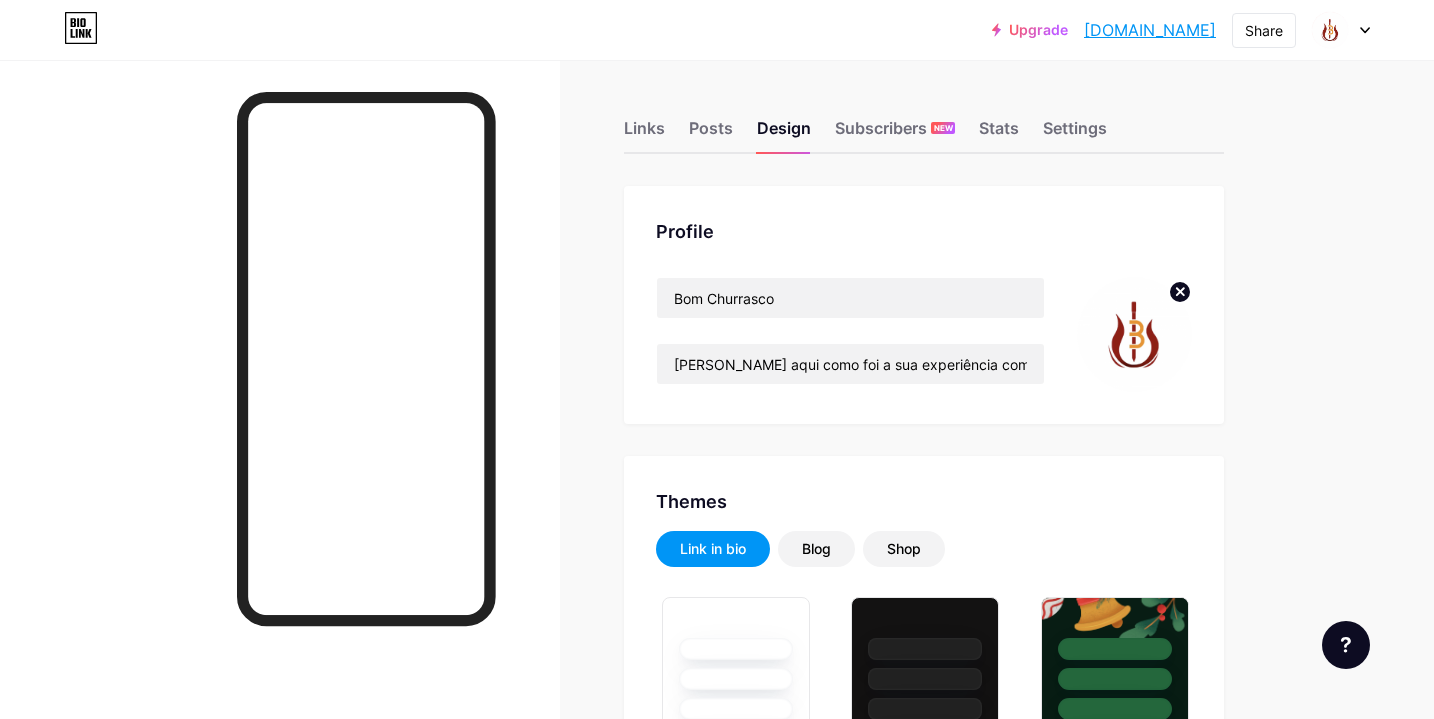 click at bounding box center (1134, 334) 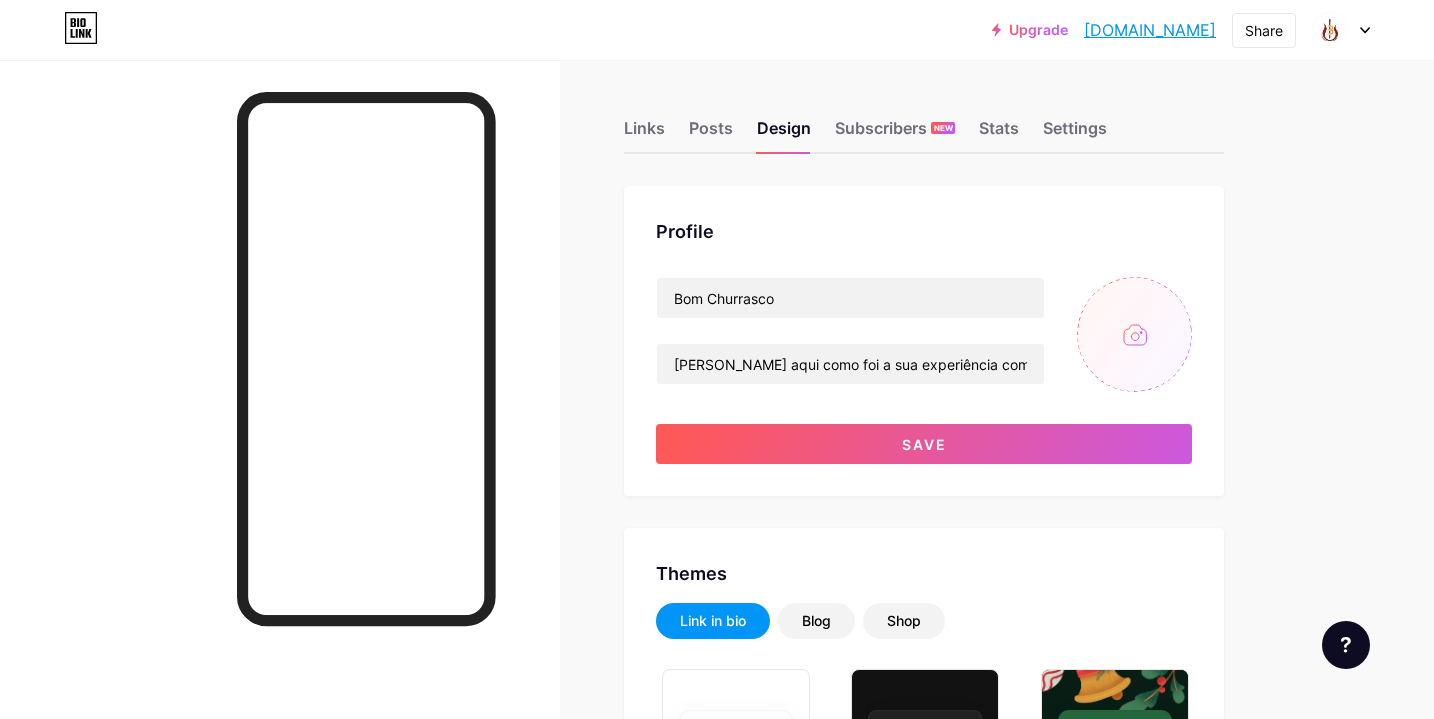 click at bounding box center (1134, 334) 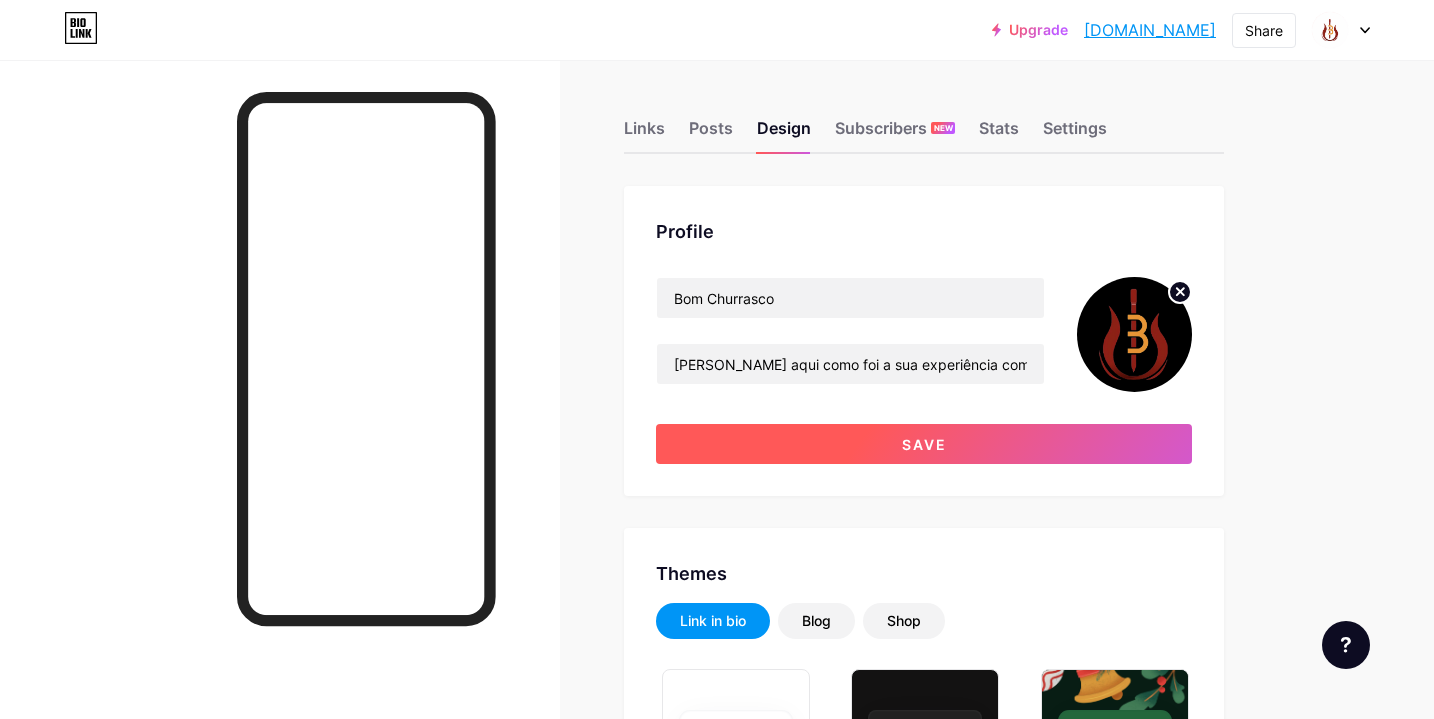 click on "Save" at bounding box center [924, 444] 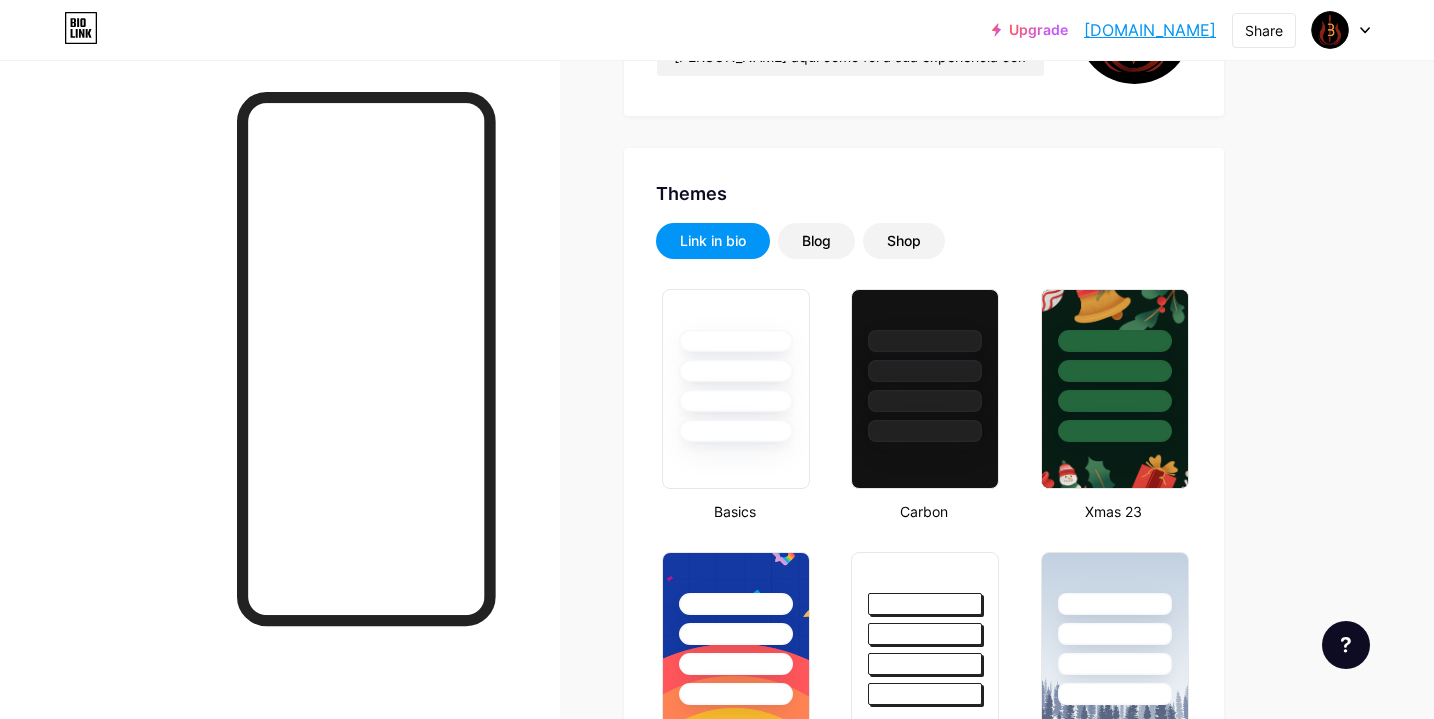 scroll, scrollTop: 312, scrollLeft: 0, axis: vertical 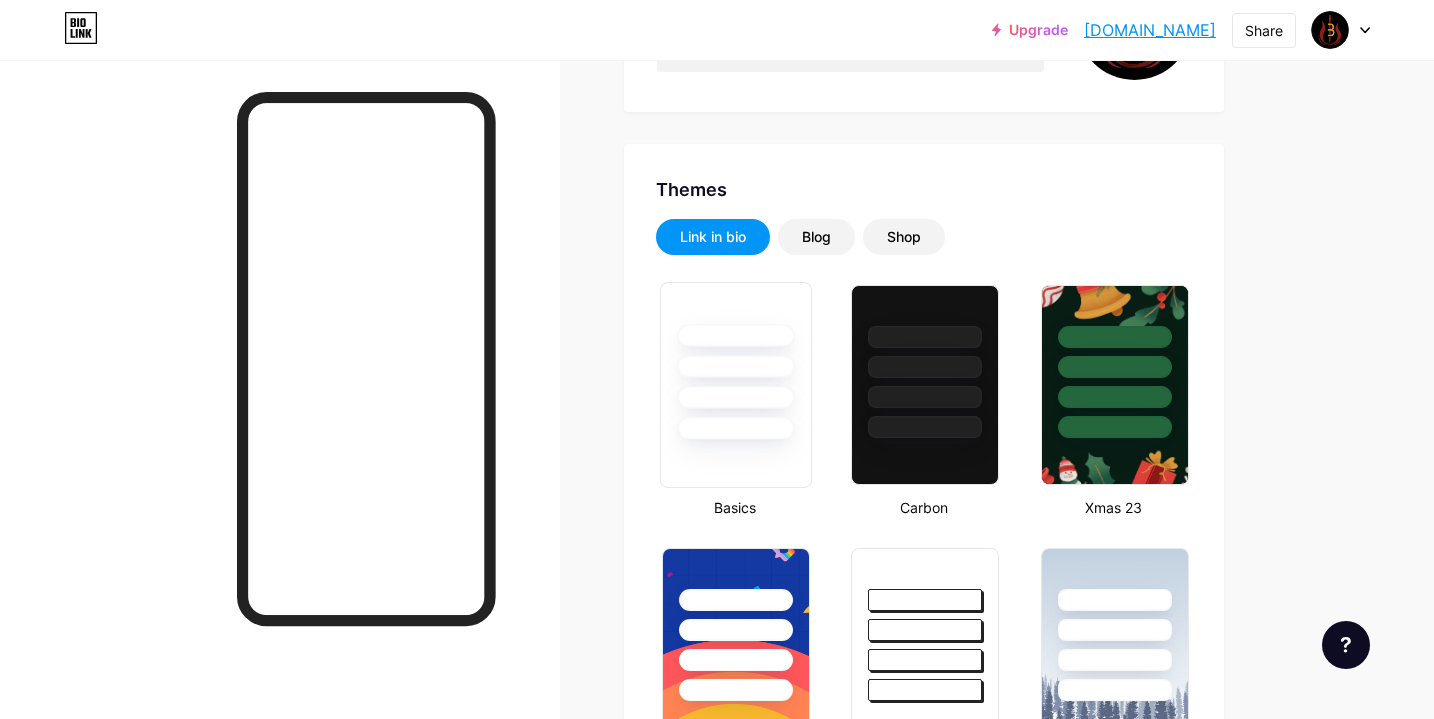 click at bounding box center (736, 361) 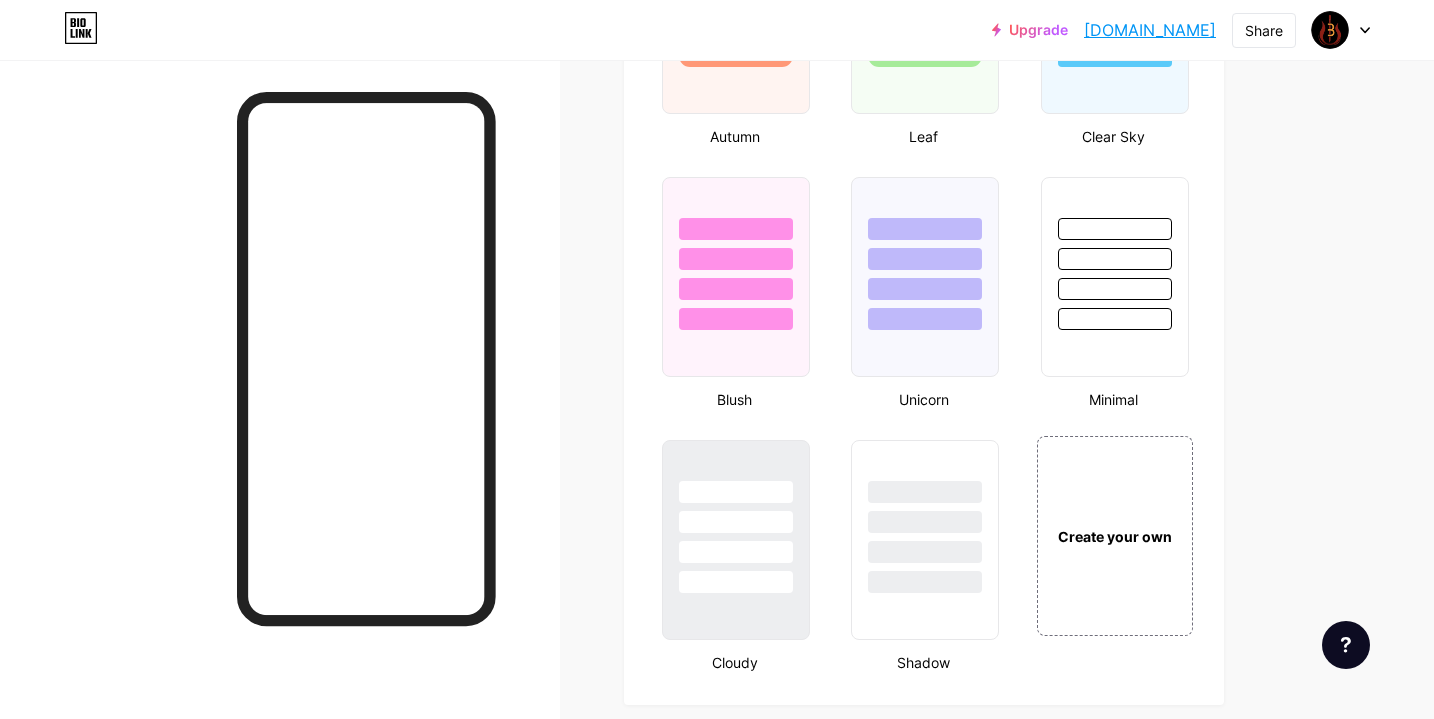 scroll, scrollTop: 2048, scrollLeft: 0, axis: vertical 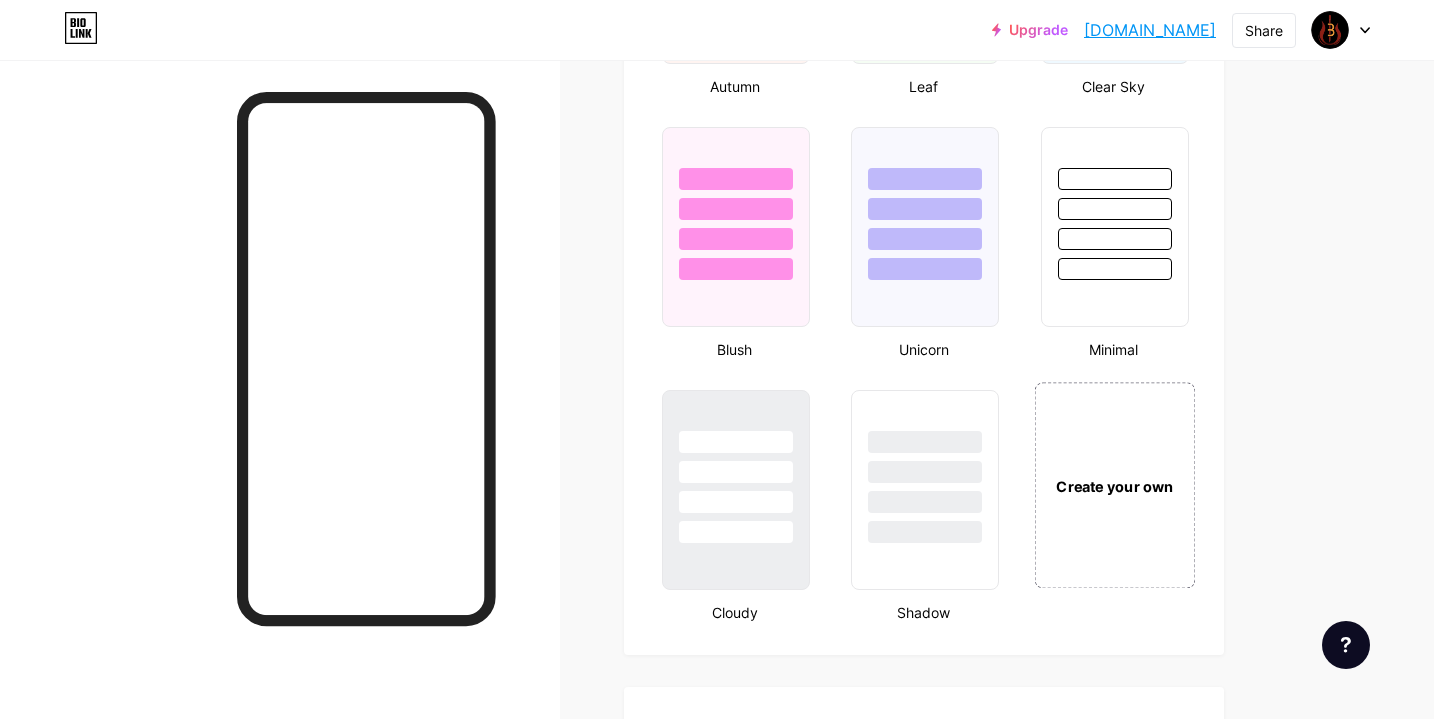 click on "Create your own" at bounding box center (1114, 486) 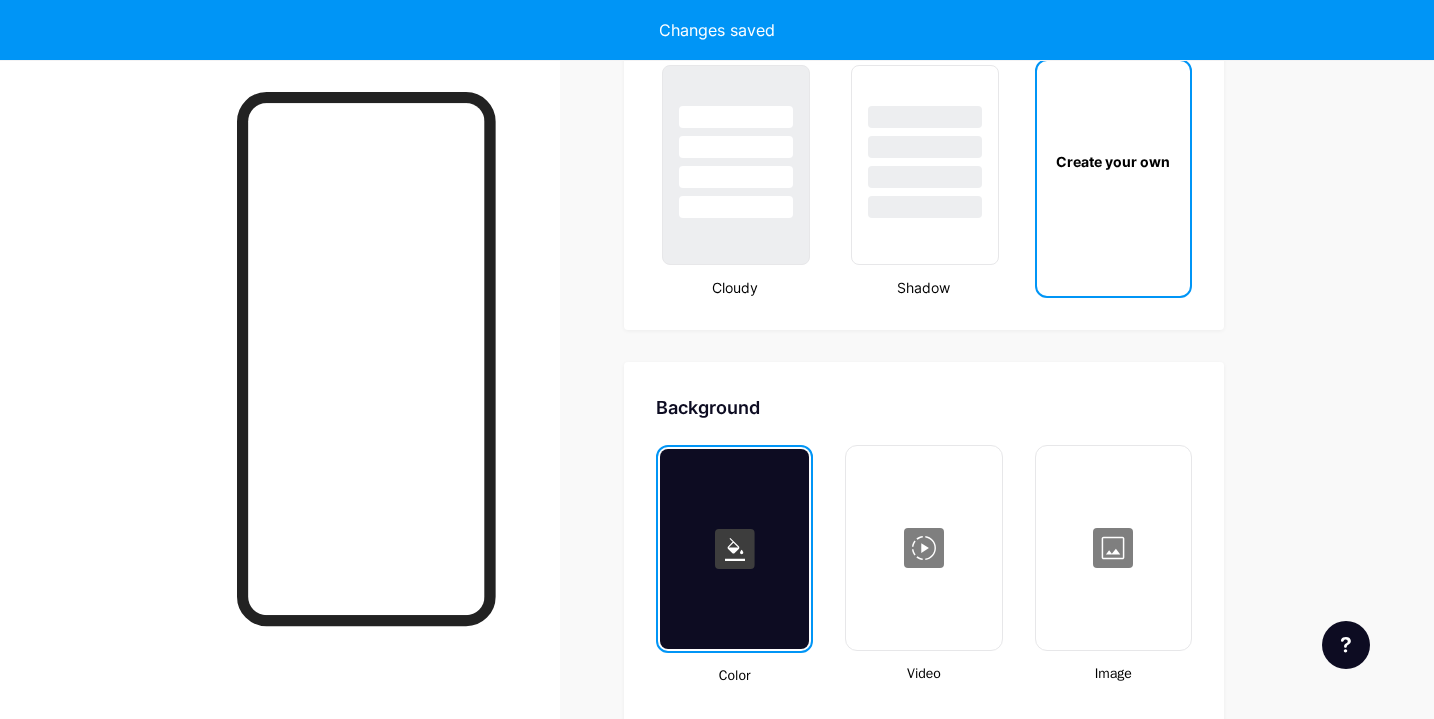 scroll, scrollTop: 2655, scrollLeft: 0, axis: vertical 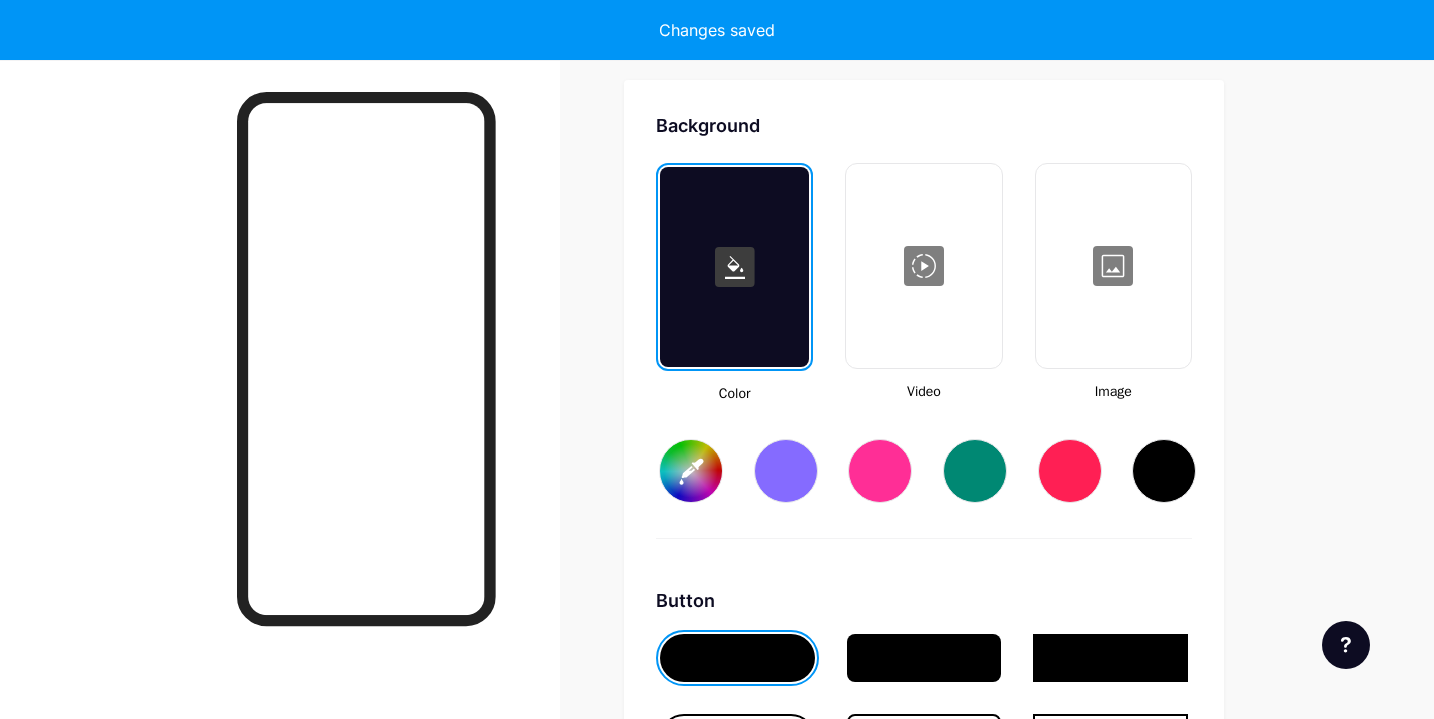 type on "#ffffff" 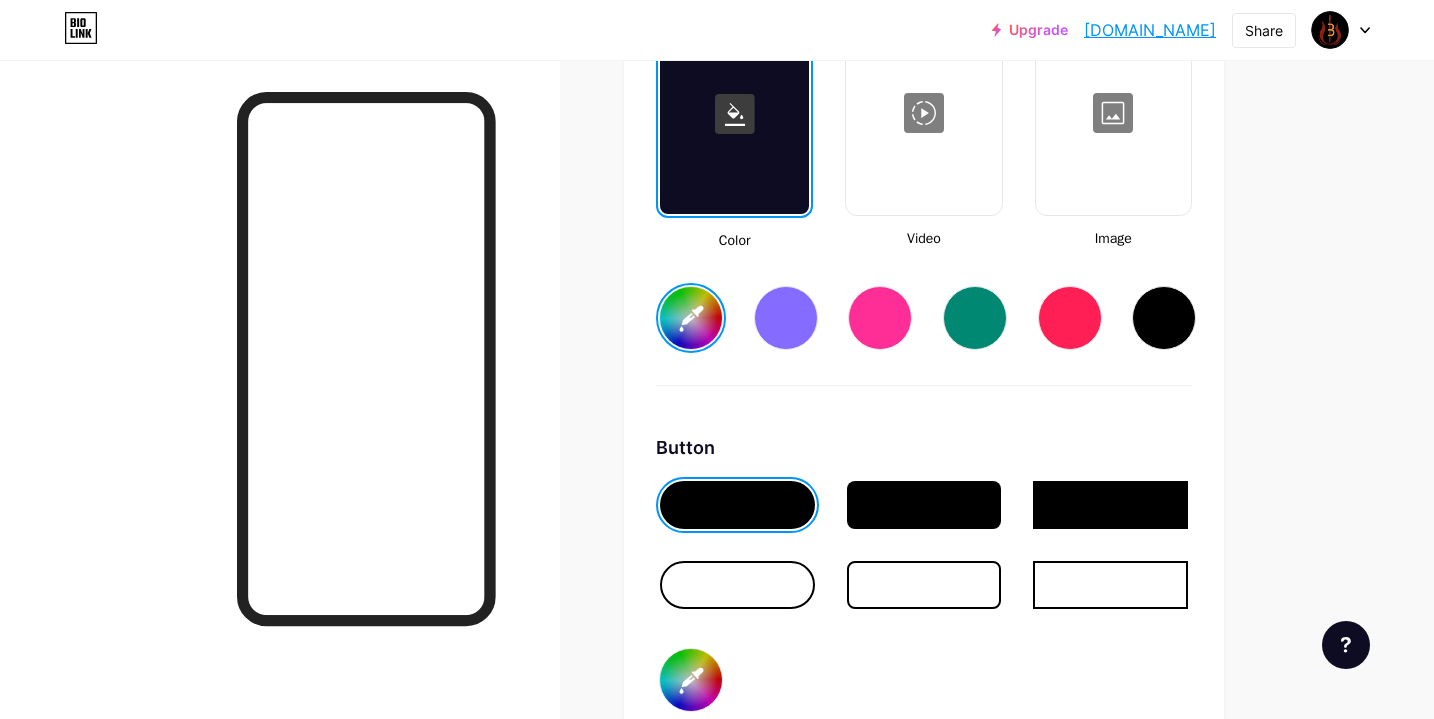scroll, scrollTop: 2814, scrollLeft: 0, axis: vertical 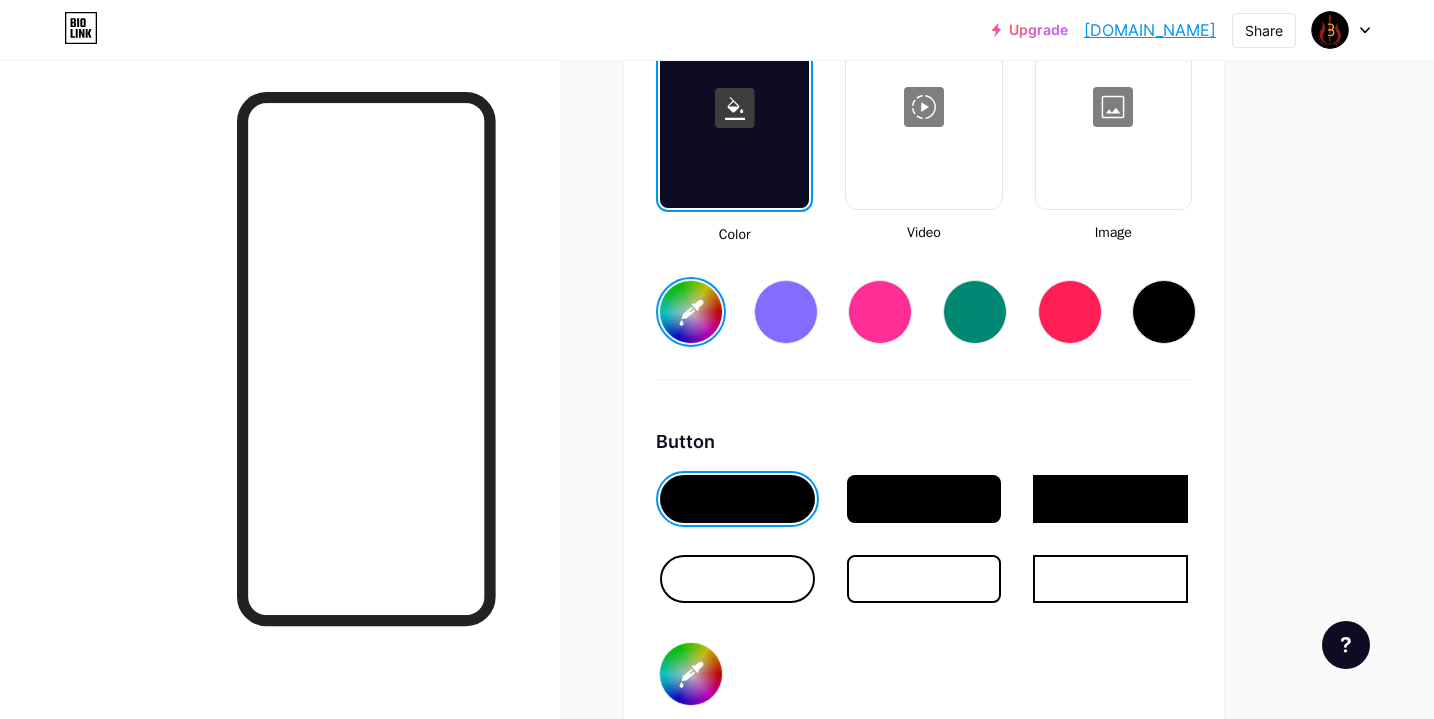 click at bounding box center [1113, 107] 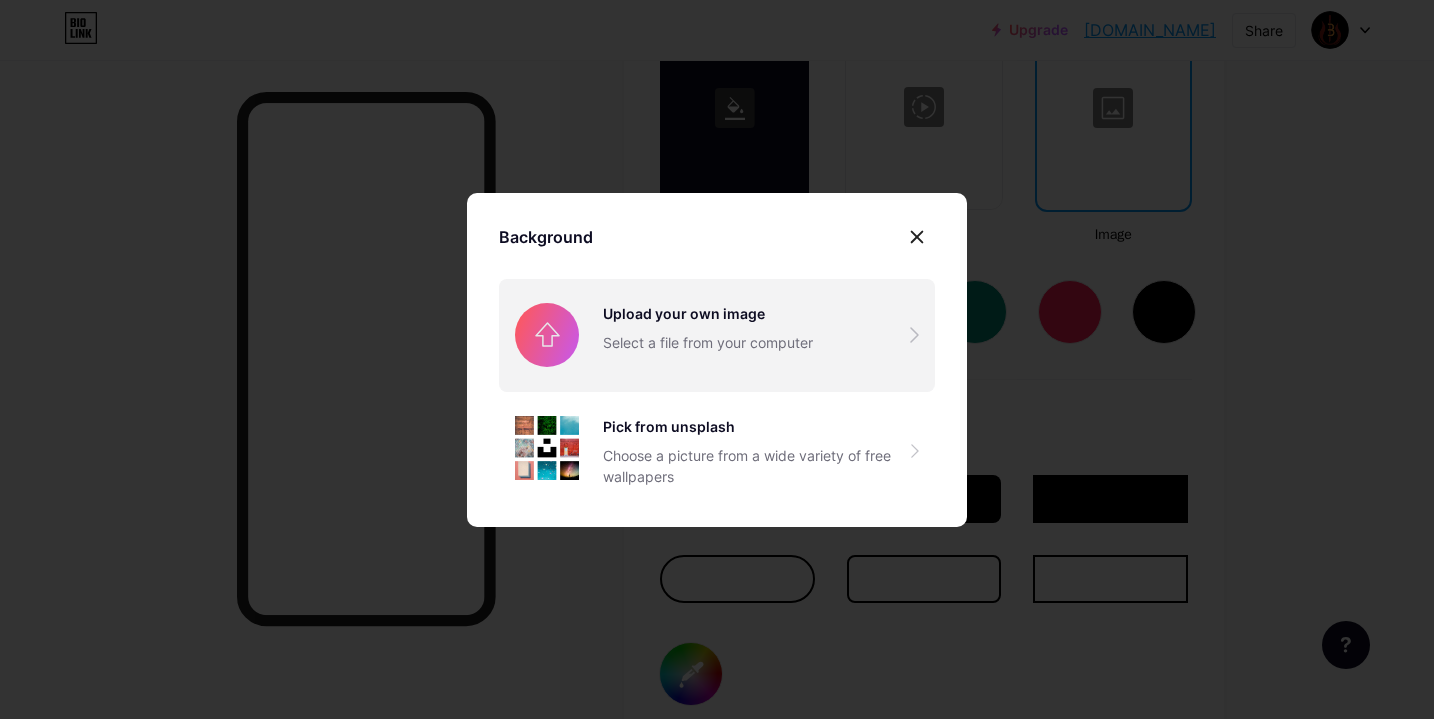 click at bounding box center (717, 335) 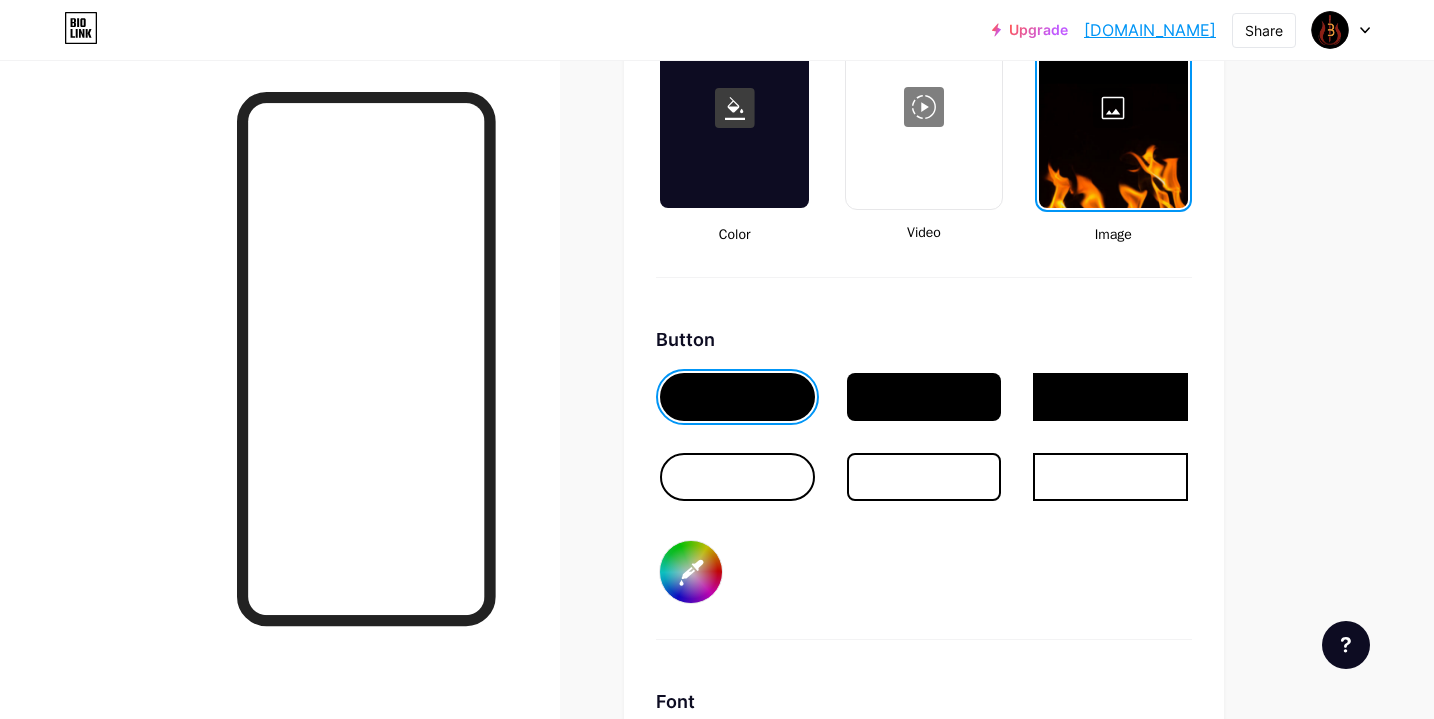 click at bounding box center (737, 477) 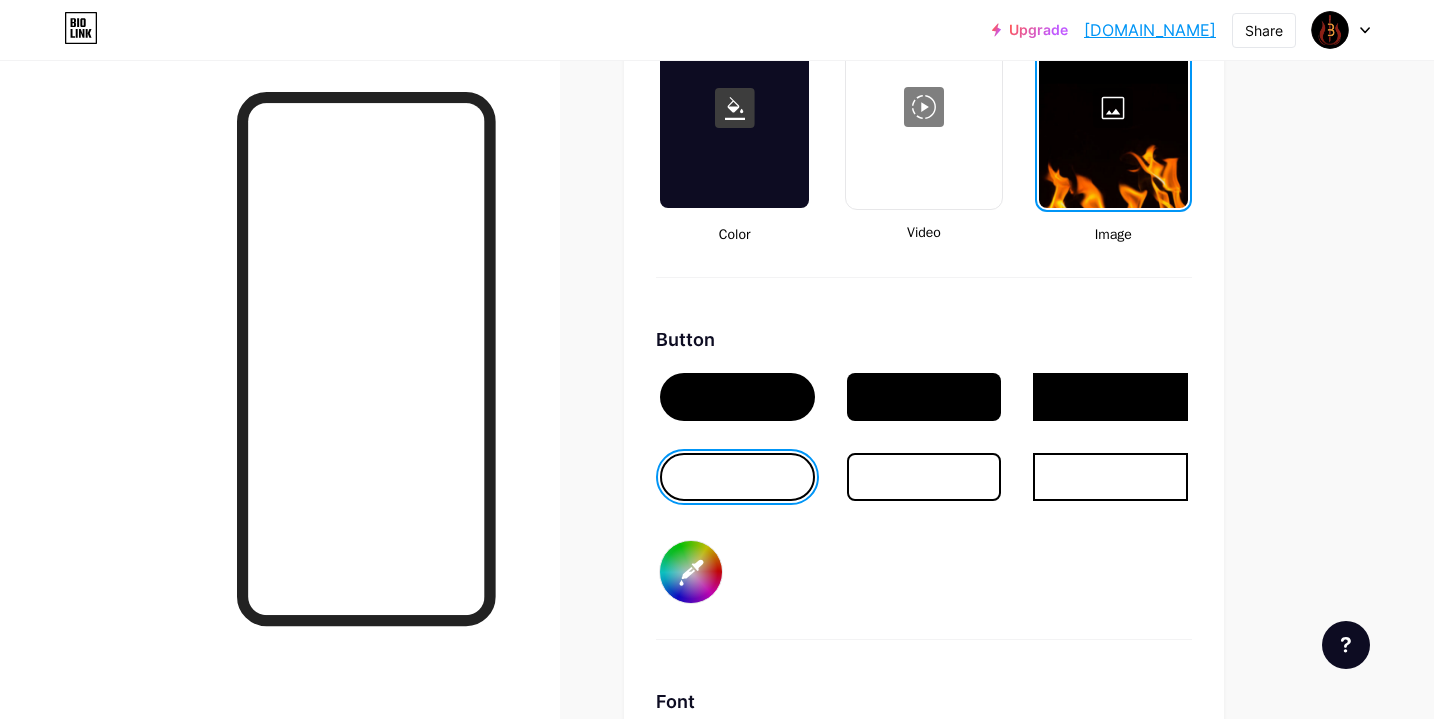click at bounding box center [924, 477] 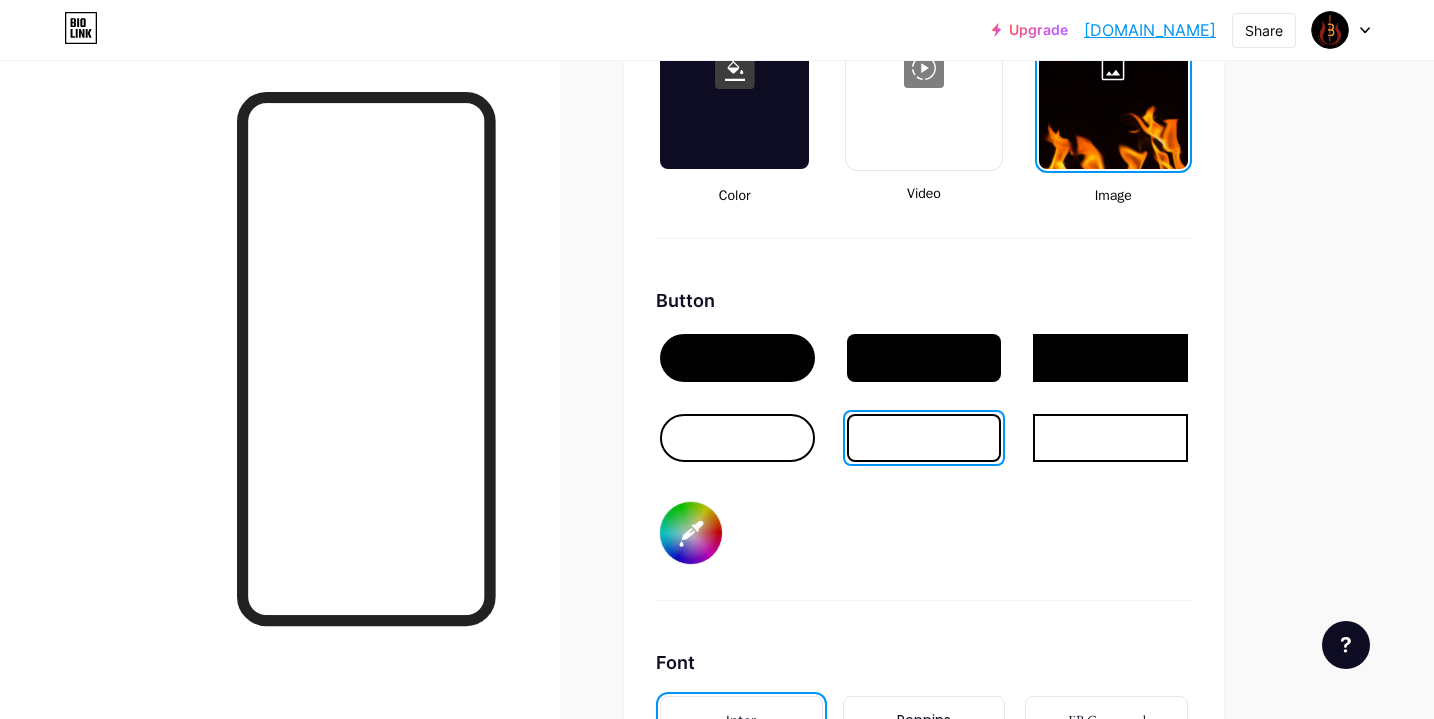 scroll, scrollTop: 2850, scrollLeft: 0, axis: vertical 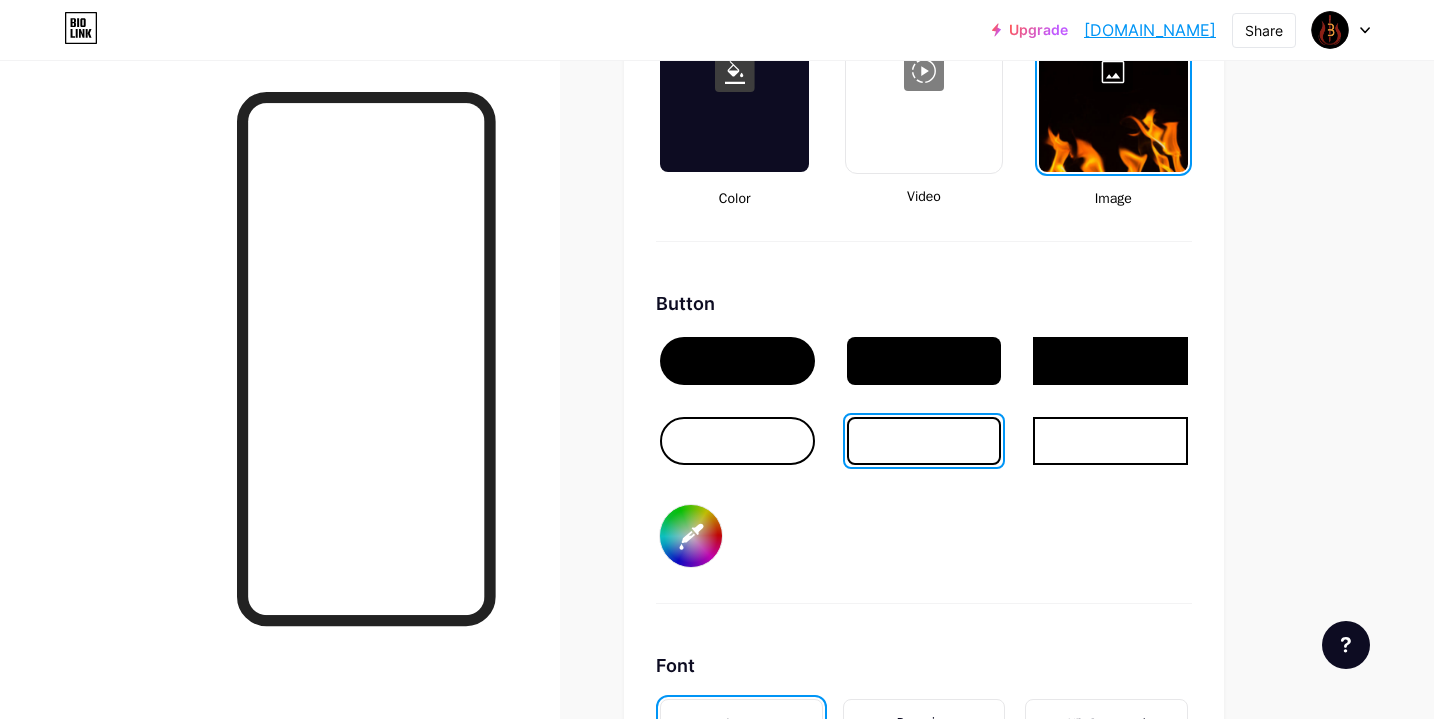 click at bounding box center [737, 361] 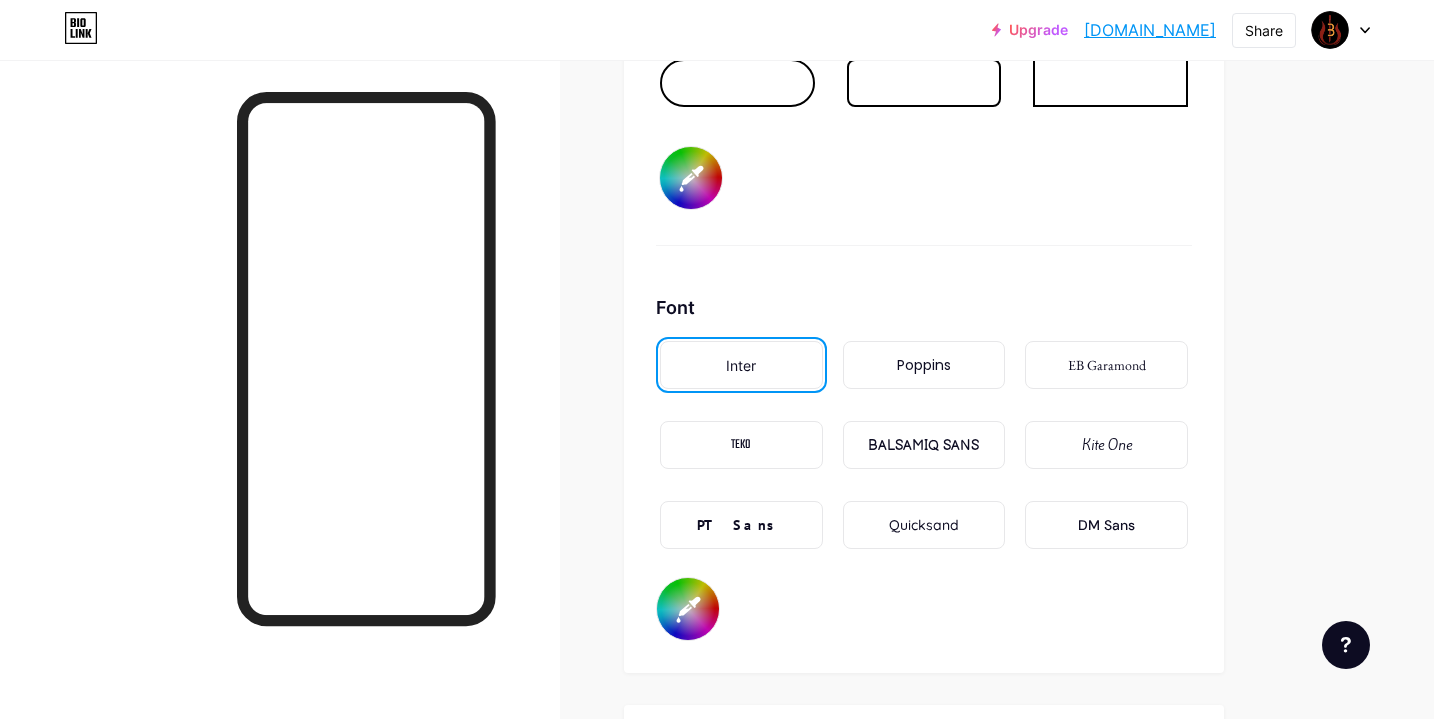 scroll, scrollTop: 3223, scrollLeft: 0, axis: vertical 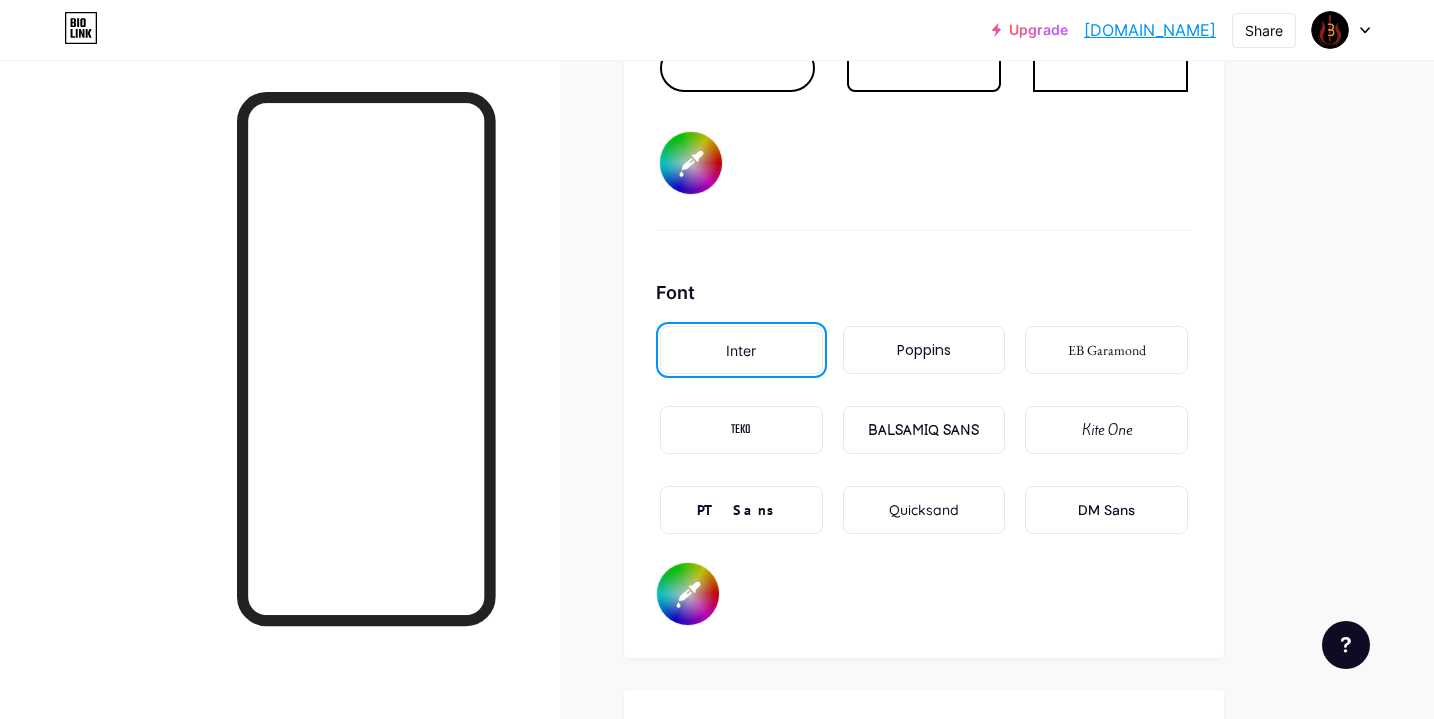 click on "Poppins" at bounding box center (924, 350) 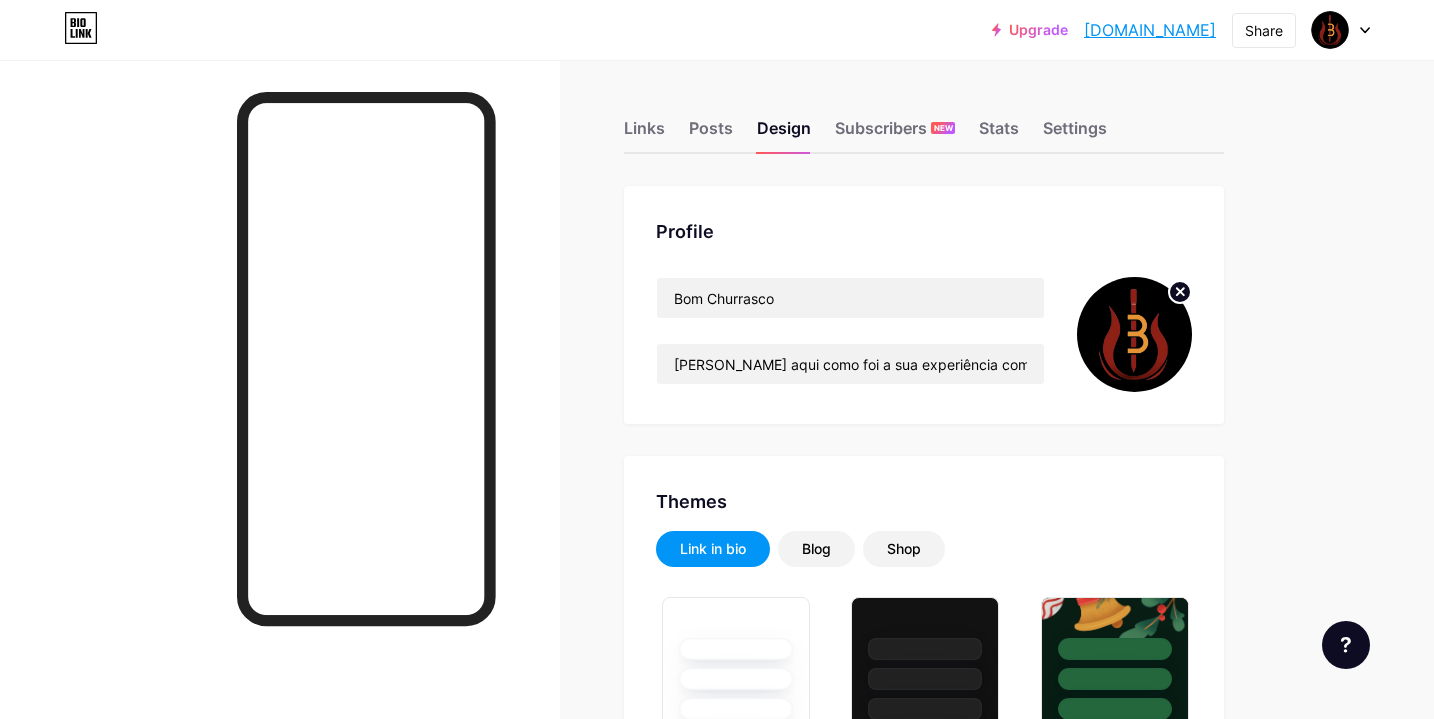 scroll, scrollTop: 0, scrollLeft: 0, axis: both 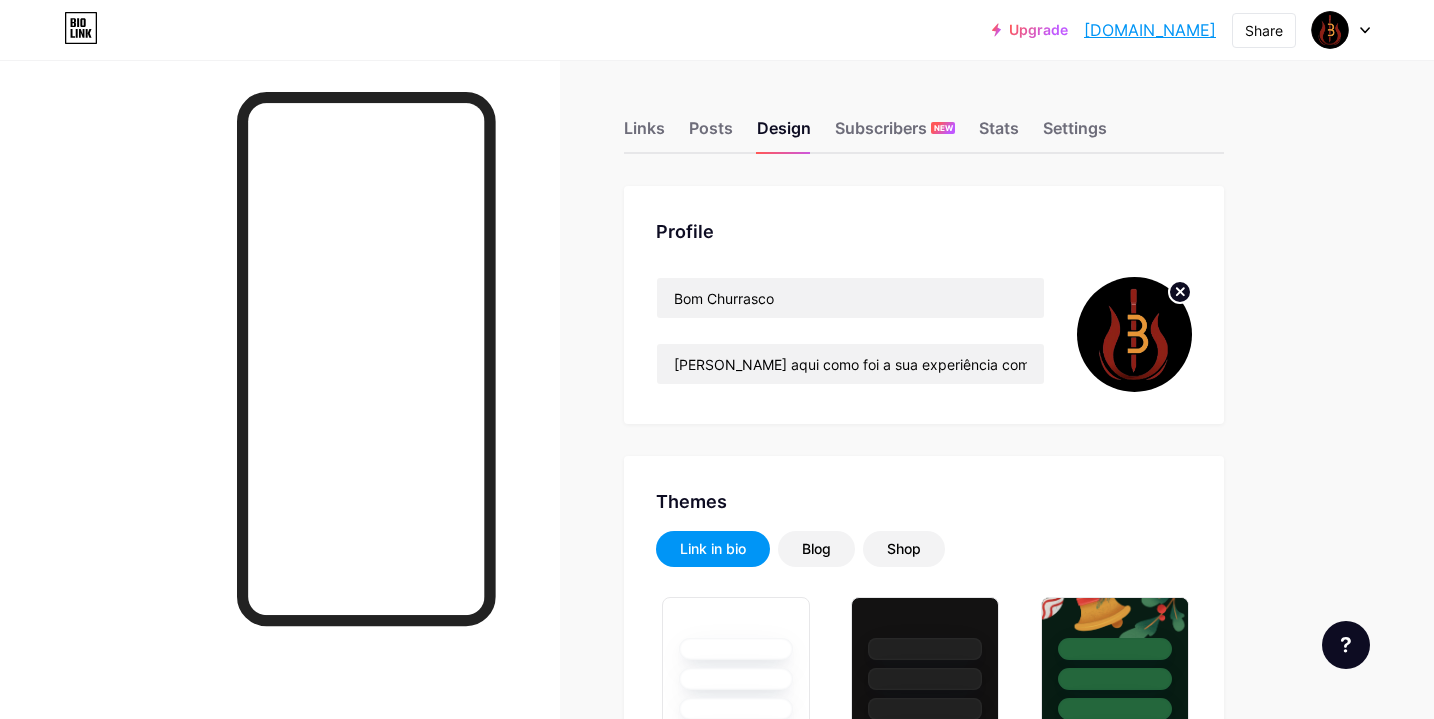 click on "[DOMAIN_NAME]" at bounding box center [1150, 30] 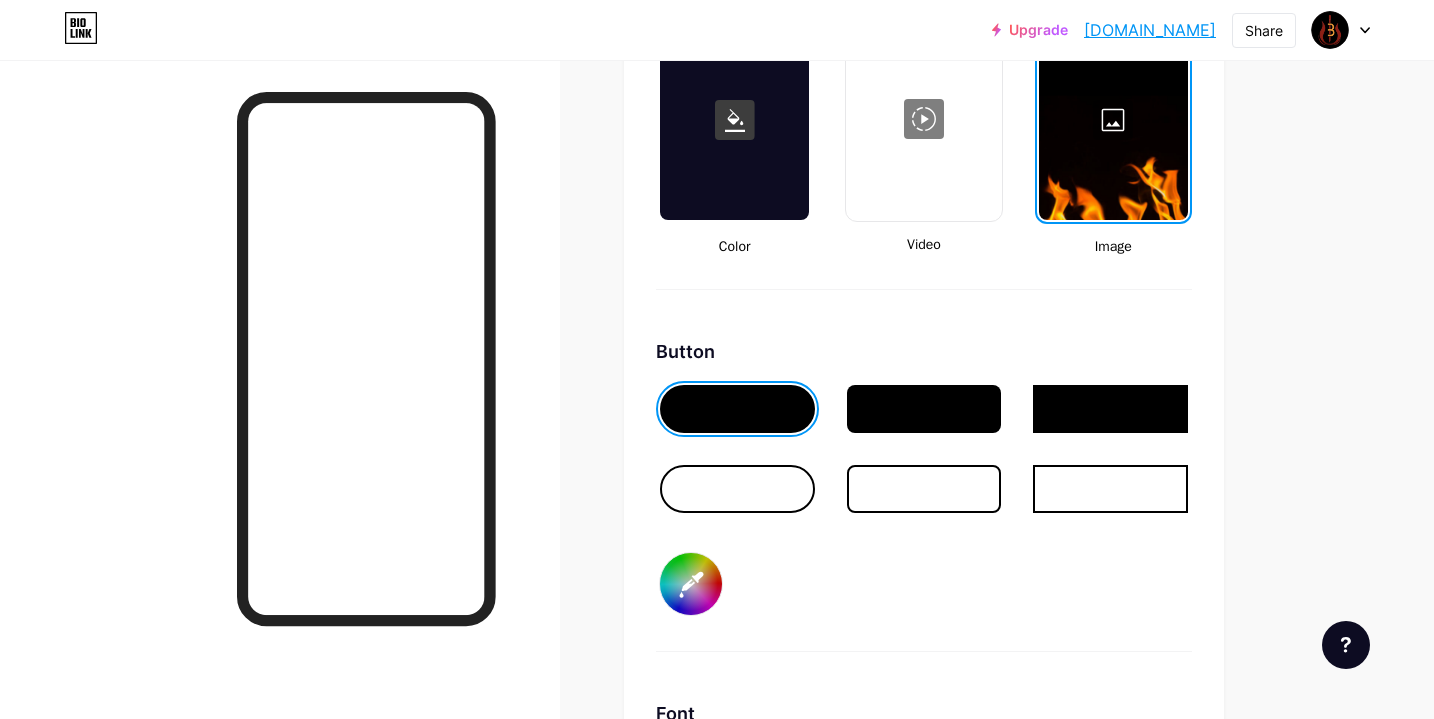 scroll, scrollTop: 2801, scrollLeft: 0, axis: vertical 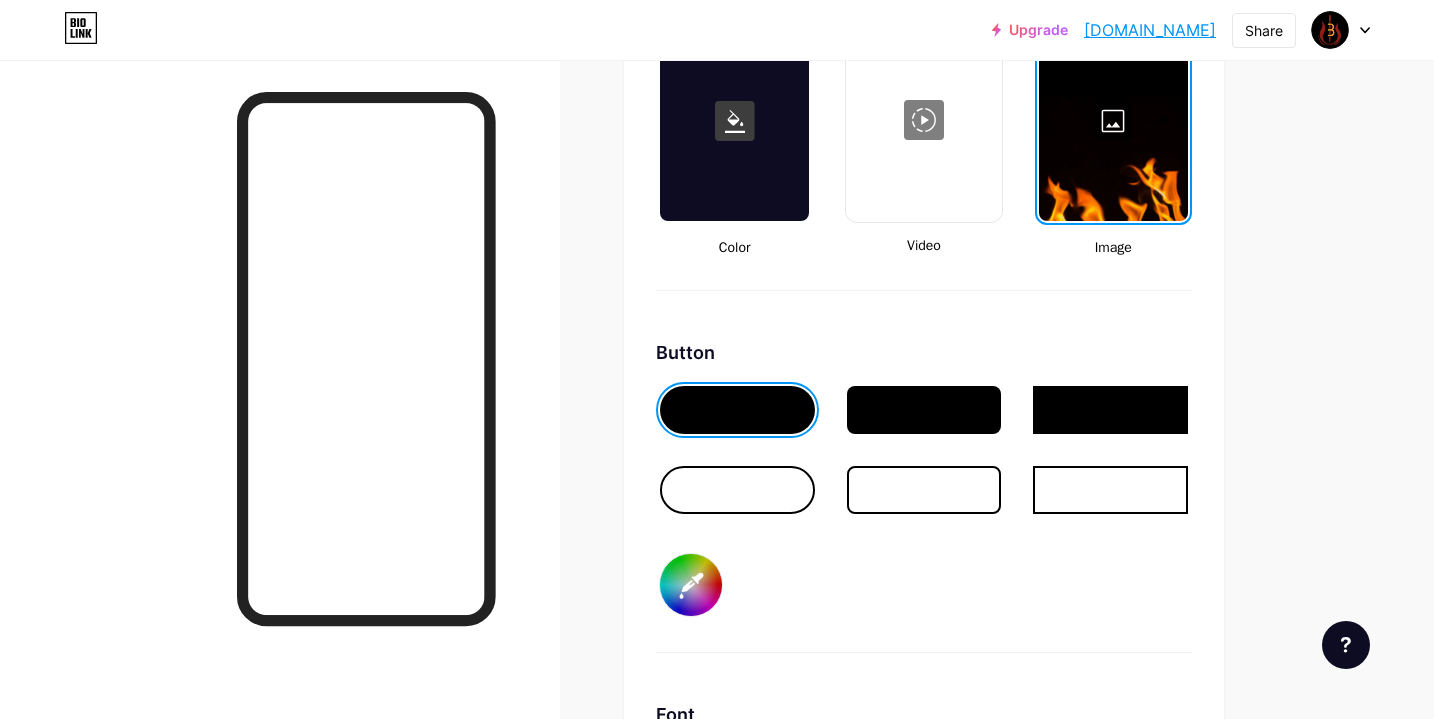 click at bounding box center [924, 490] 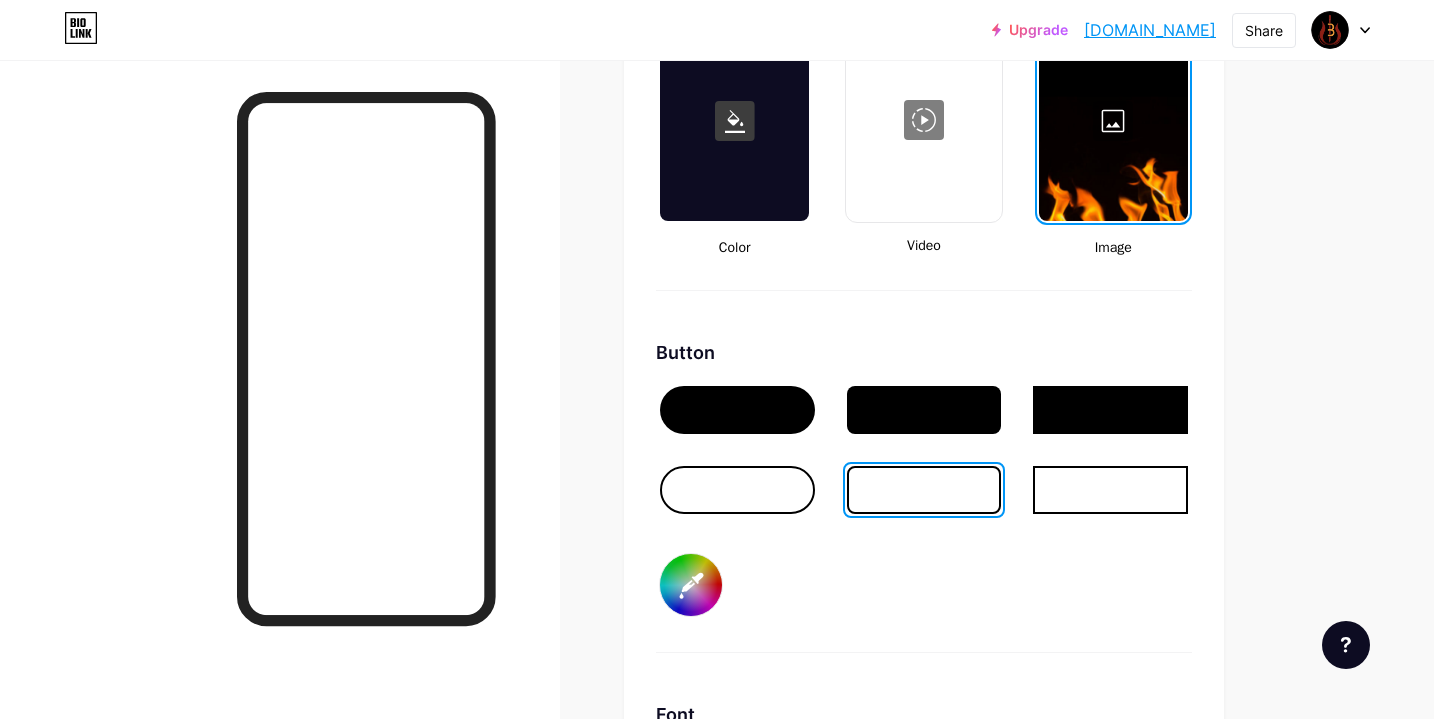 click at bounding box center (737, 490) 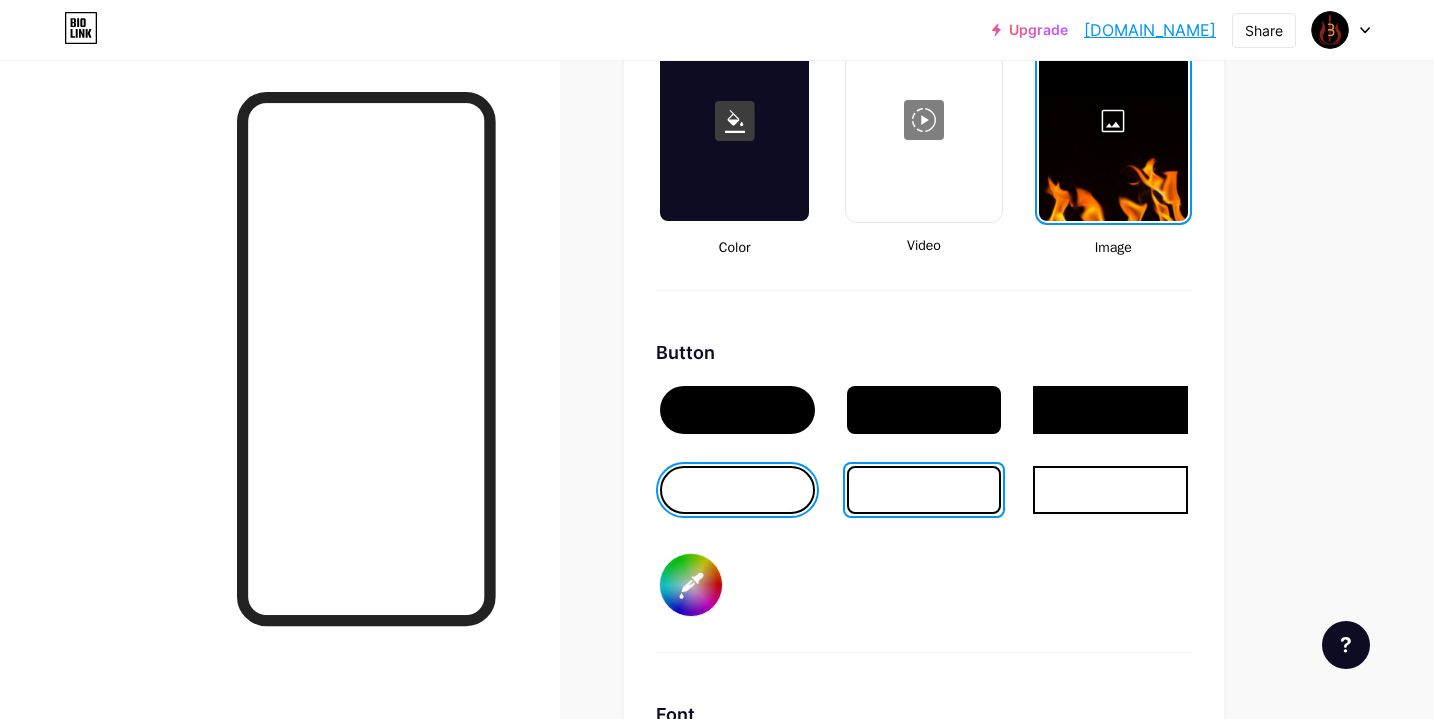 click on "#000000" at bounding box center [691, 585] 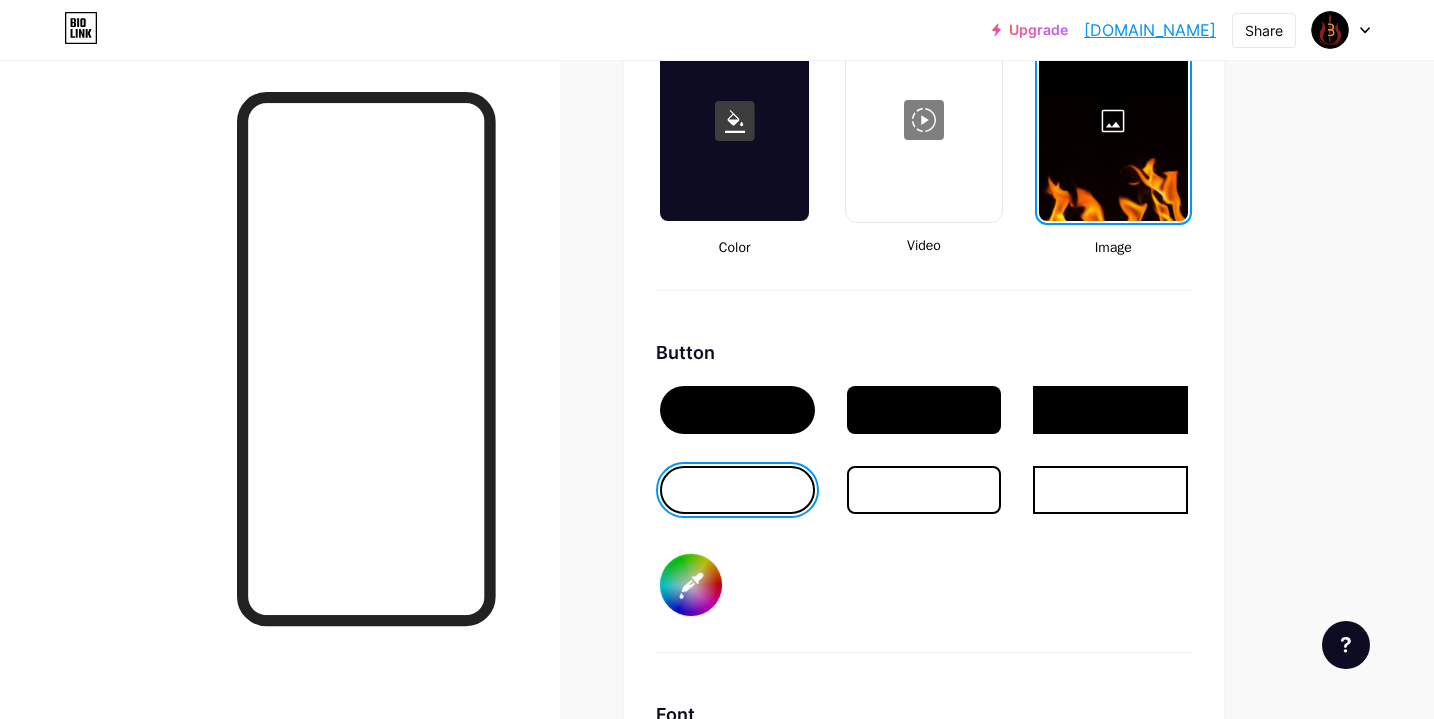 type on "#ffffff" 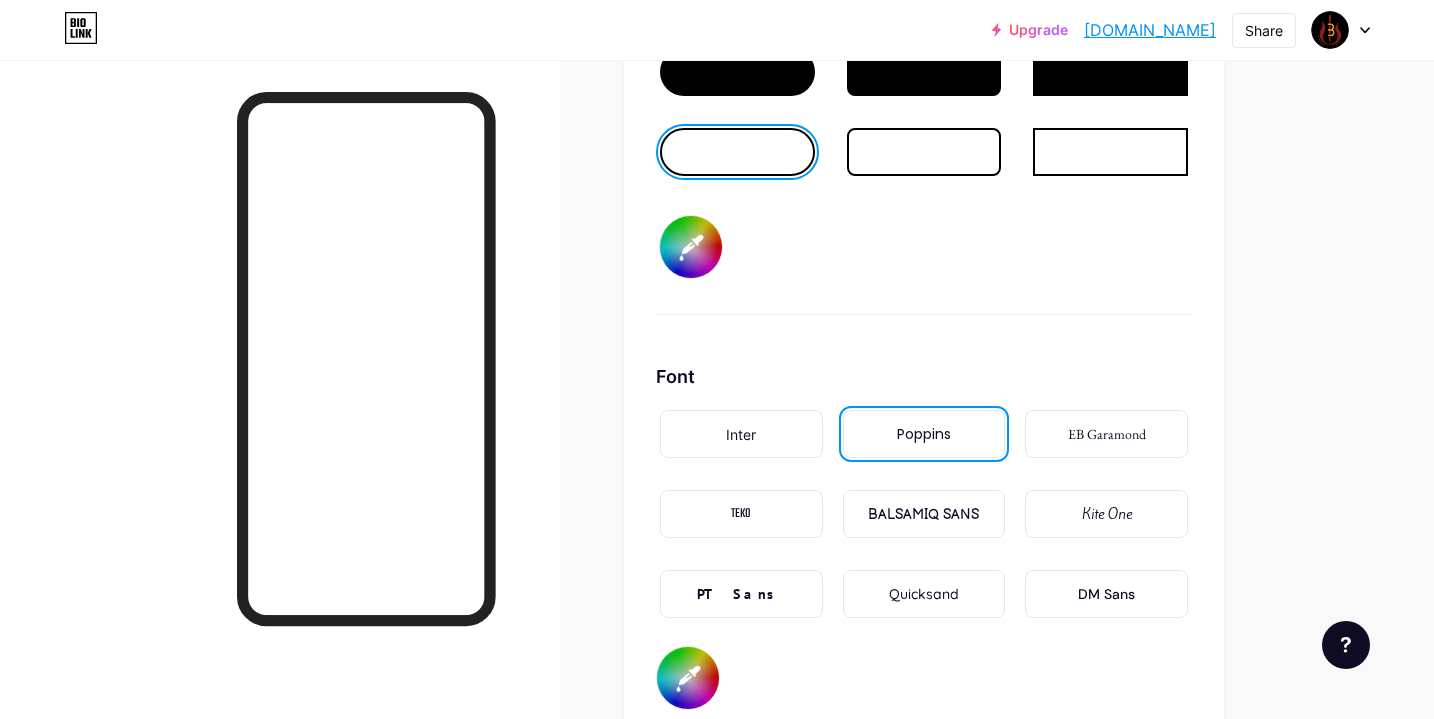 scroll, scrollTop: 3197, scrollLeft: 0, axis: vertical 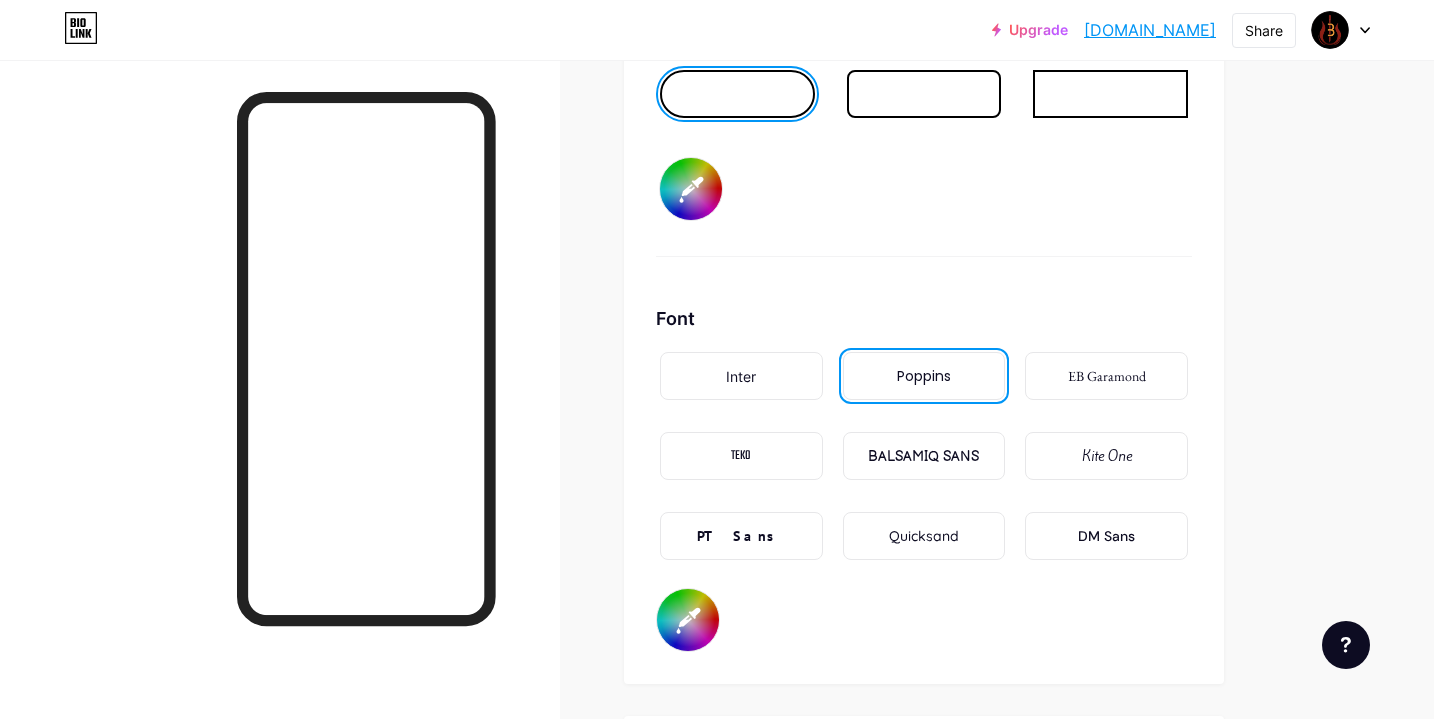 click on "#000000" at bounding box center (688, 620) 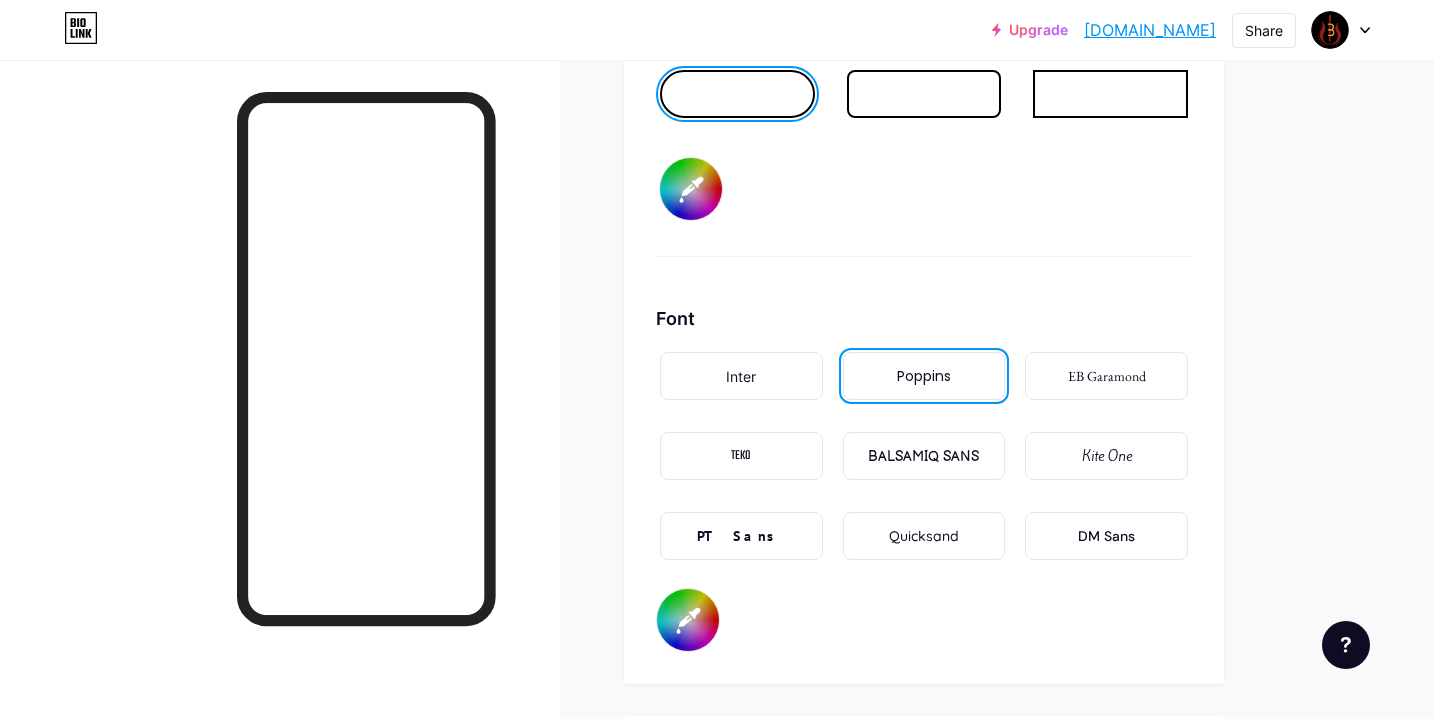 type on "#ffffff" 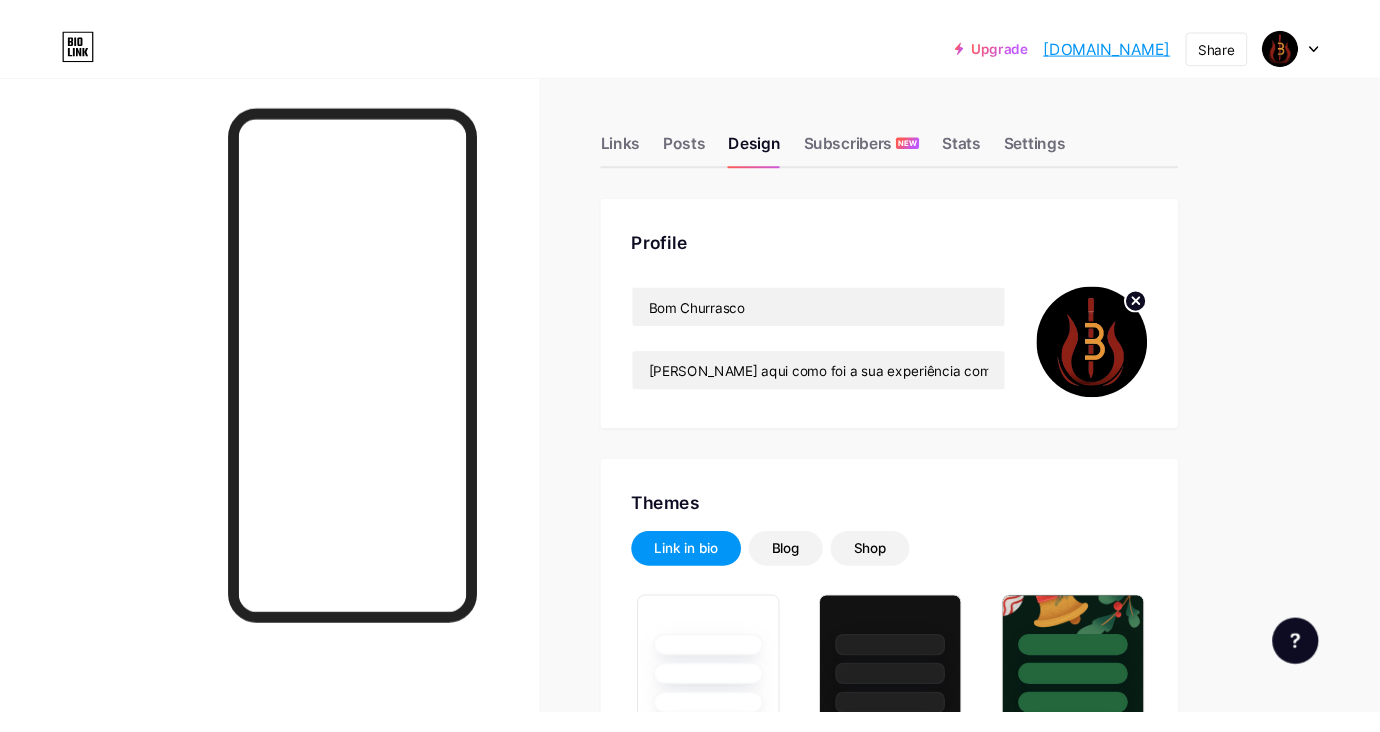 scroll, scrollTop: 0, scrollLeft: 0, axis: both 